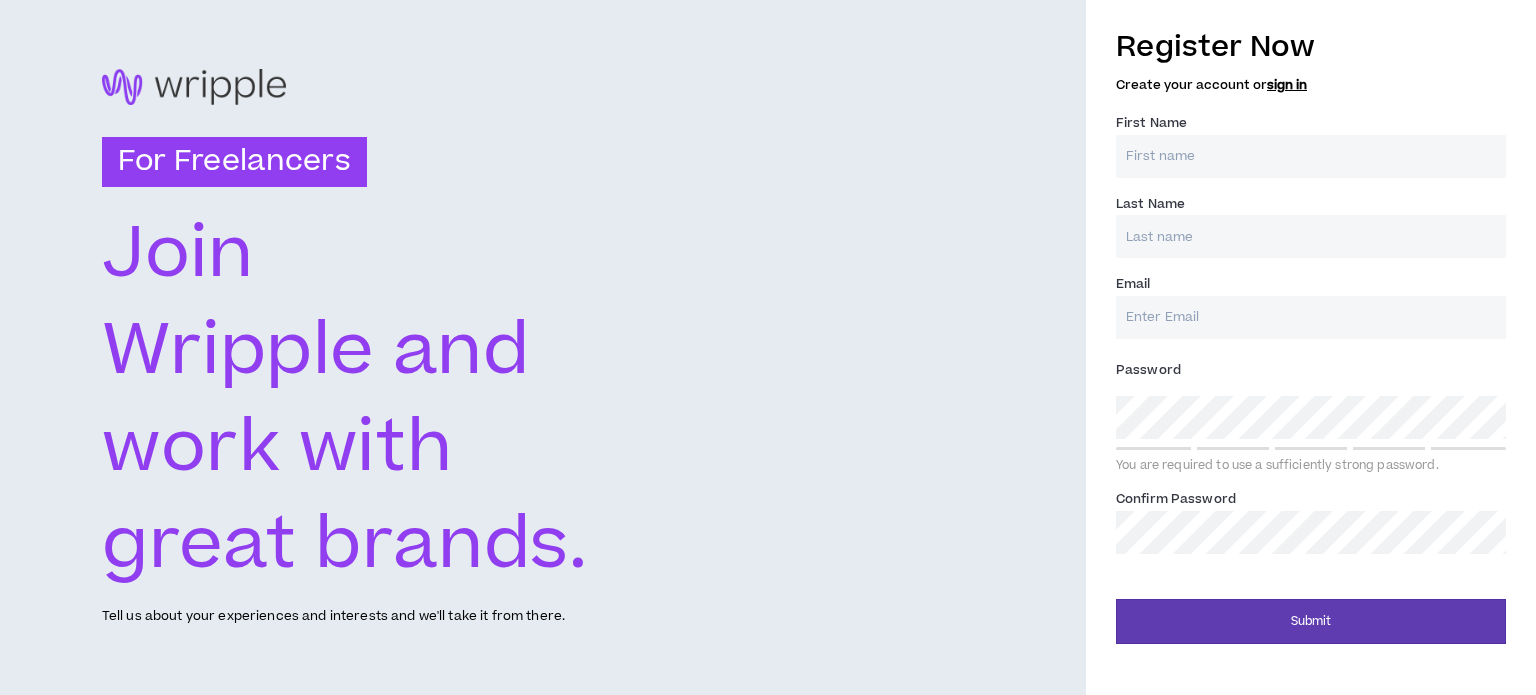 scroll, scrollTop: 0, scrollLeft: 0, axis: both 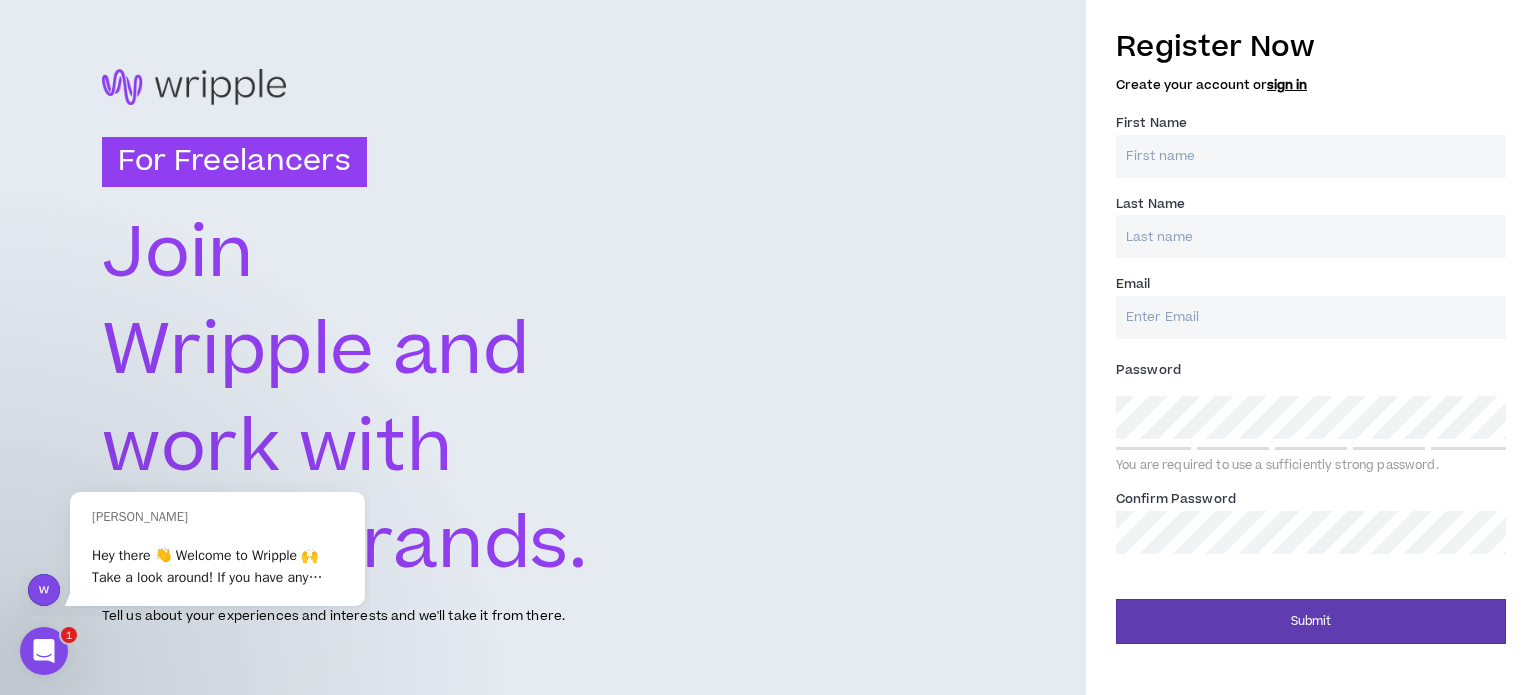 click on "First Name  *" at bounding box center (1311, 156) 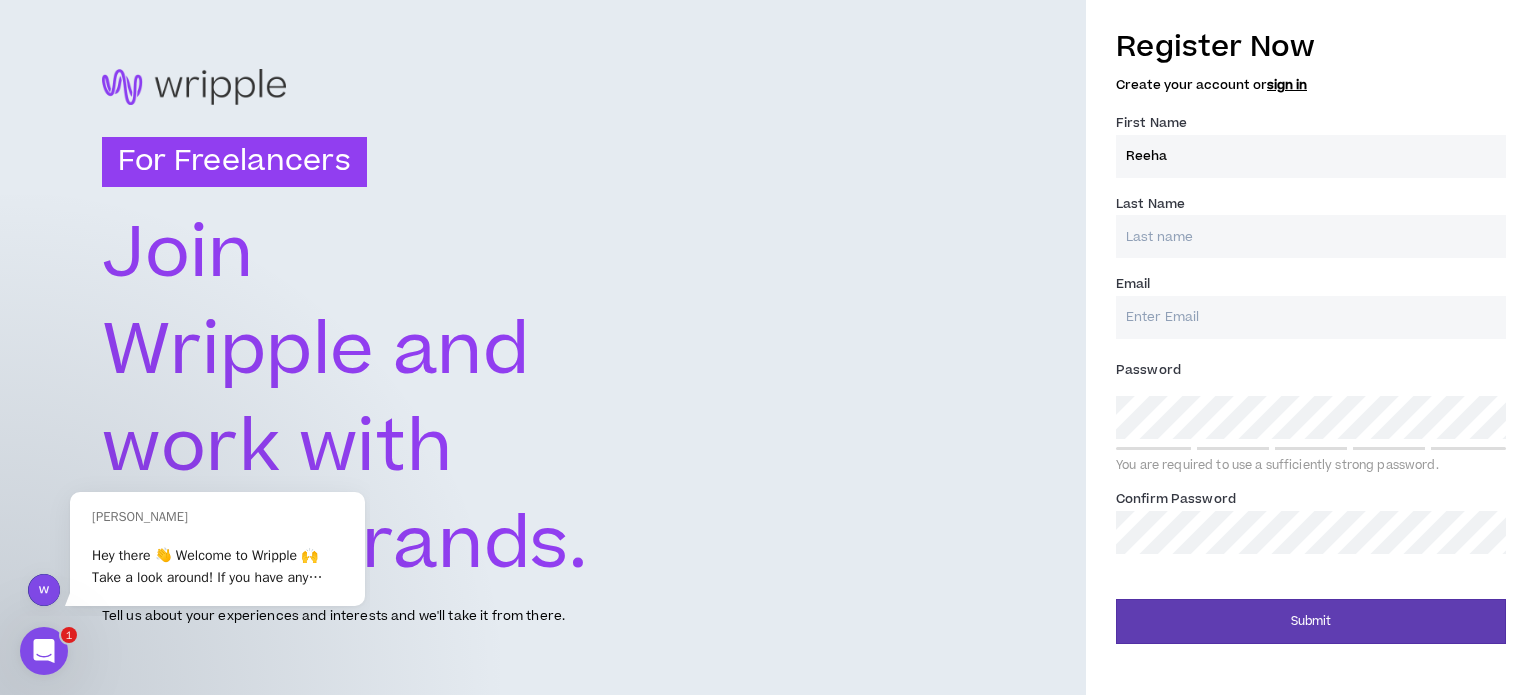 type on "[PERSON_NAME]" 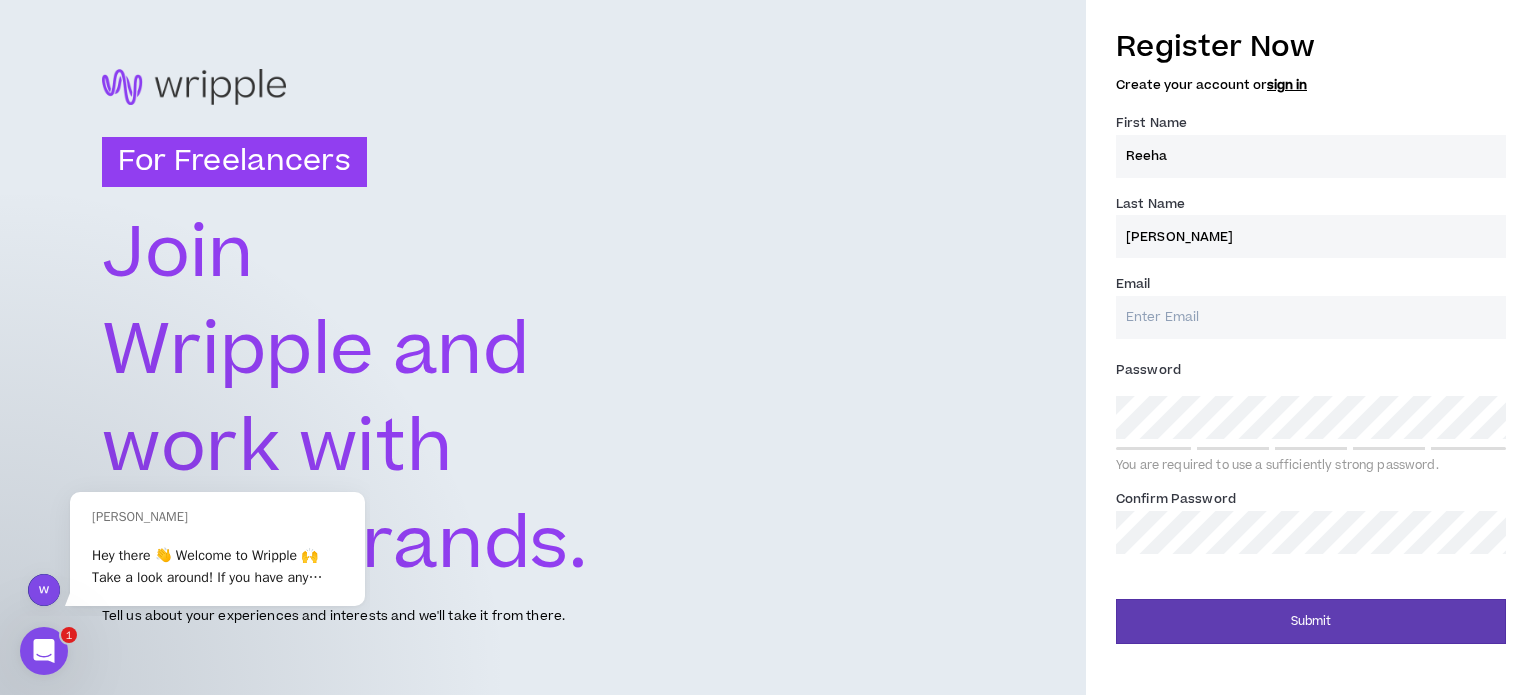 type on "[EMAIL_ADDRESS][DOMAIN_NAME]" 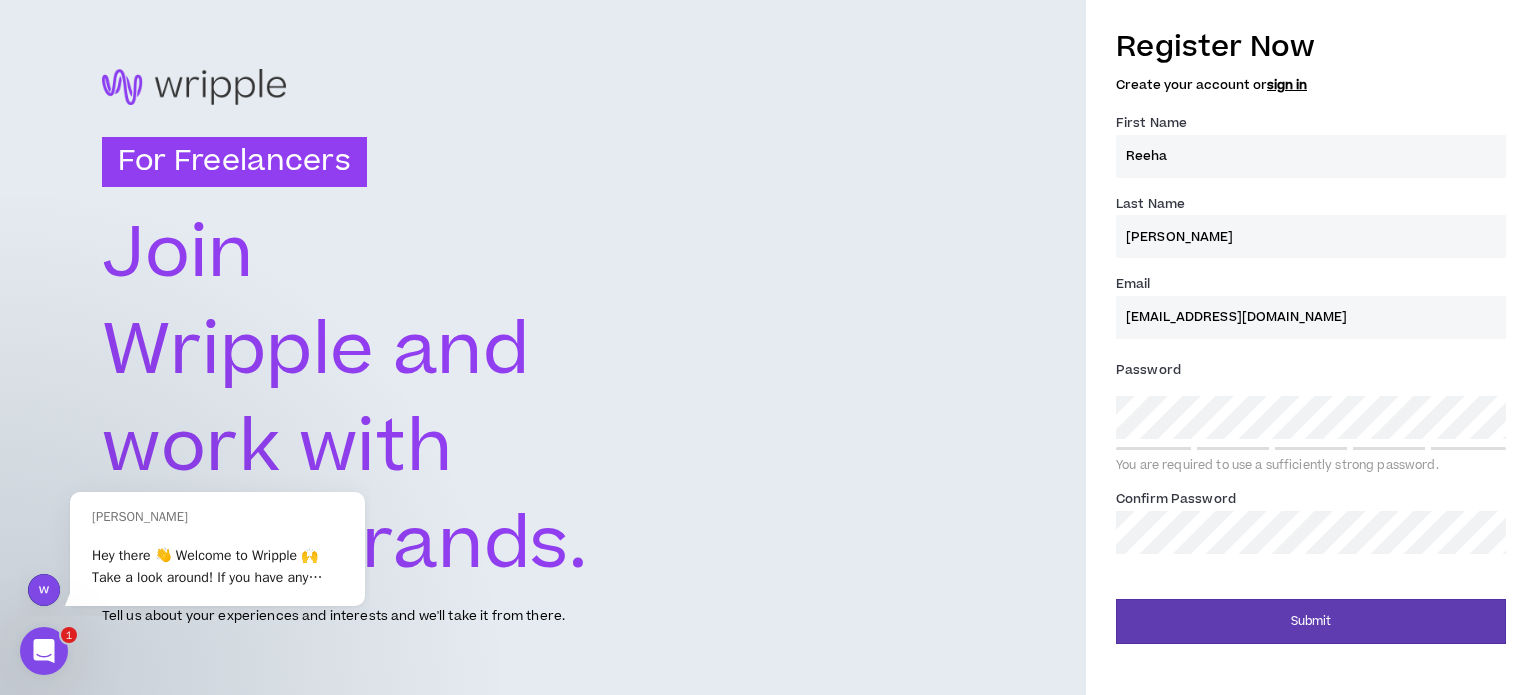type on "[PERSON_NAME]" 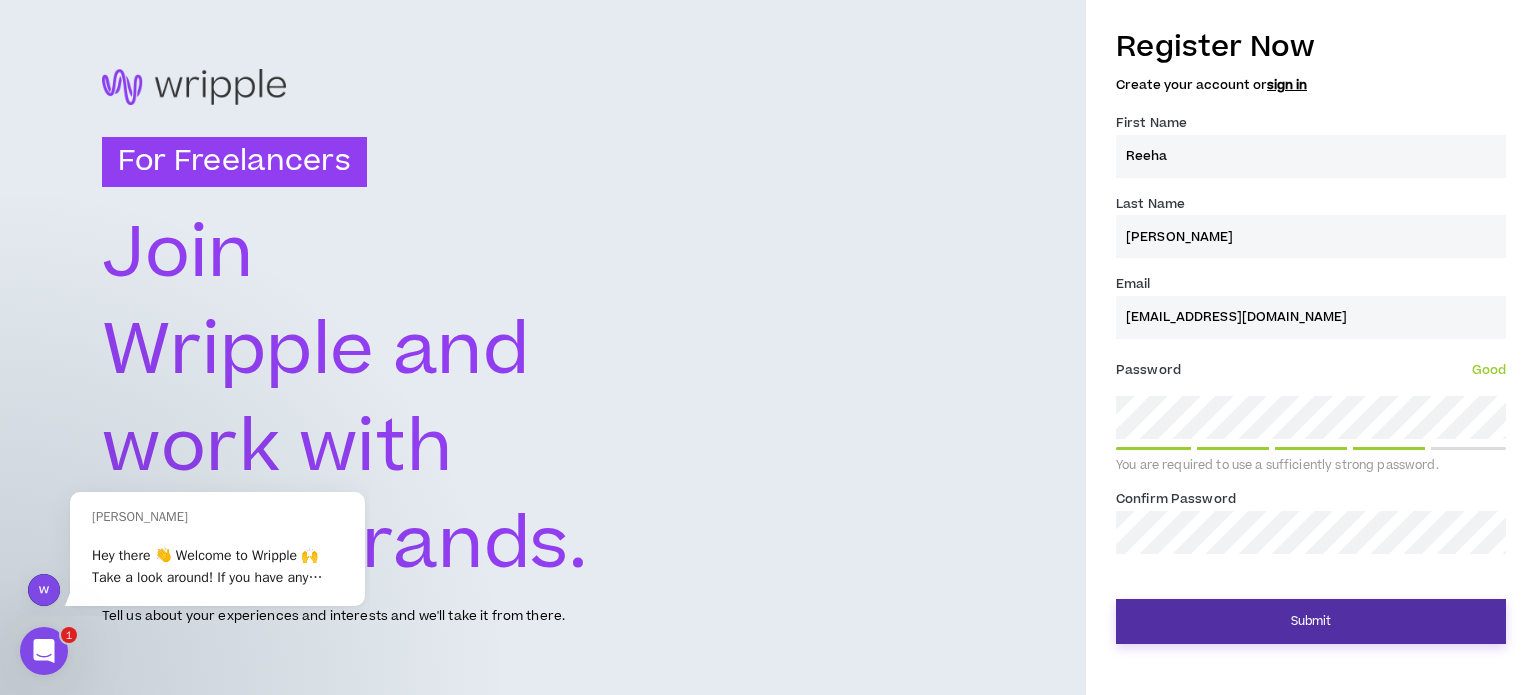 click on "Submit" at bounding box center (1311, 621) 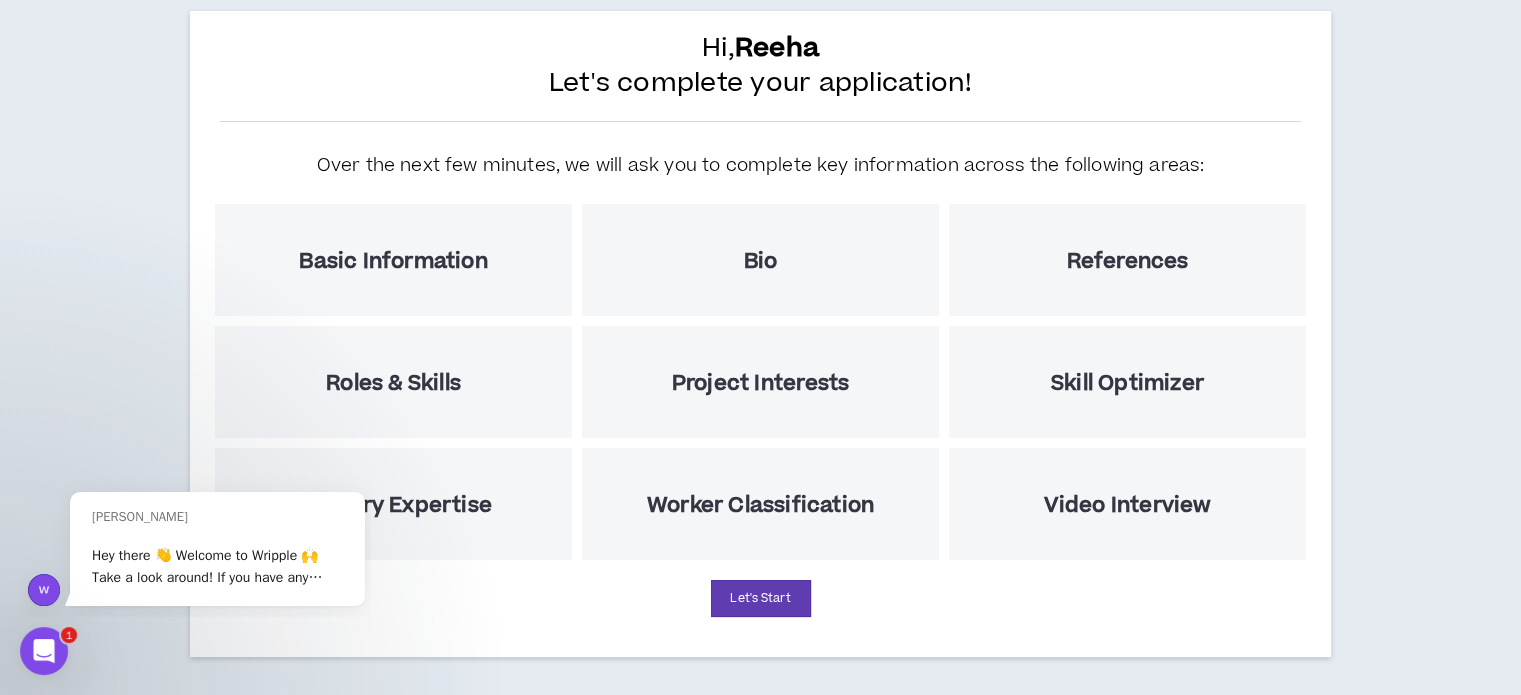 scroll, scrollTop: 120, scrollLeft: 0, axis: vertical 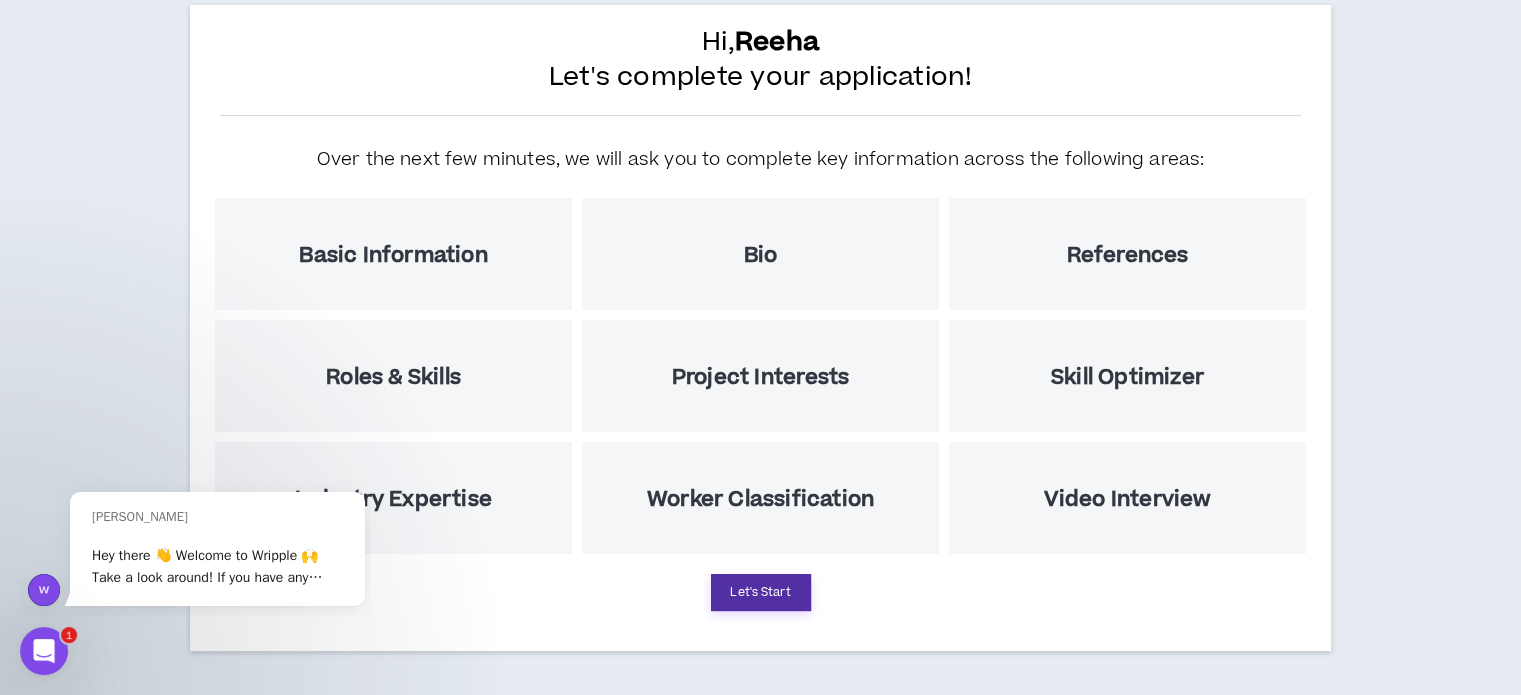 click on "Let's Start" at bounding box center [761, 592] 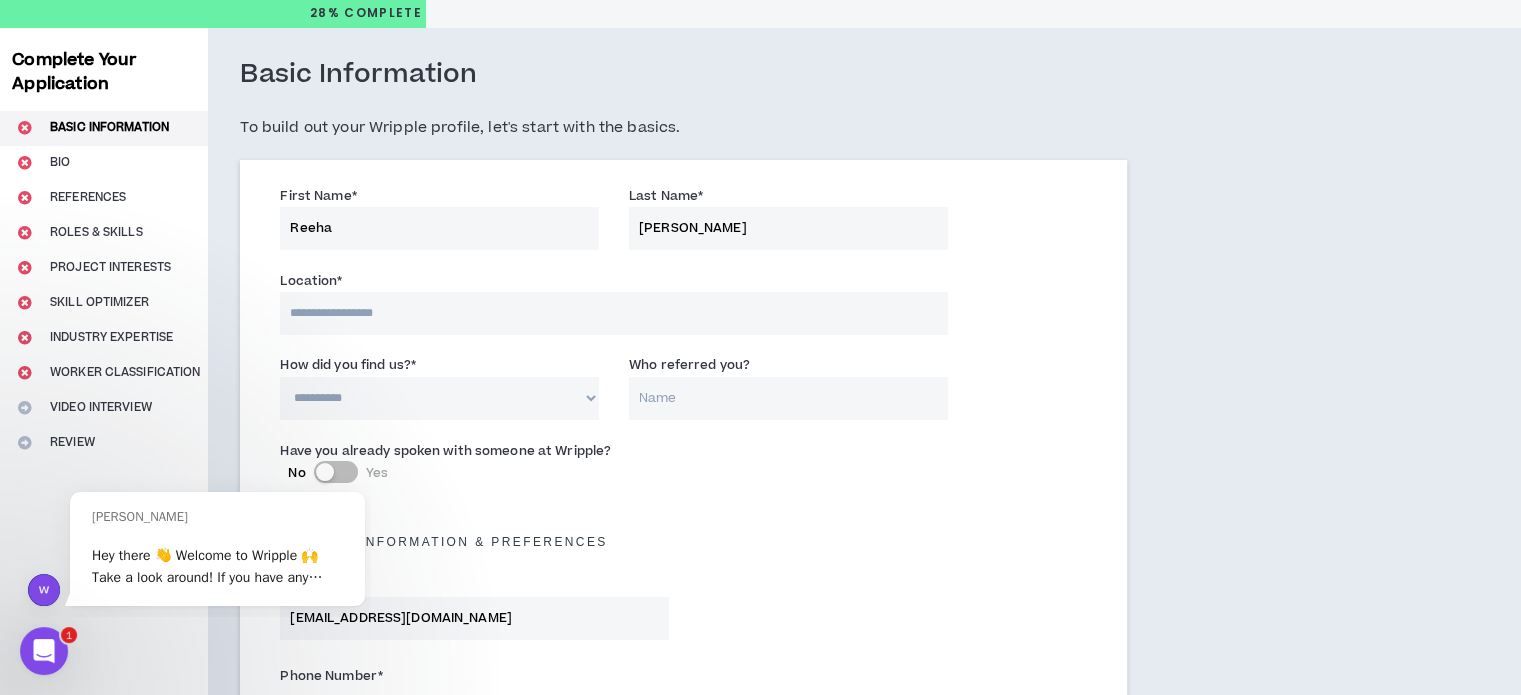 scroll, scrollTop: 63, scrollLeft: 0, axis: vertical 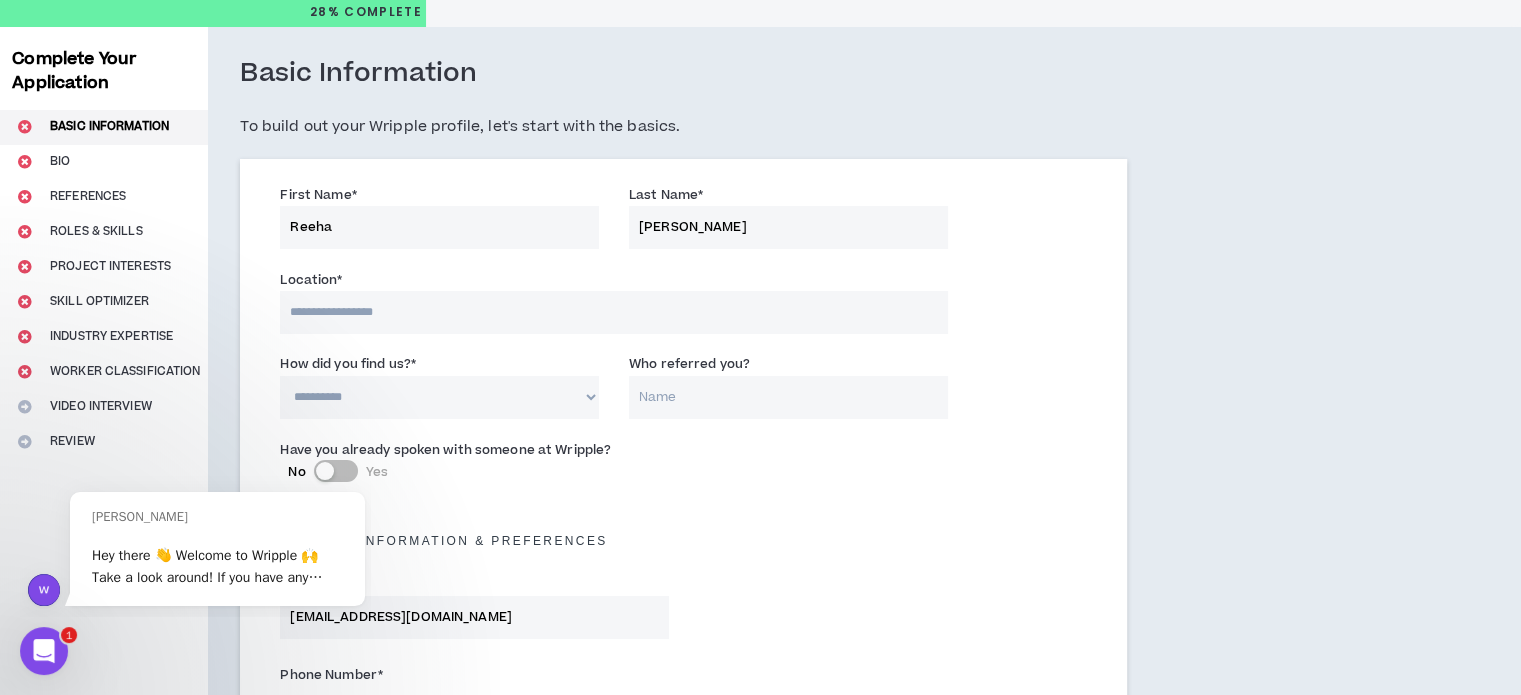 click at bounding box center [44, 651] 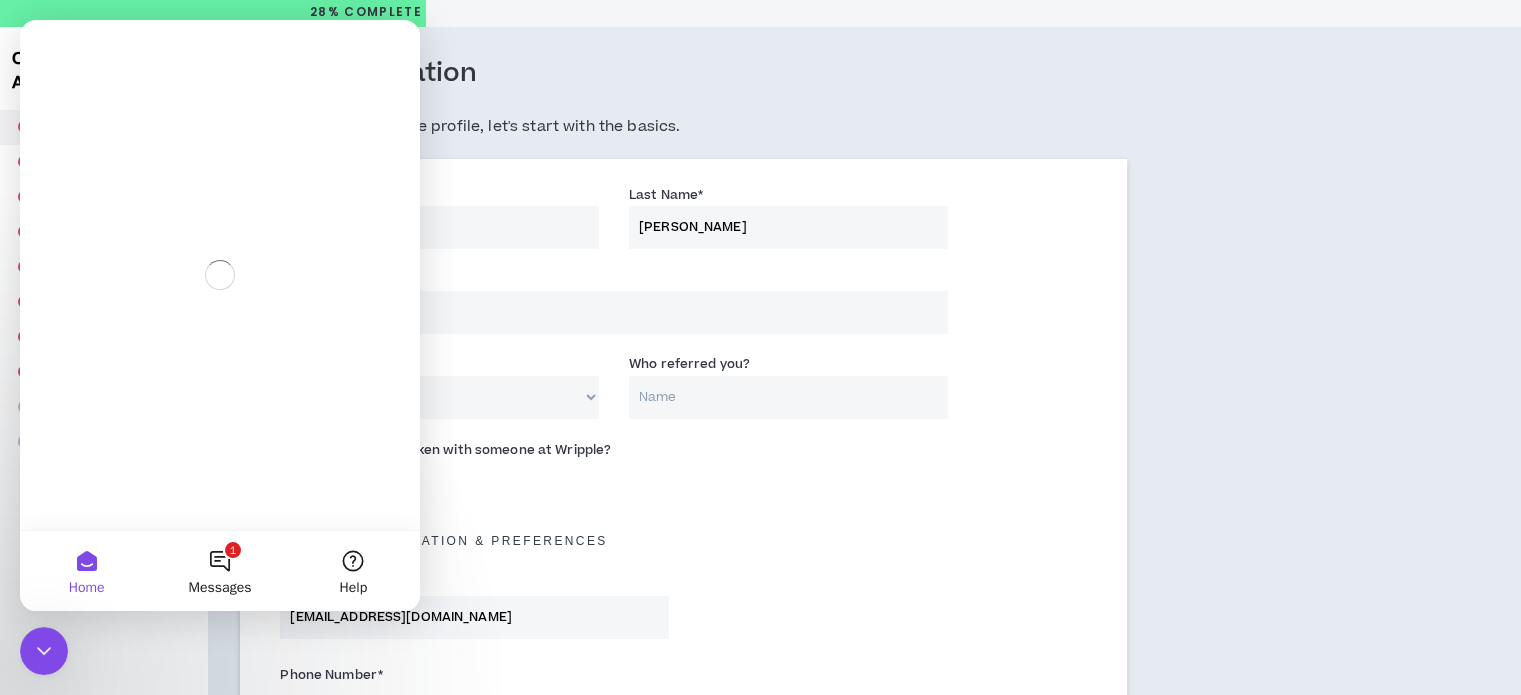 scroll, scrollTop: 0, scrollLeft: 0, axis: both 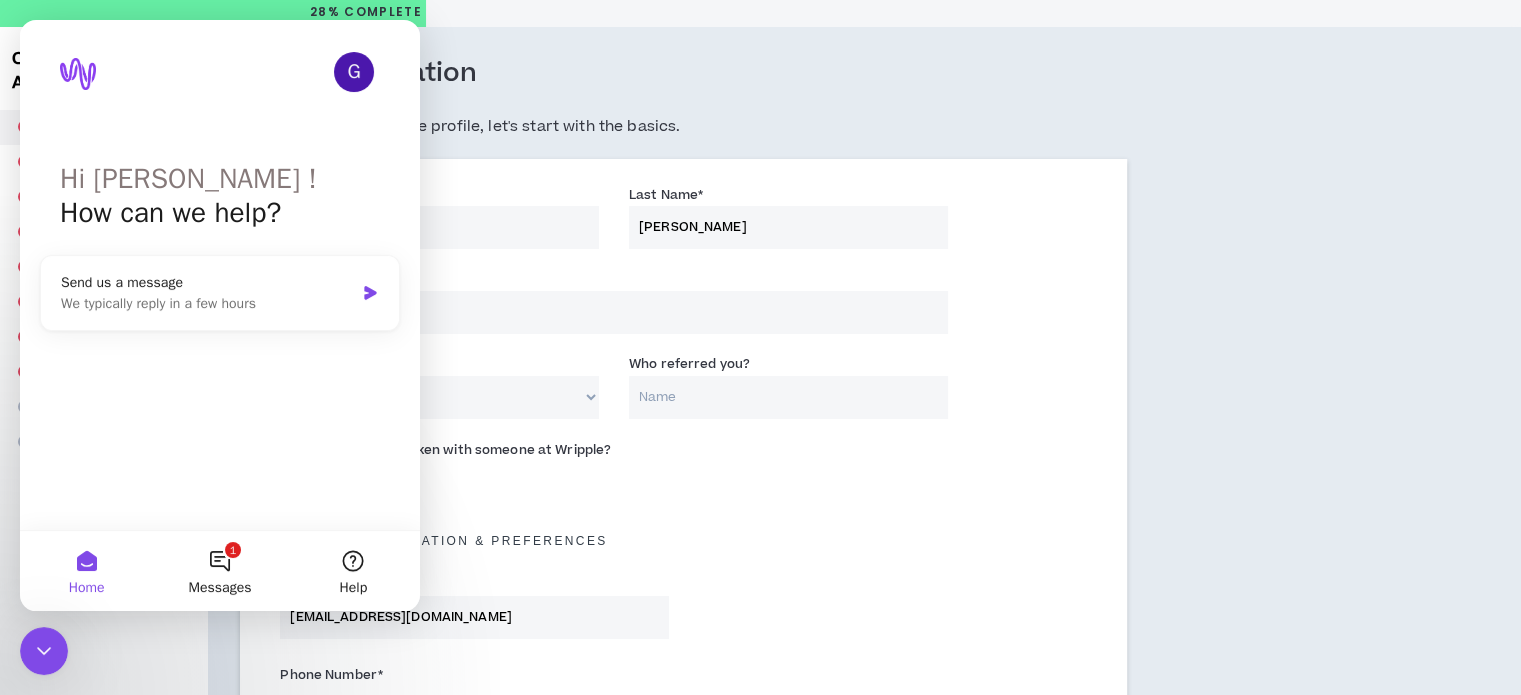 click at bounding box center [44, 651] 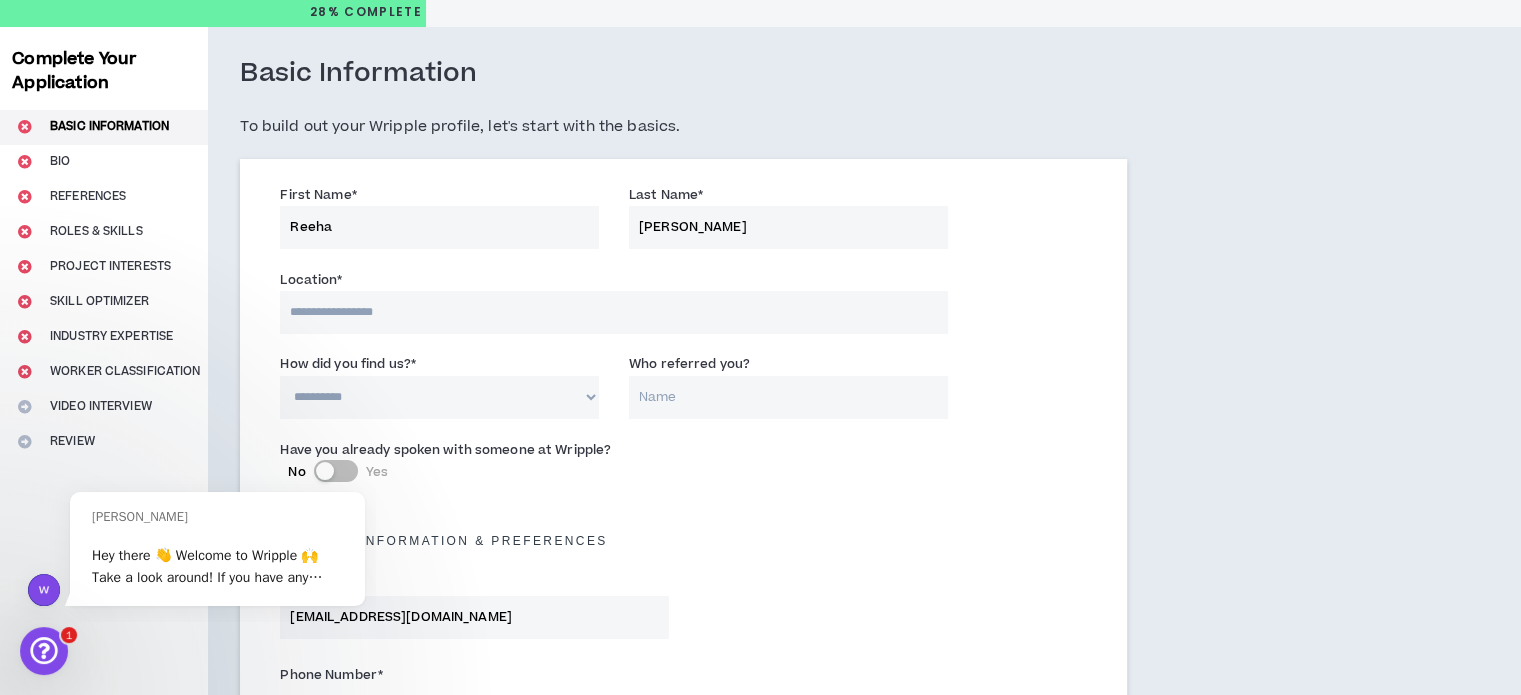 scroll, scrollTop: 0, scrollLeft: 0, axis: both 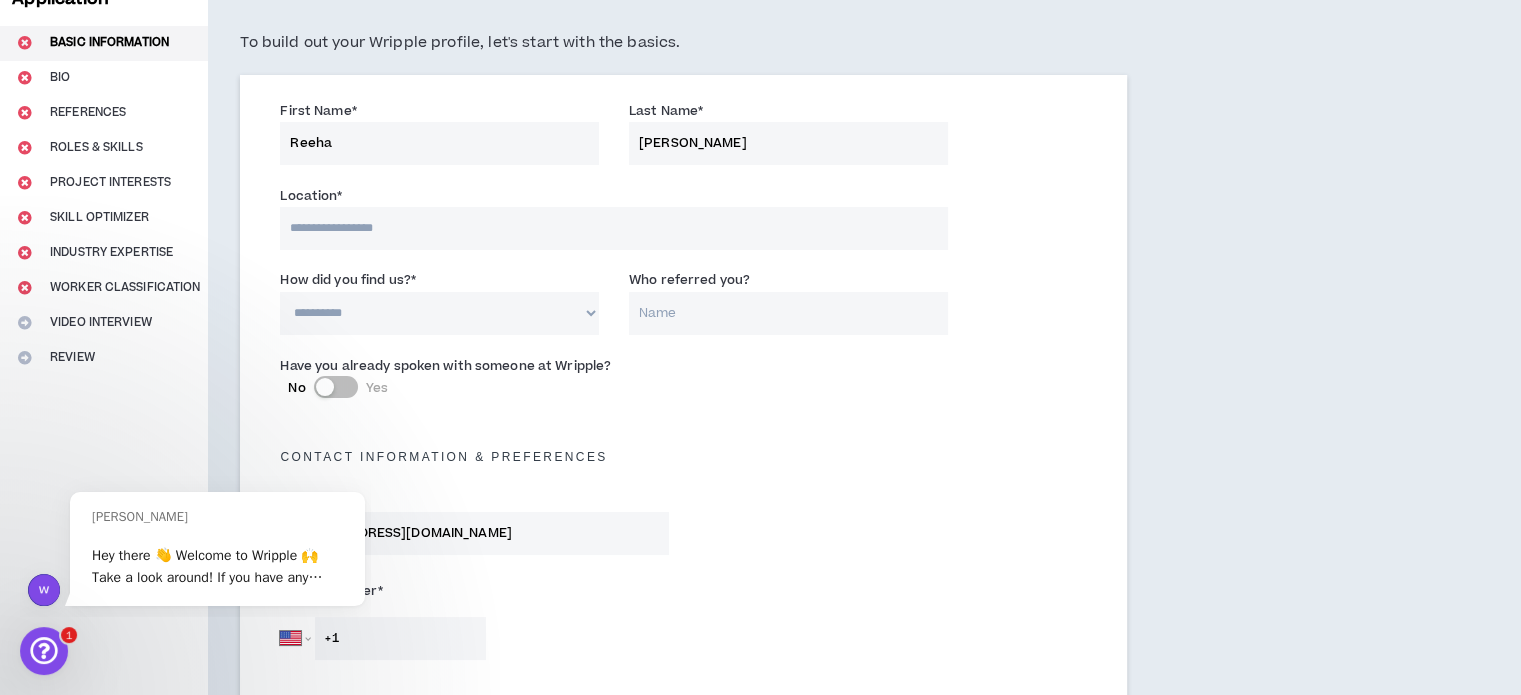 click at bounding box center (613, 228) 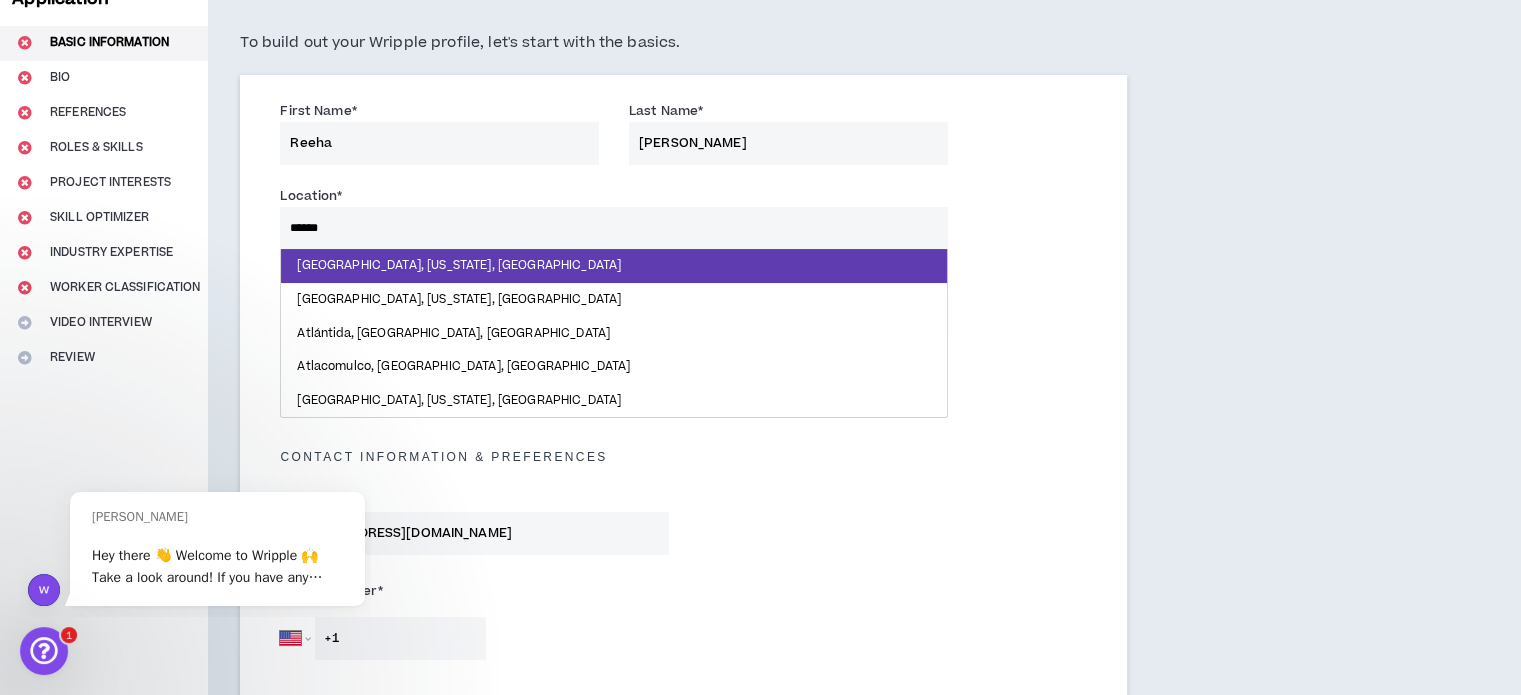 type on "*******" 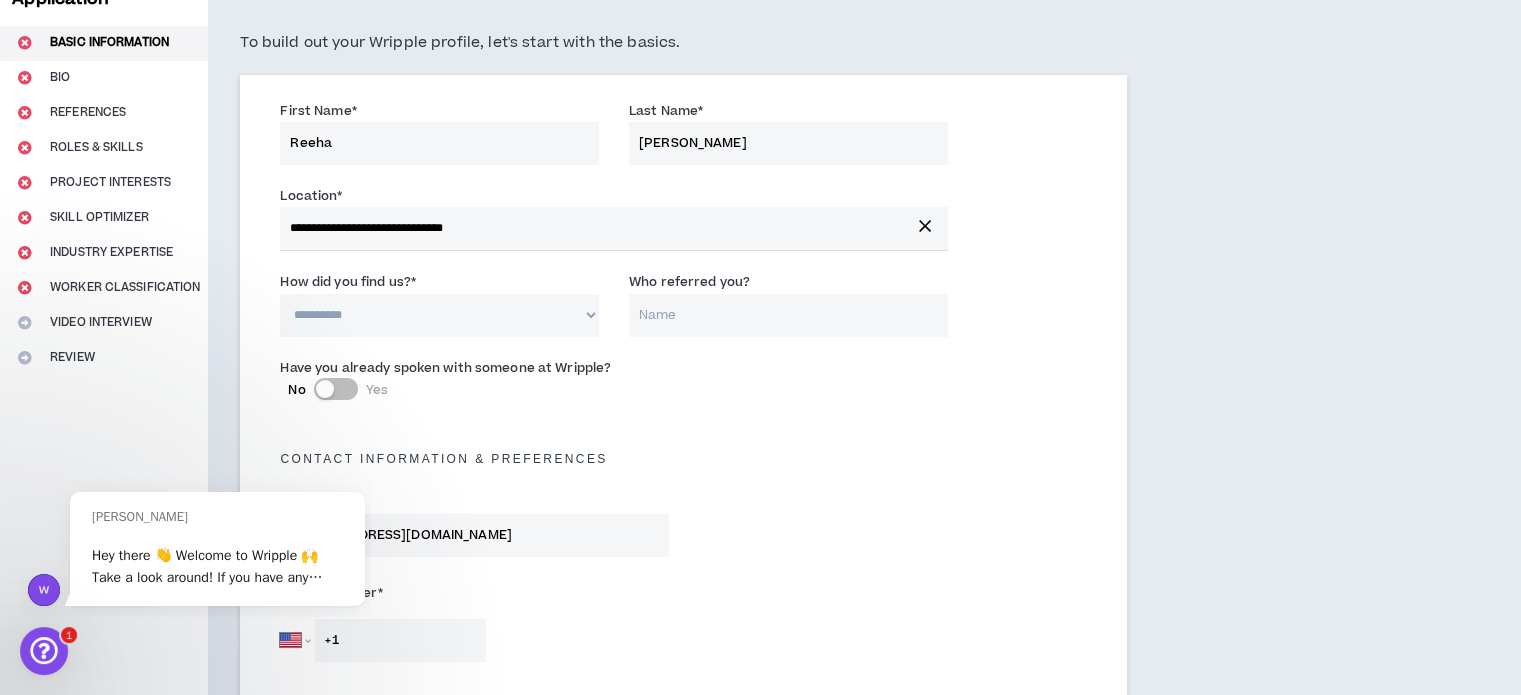 click on "**********" at bounding box center (439, 315) 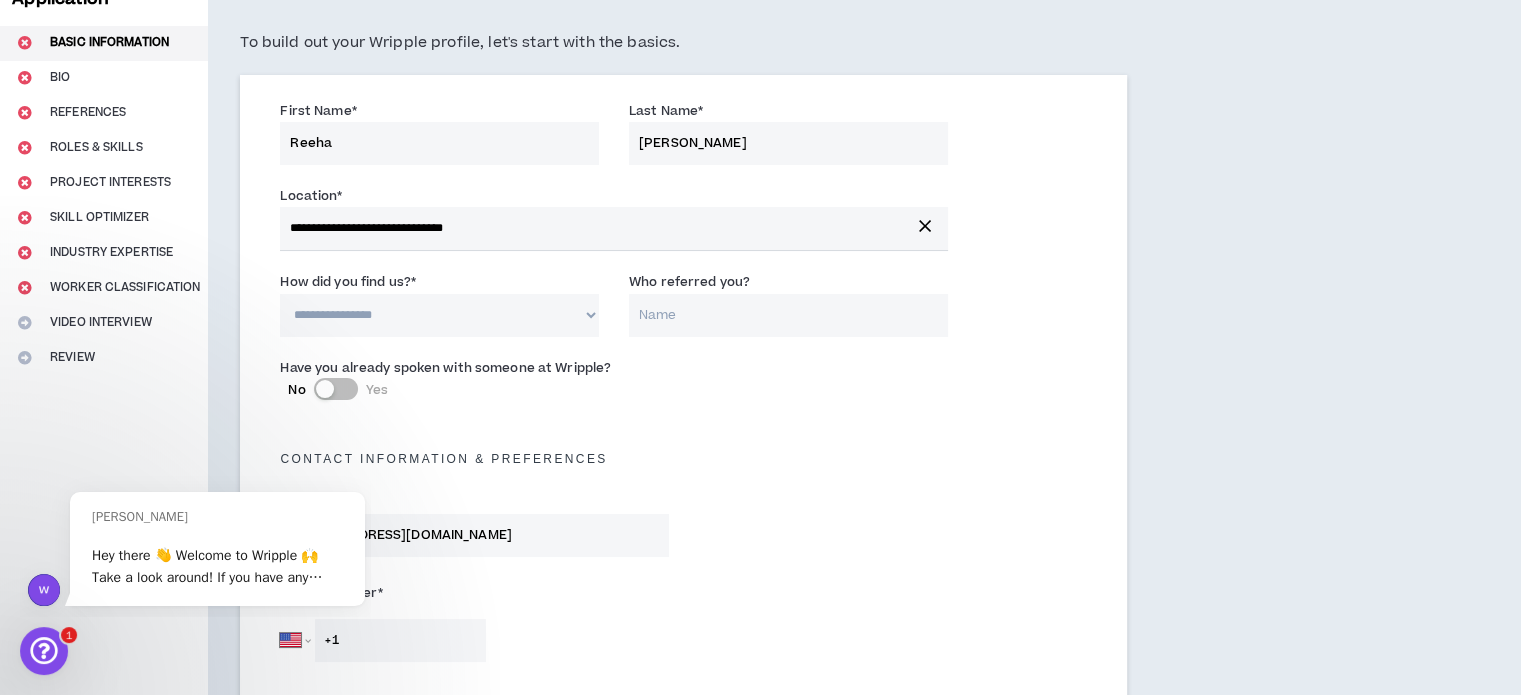 click on "**********" at bounding box center (439, 315) 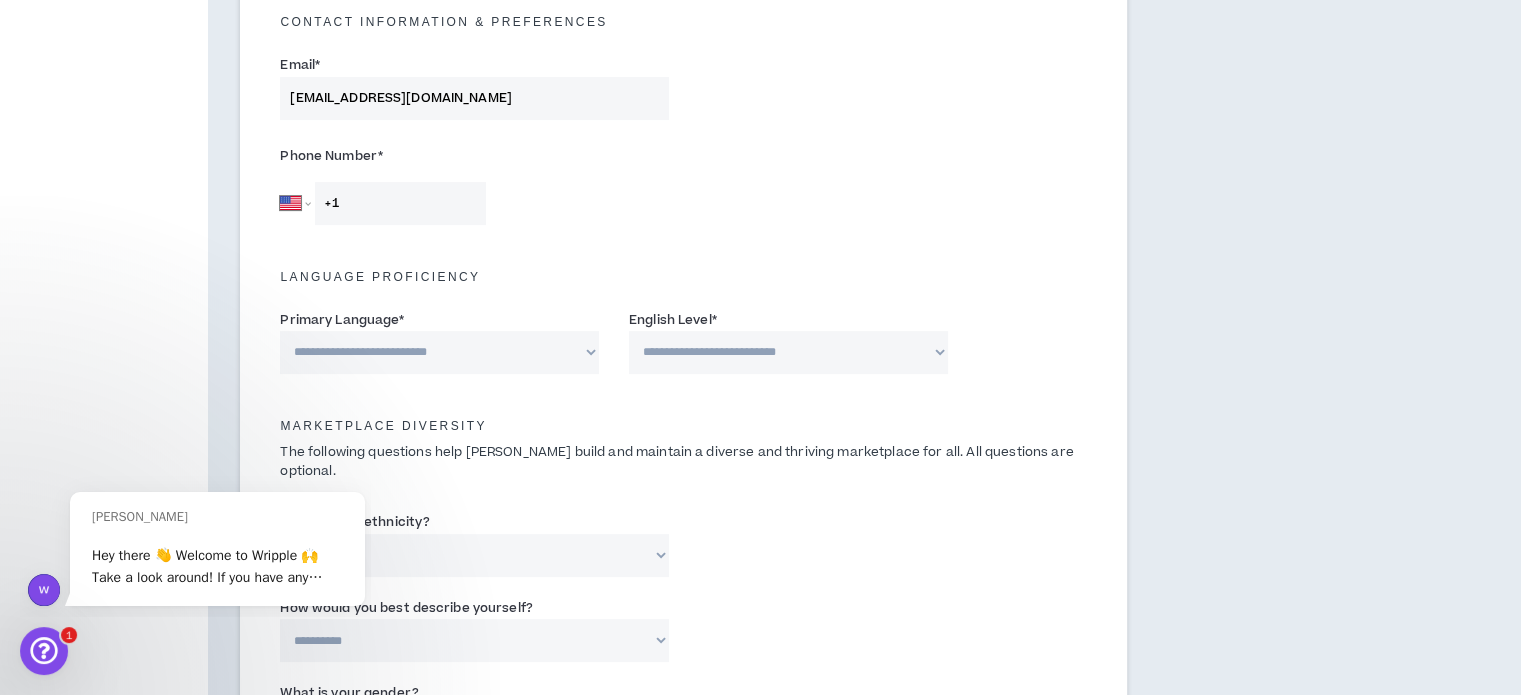 scroll, scrollTop: 586, scrollLeft: 0, axis: vertical 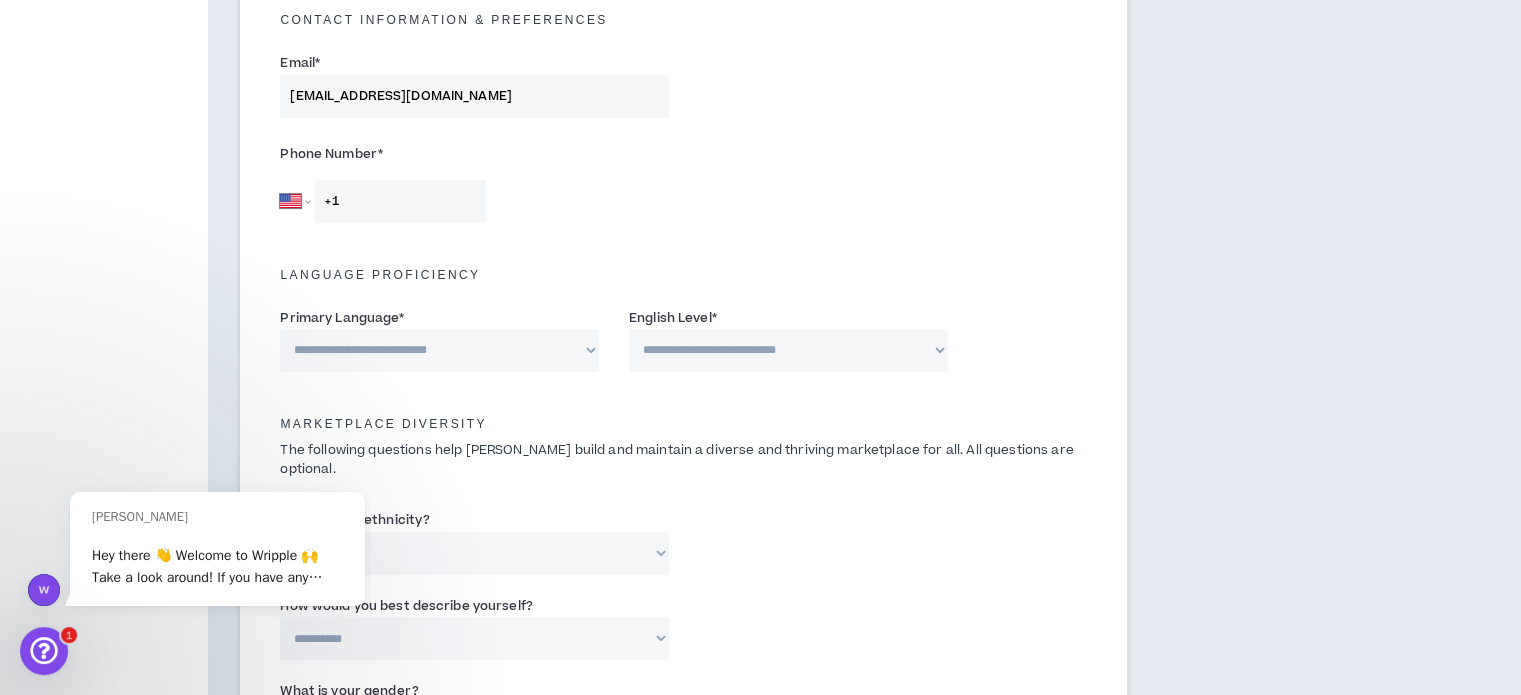 click on "+1" at bounding box center [400, 201] 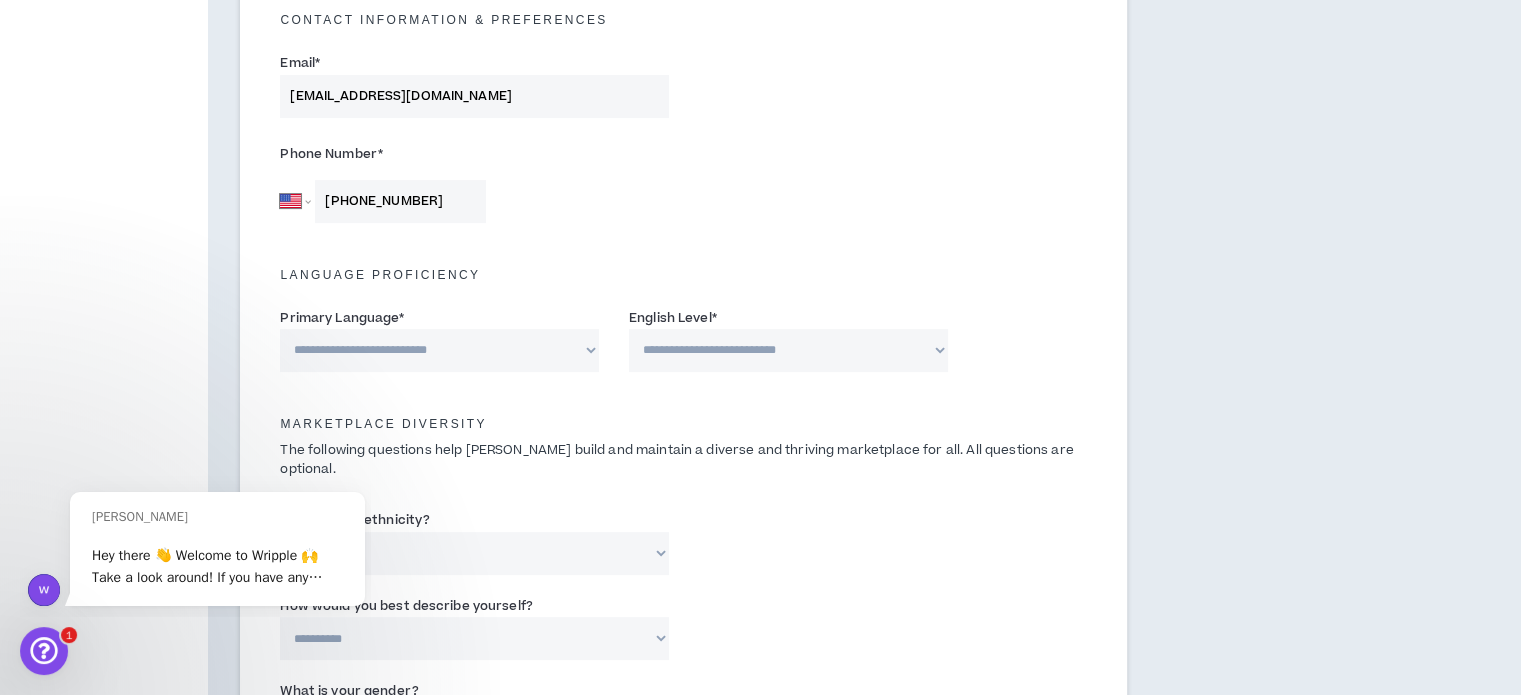 type on "[PHONE_NUMBER]" 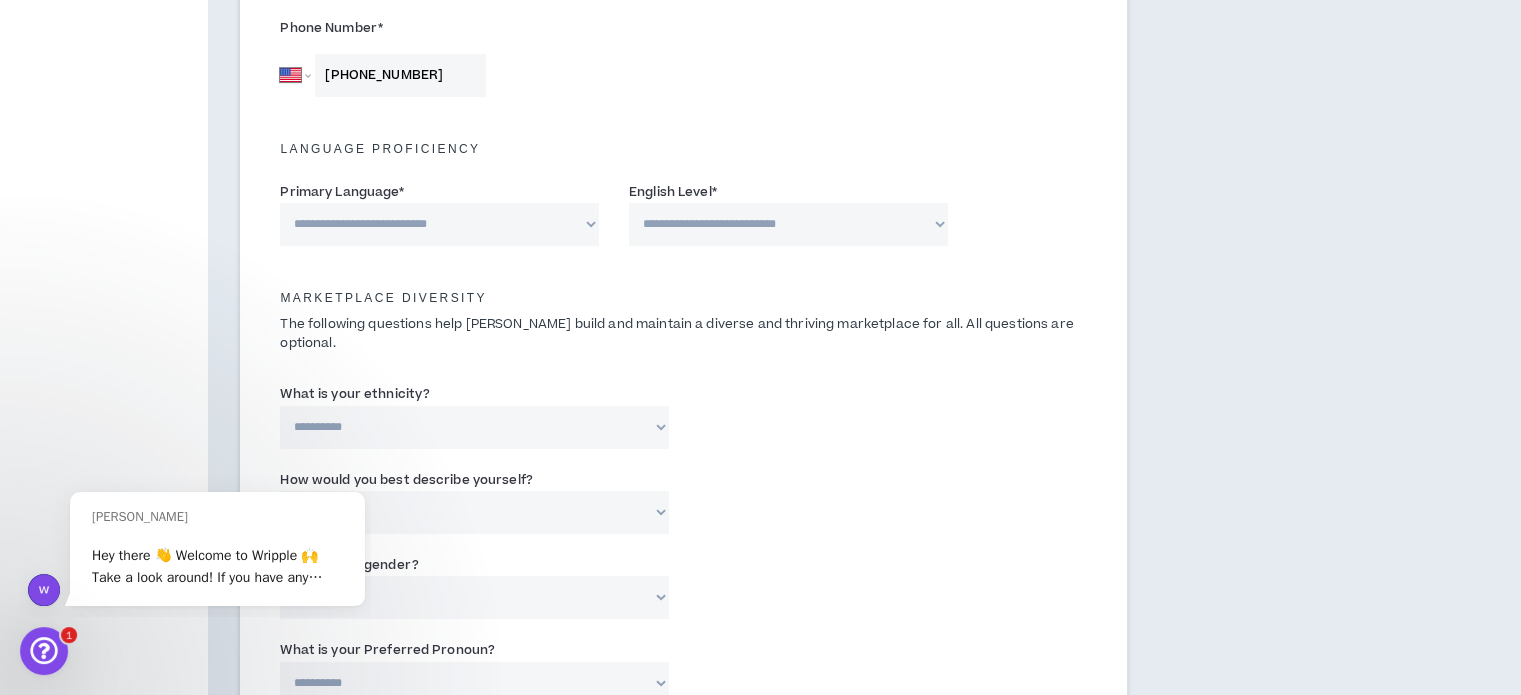 scroll, scrollTop: 714, scrollLeft: 0, axis: vertical 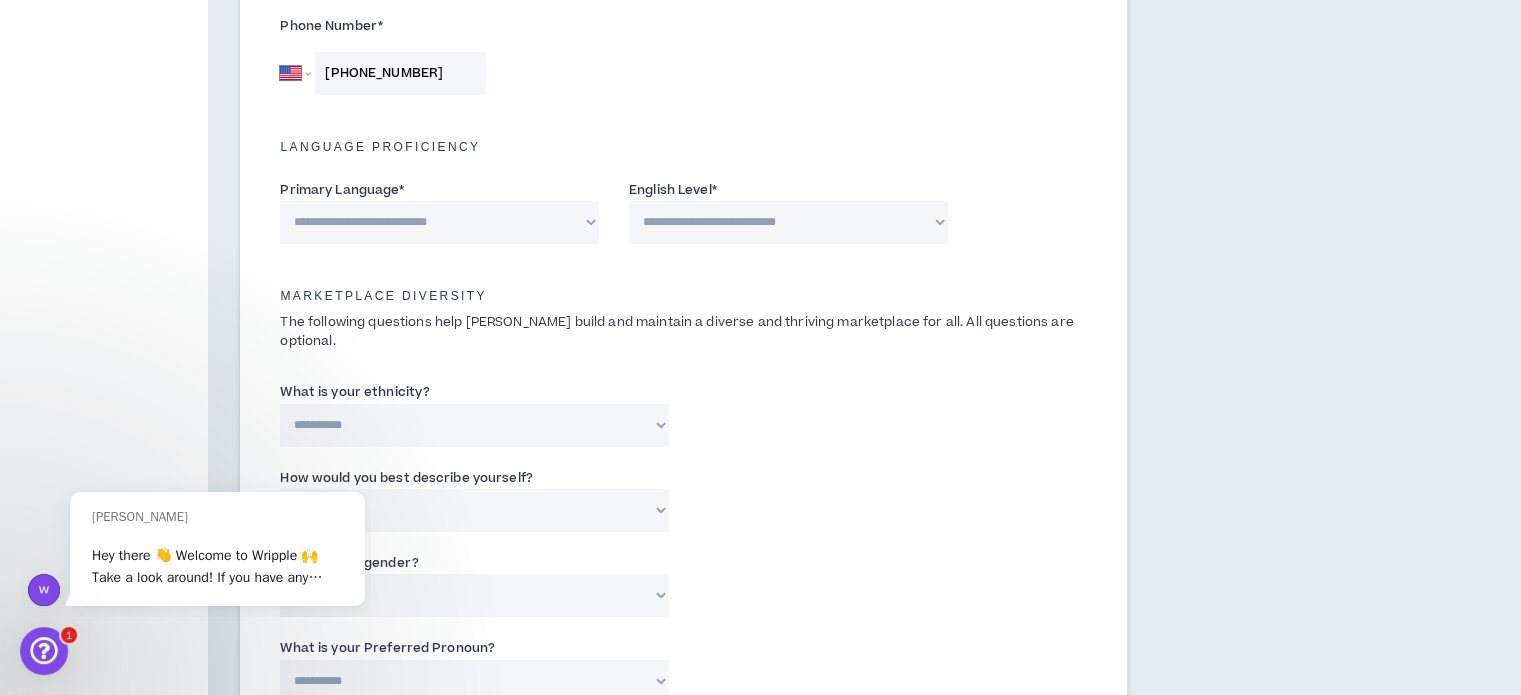 click on "**********" at bounding box center [439, 222] 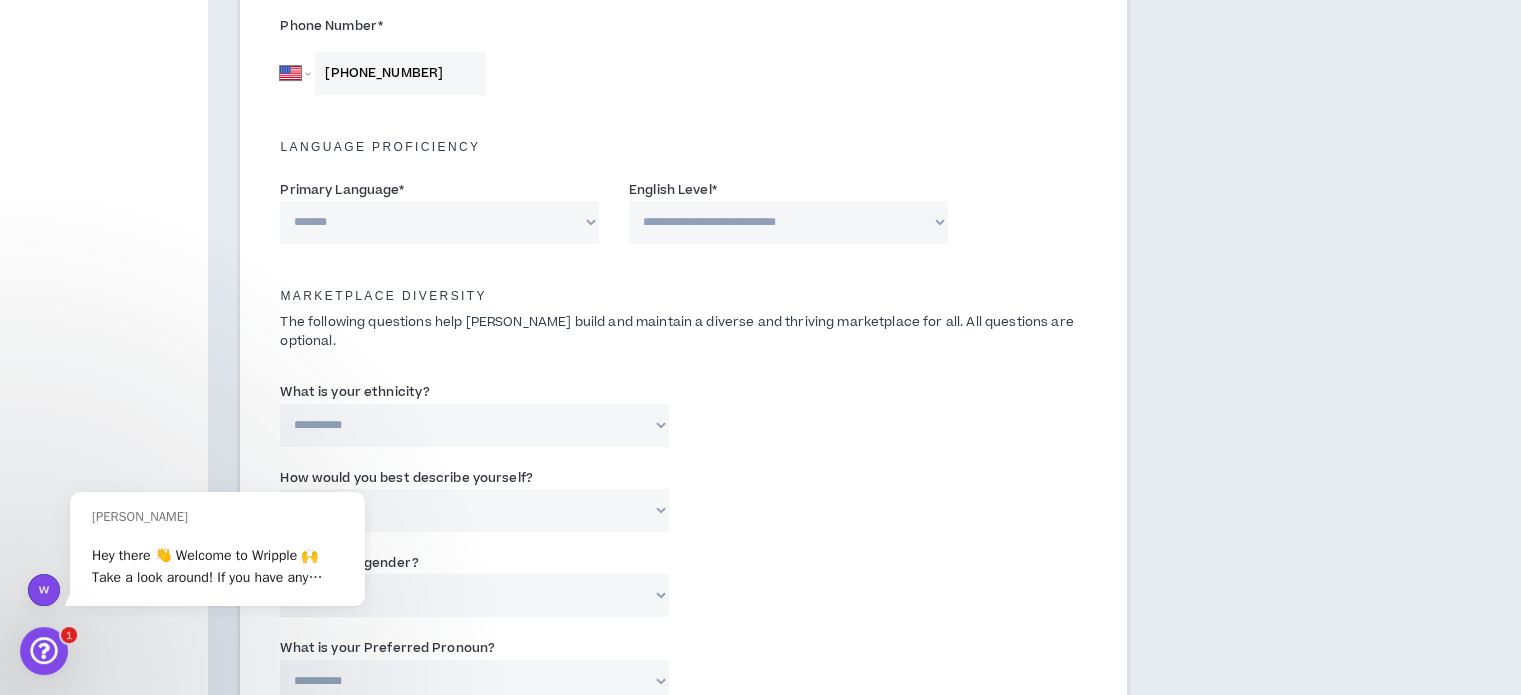 click on "**********" at bounding box center [439, 222] 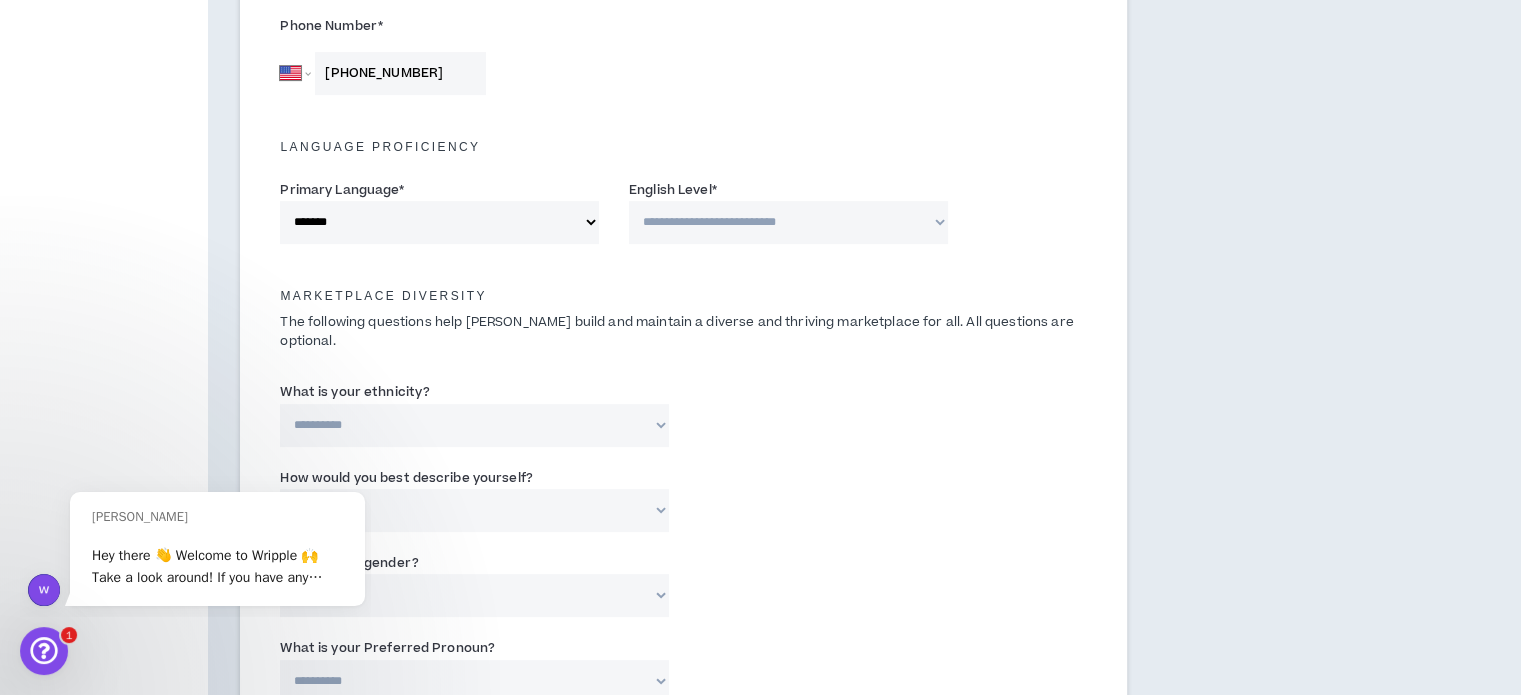 click on "**********" at bounding box center [788, 222] 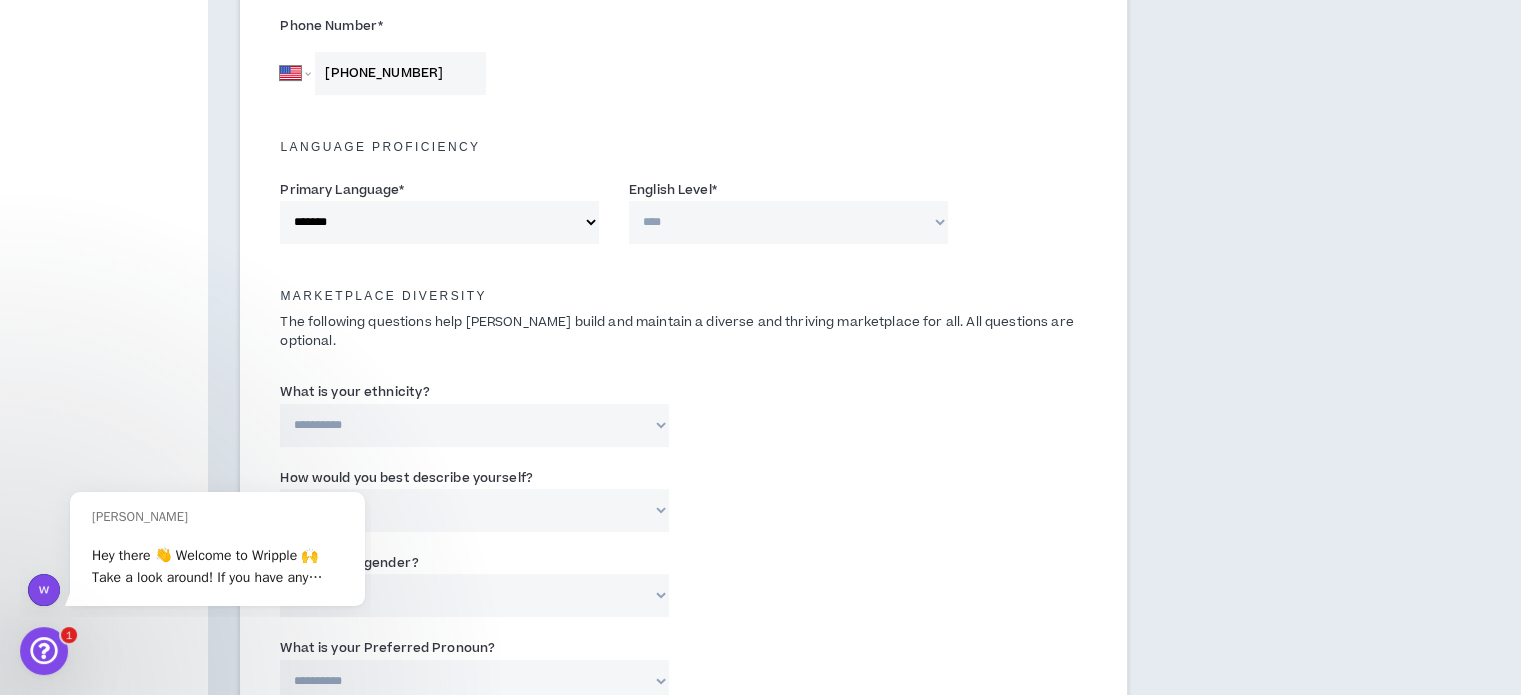 click on "**********" at bounding box center [788, 222] 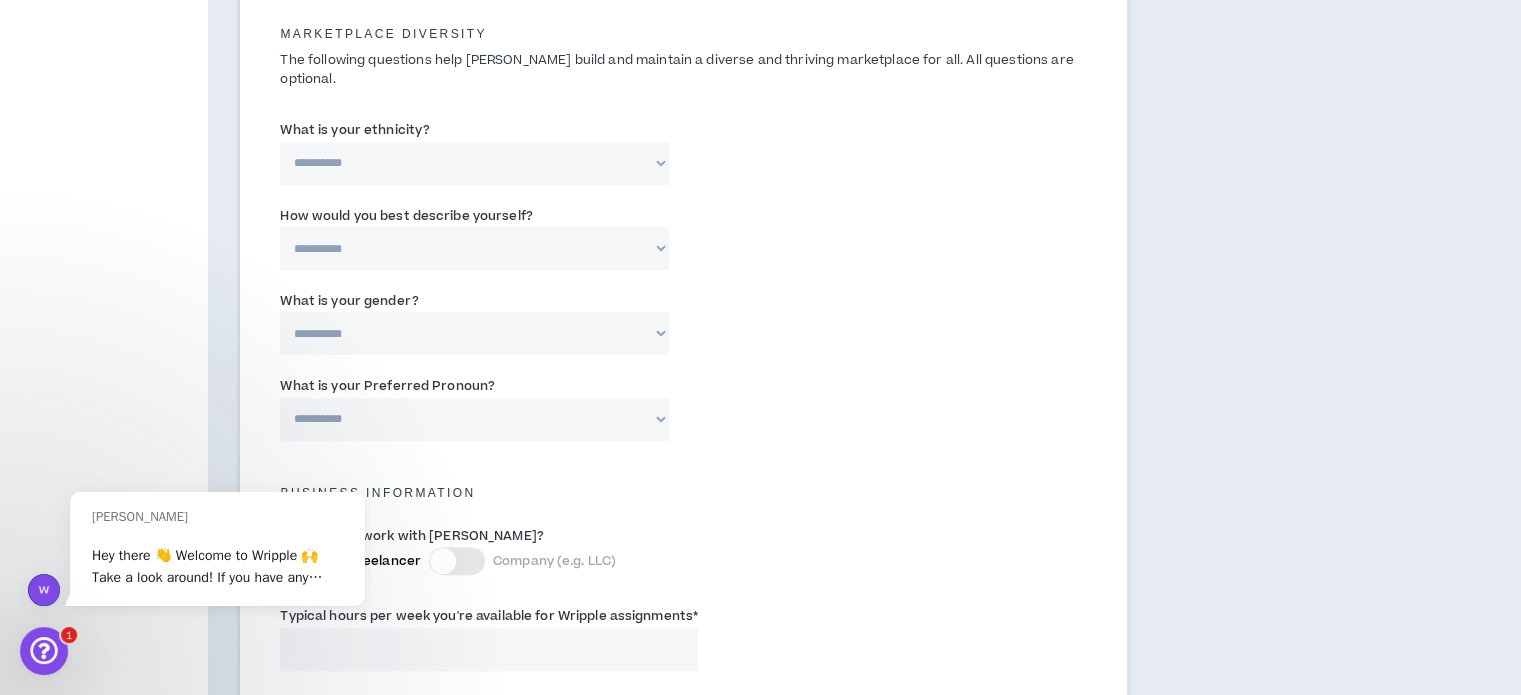 scroll, scrollTop: 978, scrollLeft: 0, axis: vertical 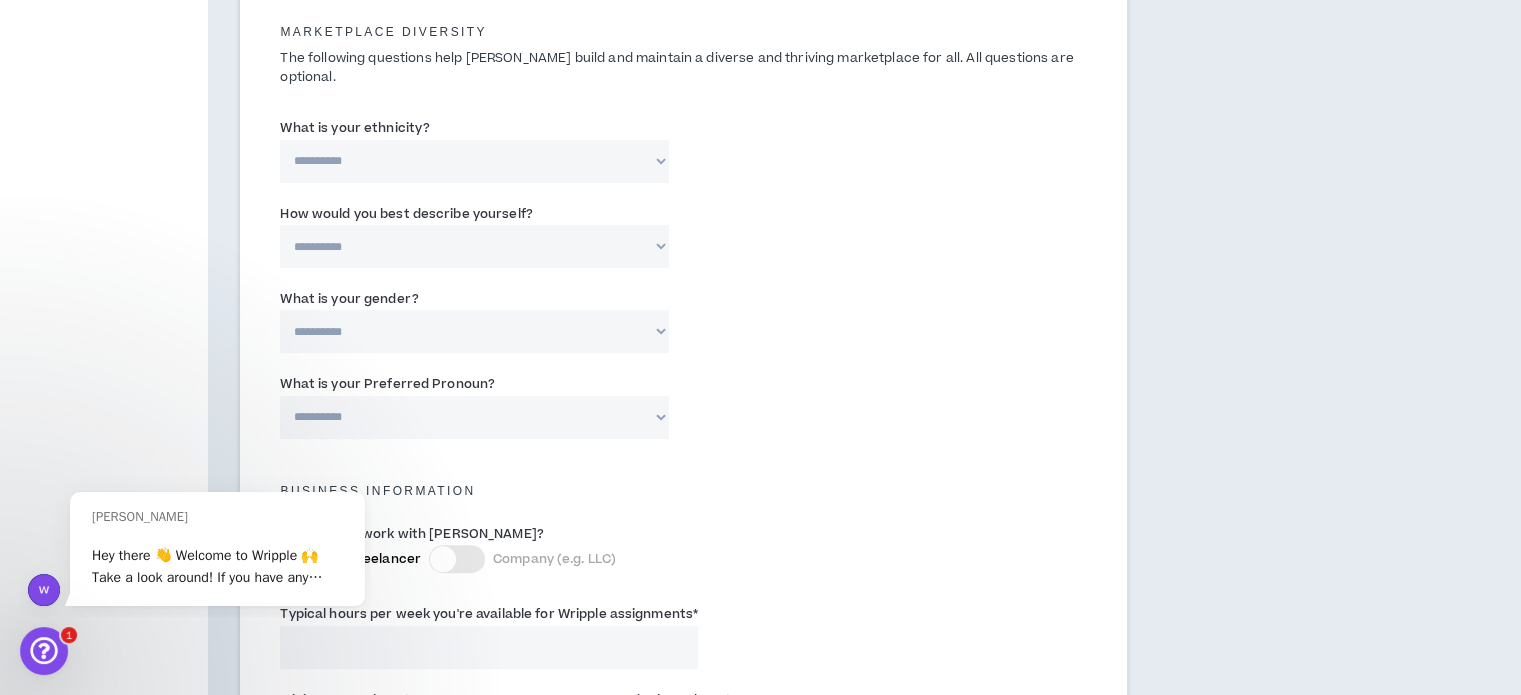 click on "**********" at bounding box center [474, 161] 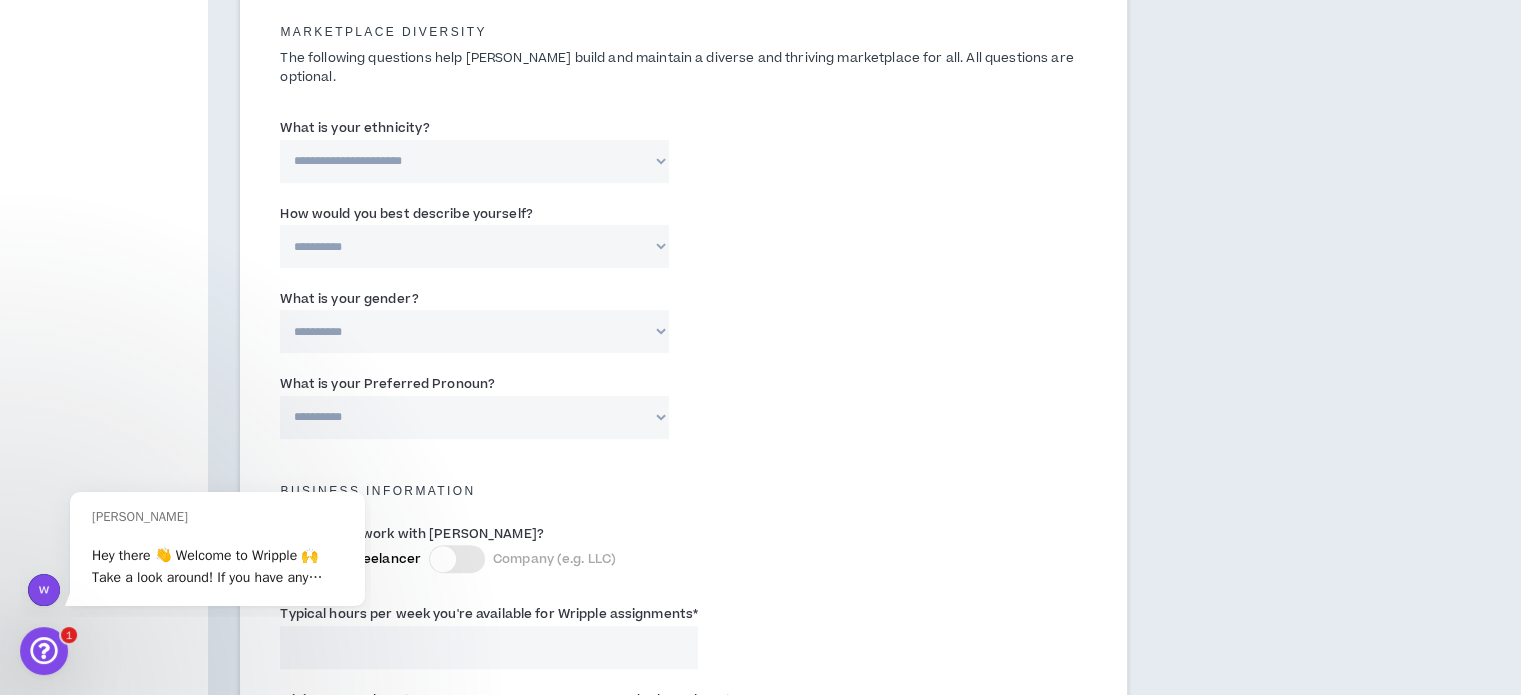 click on "**********" at bounding box center (474, 161) 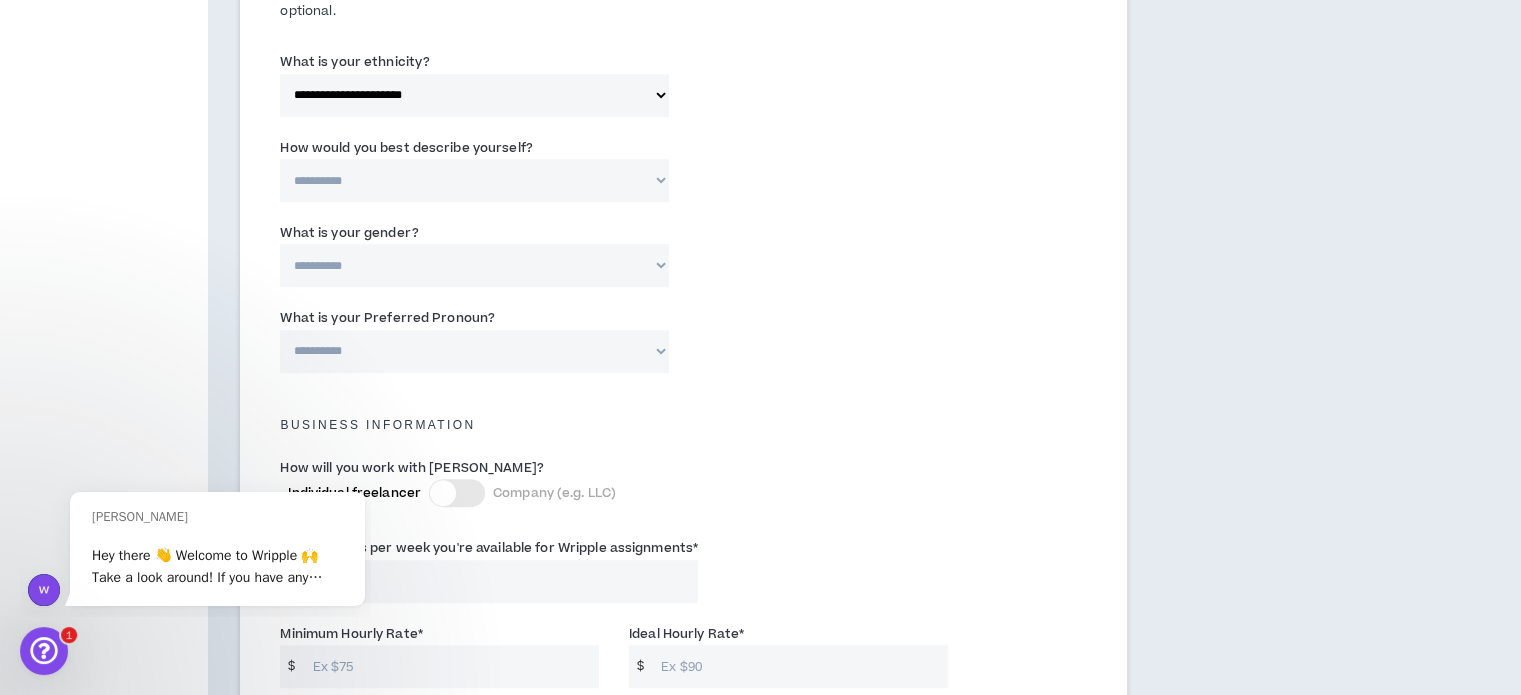 scroll, scrollTop: 1046, scrollLeft: 0, axis: vertical 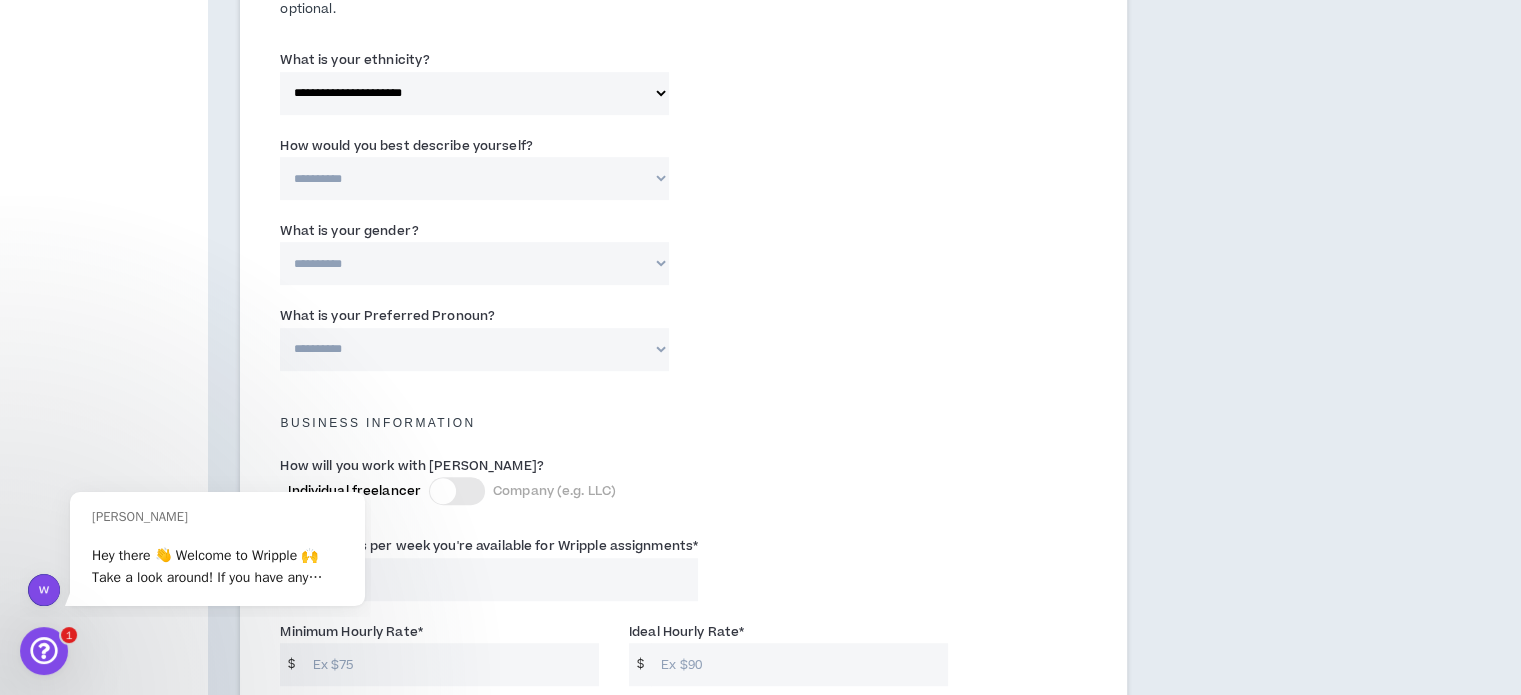 click on "**********" at bounding box center [474, 178] 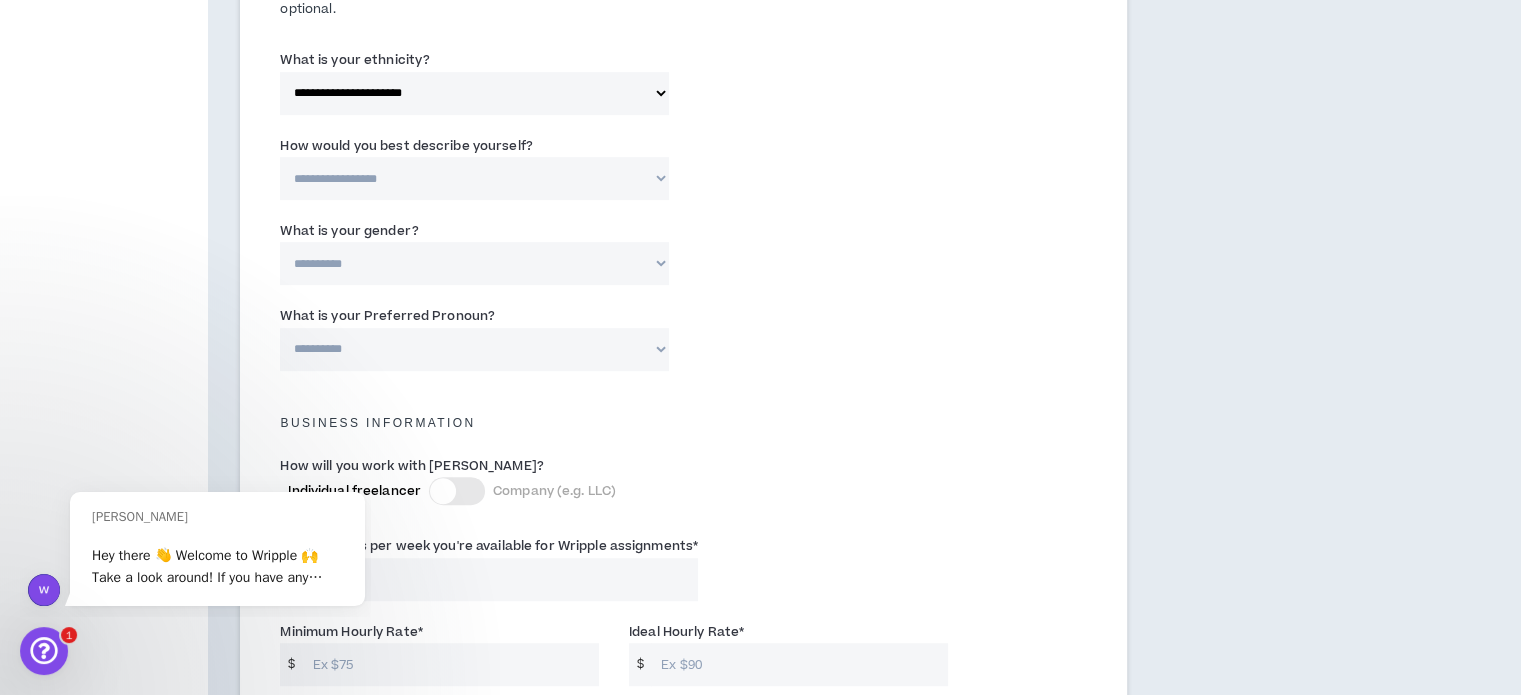 click on "**********" at bounding box center [474, 178] 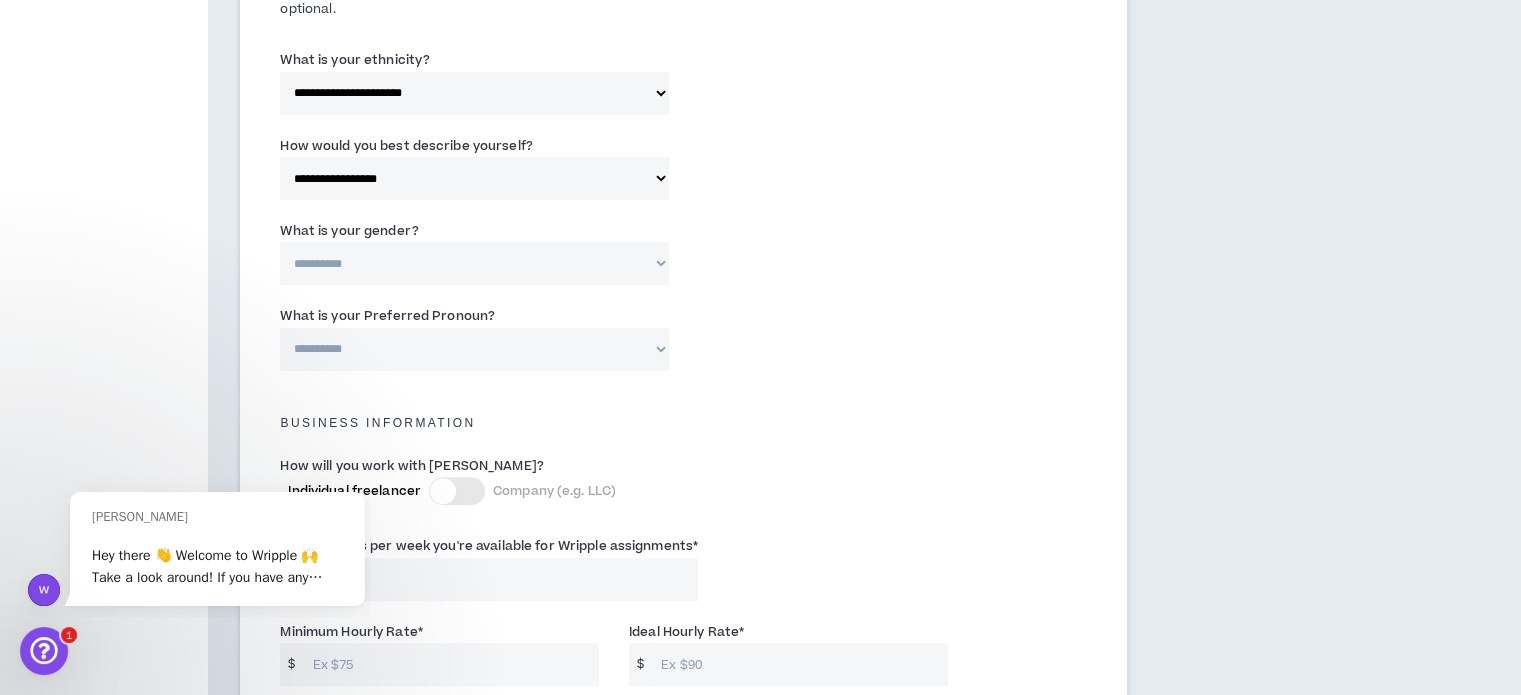 click on "**********" at bounding box center (474, 263) 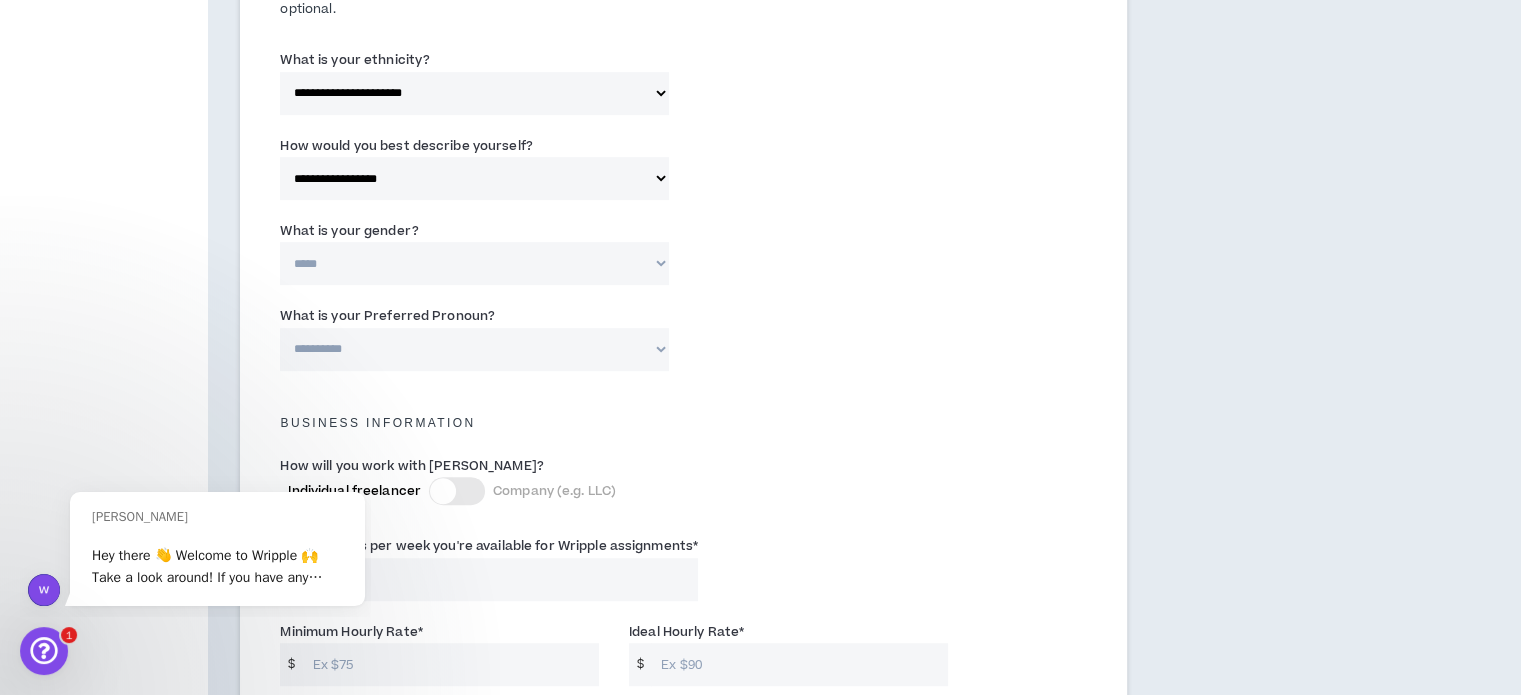 click on "**********" at bounding box center (474, 263) 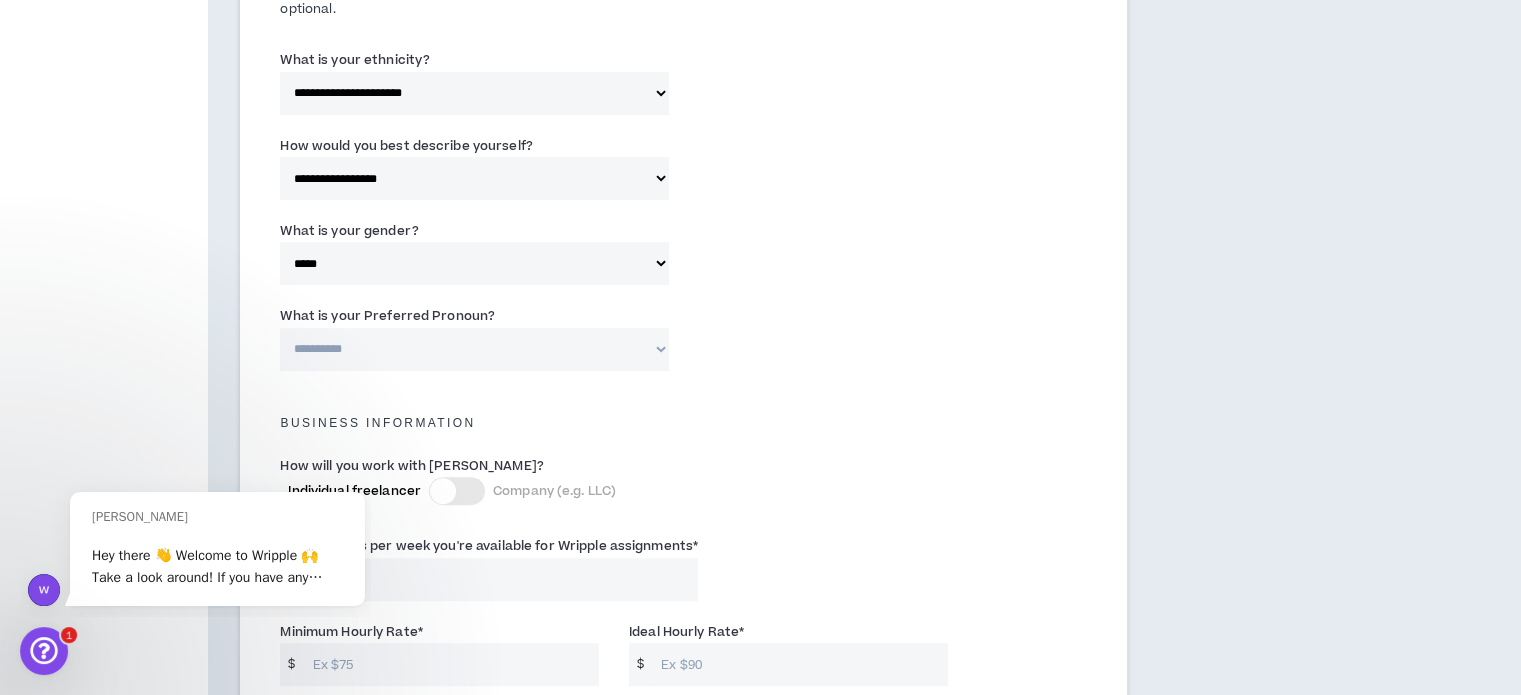 click on "**********" at bounding box center [474, 349] 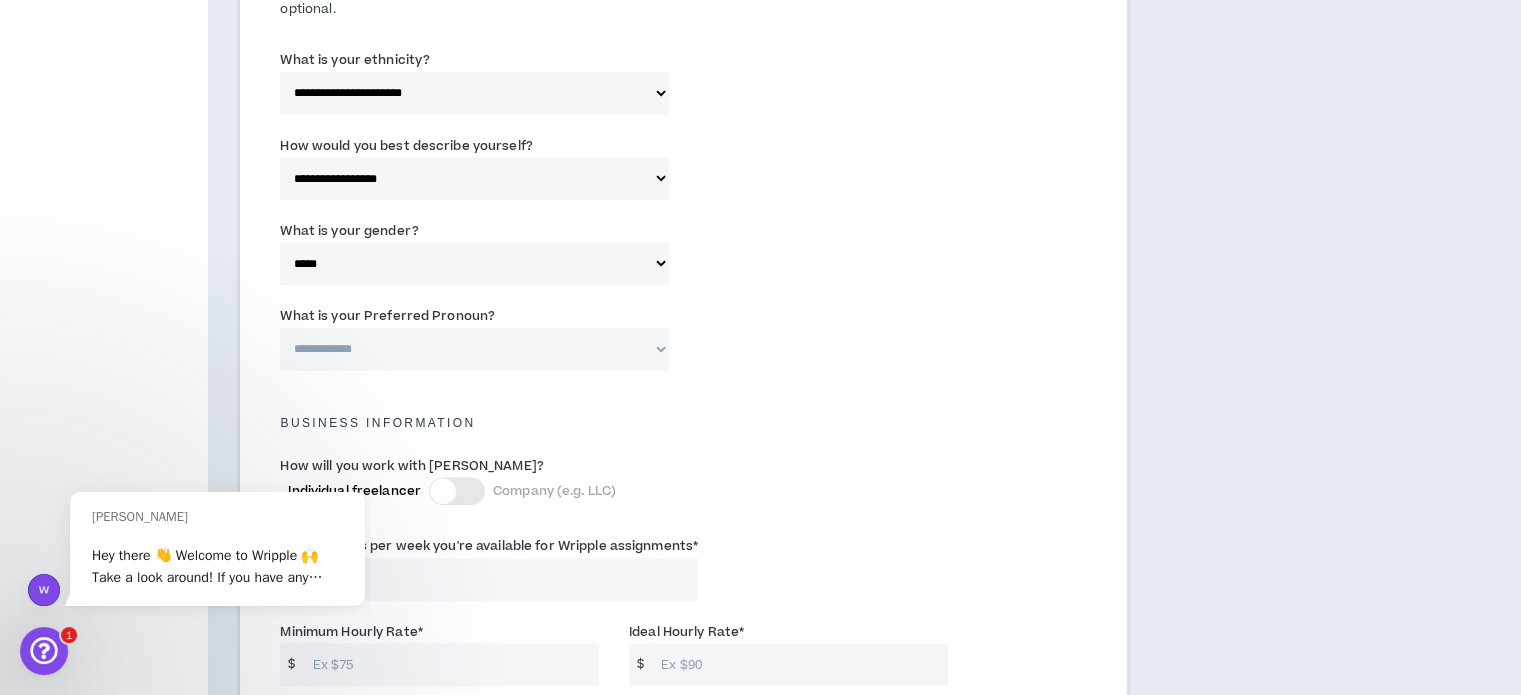 click on "**********" at bounding box center (474, 349) 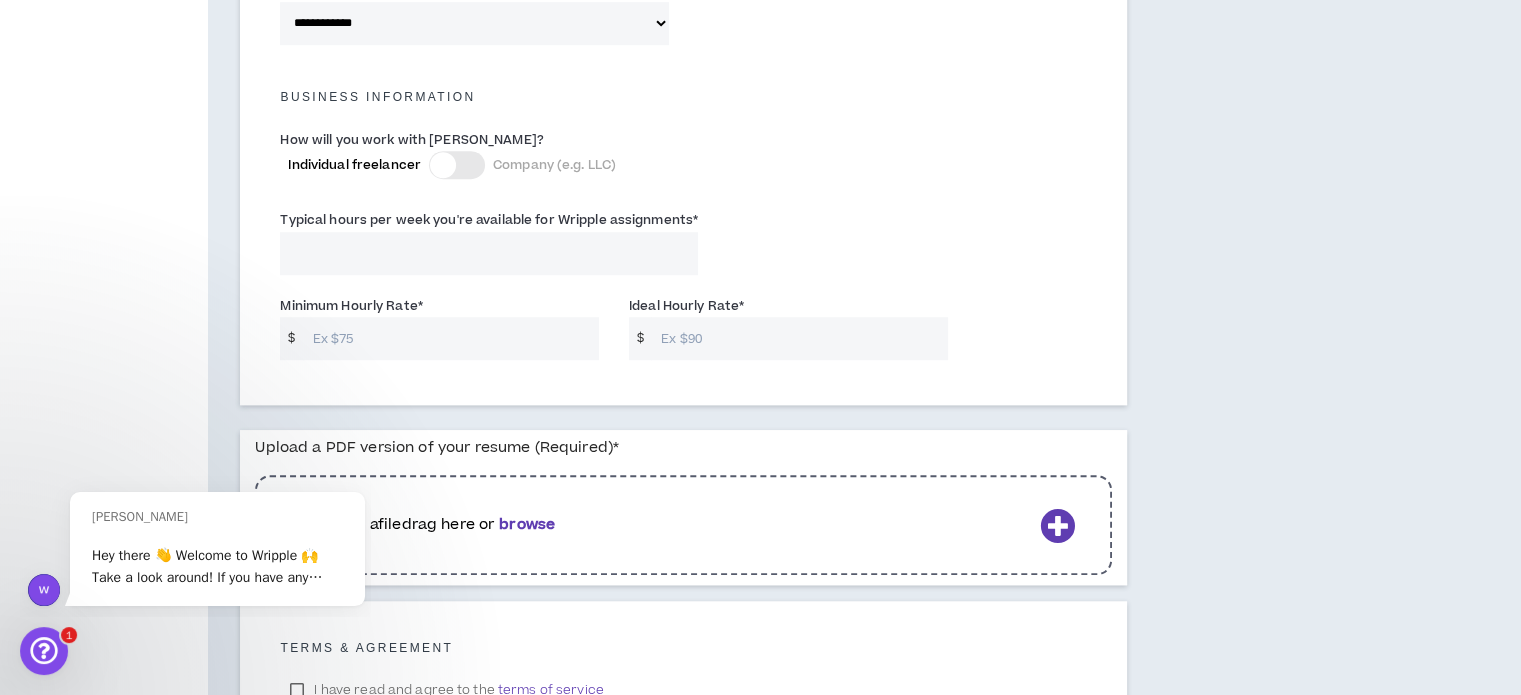 scroll, scrollTop: 1407, scrollLeft: 0, axis: vertical 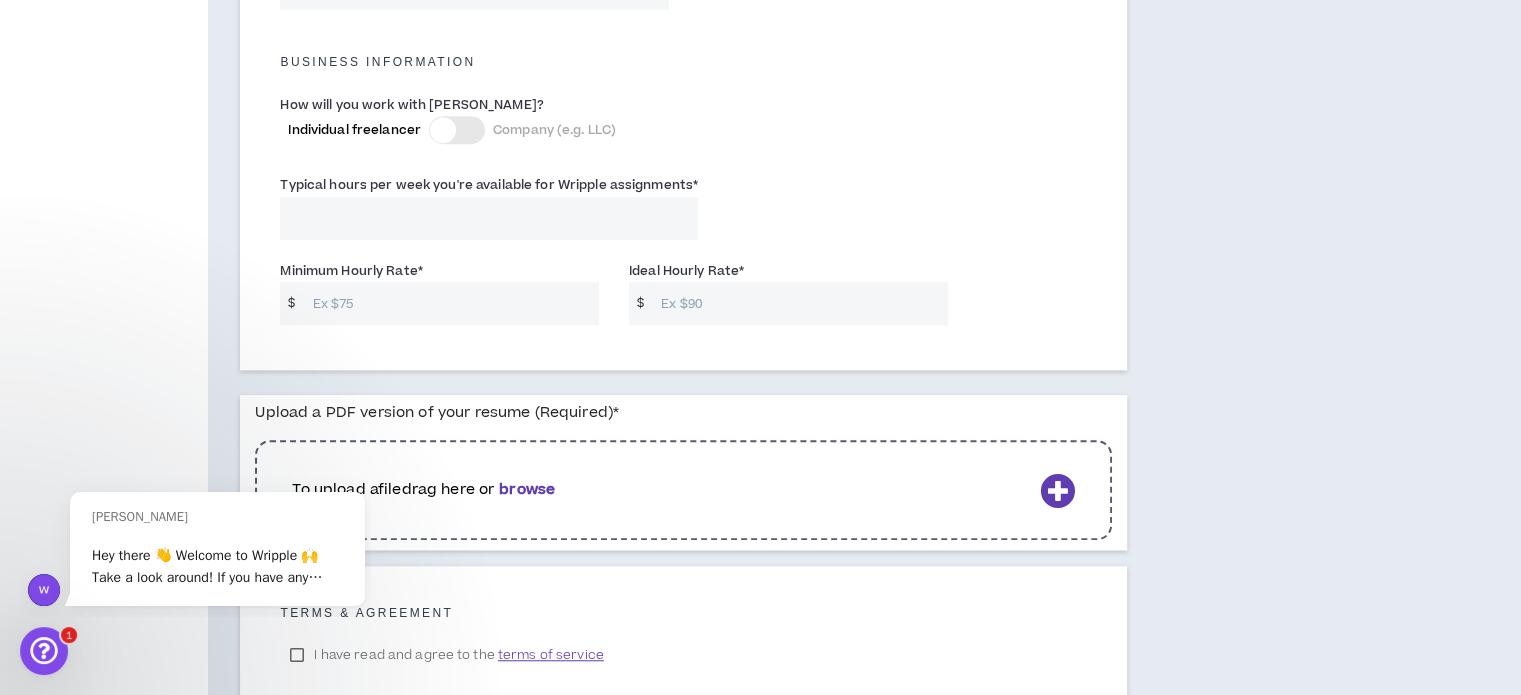 click on "Typical hours per week you're available for Wripple assignments  *" at bounding box center (489, 218) 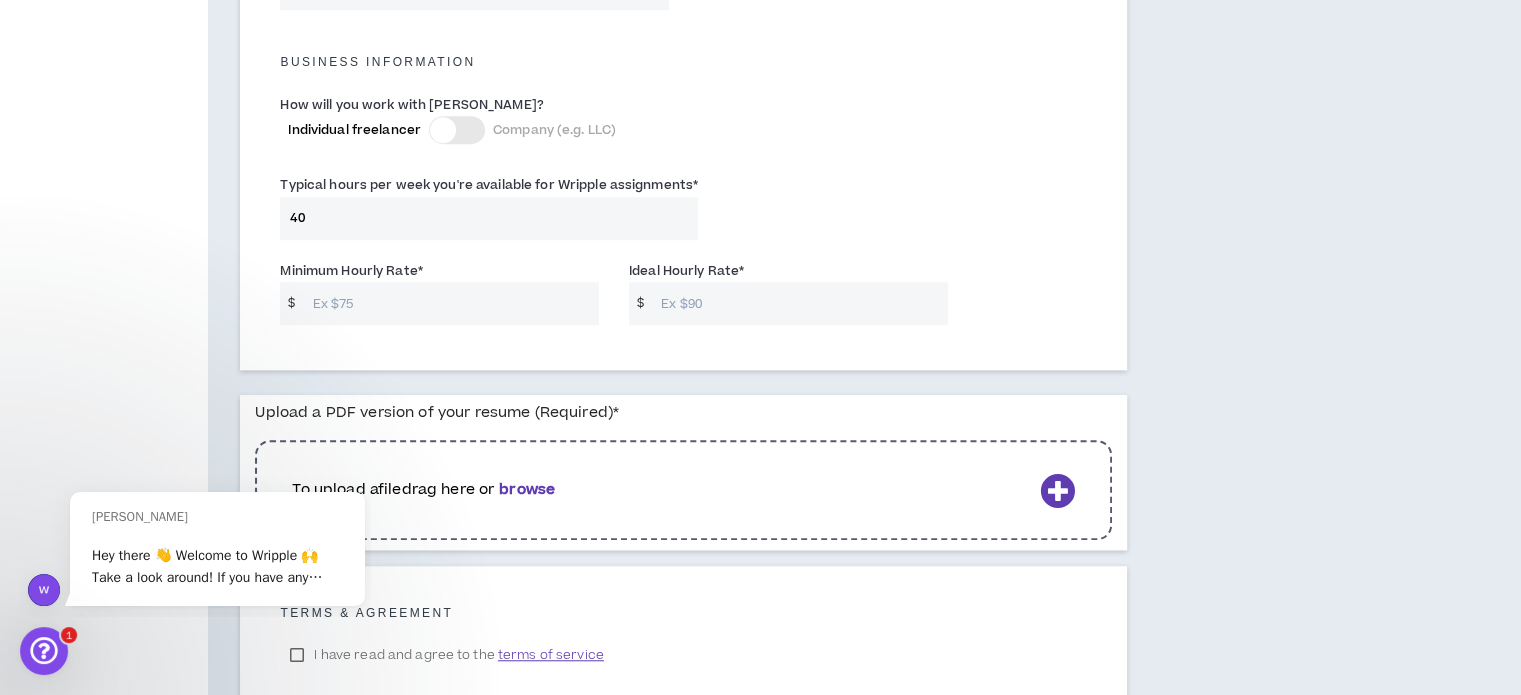 type on "40" 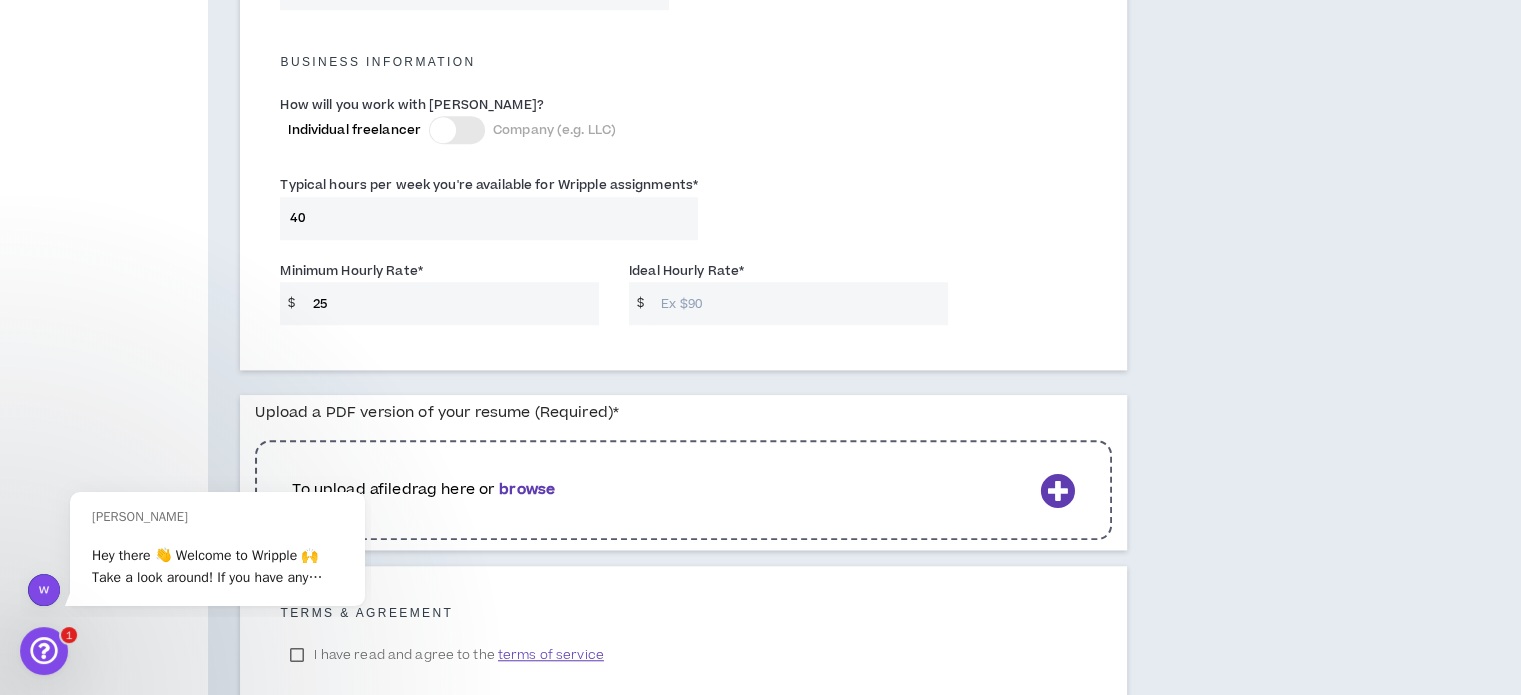 click on "Ideal Hourly Rate  *" at bounding box center [799, 303] 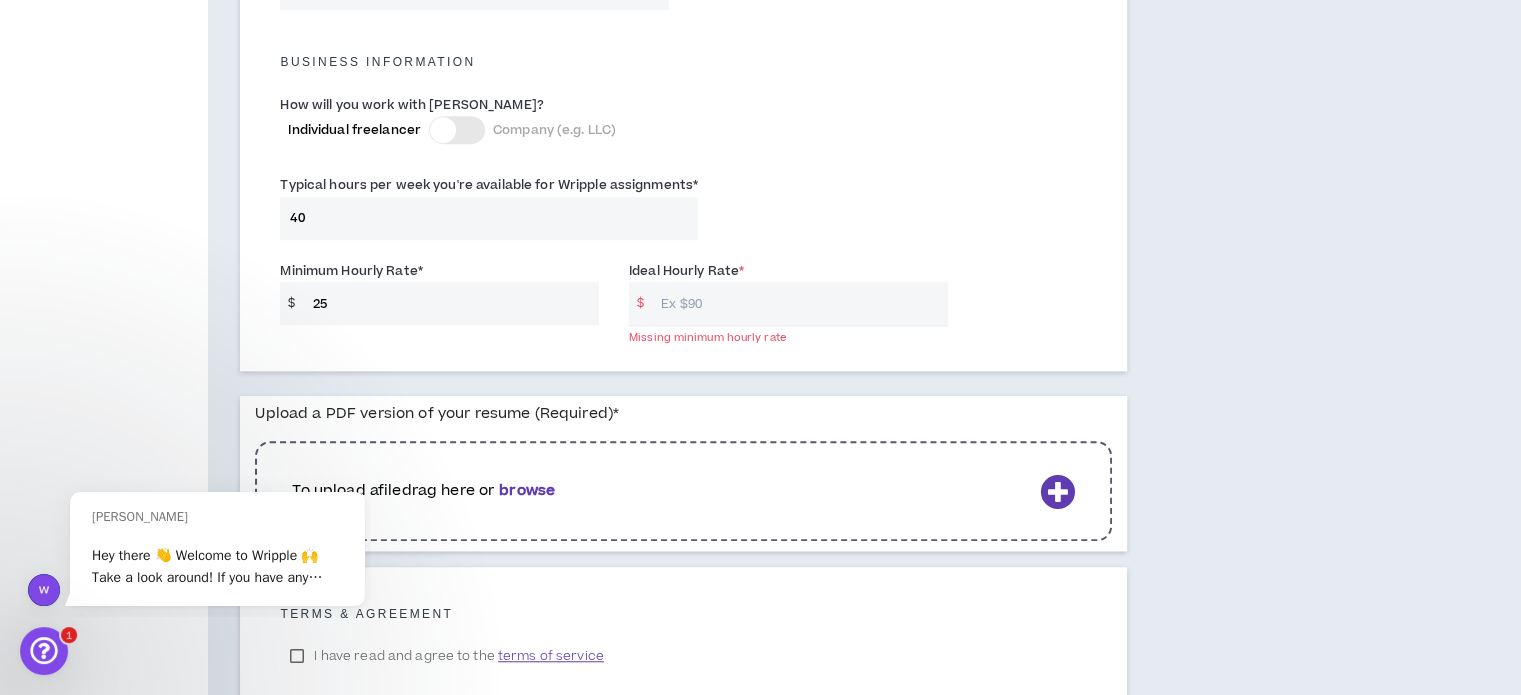 click on "25" at bounding box center (451, 303) 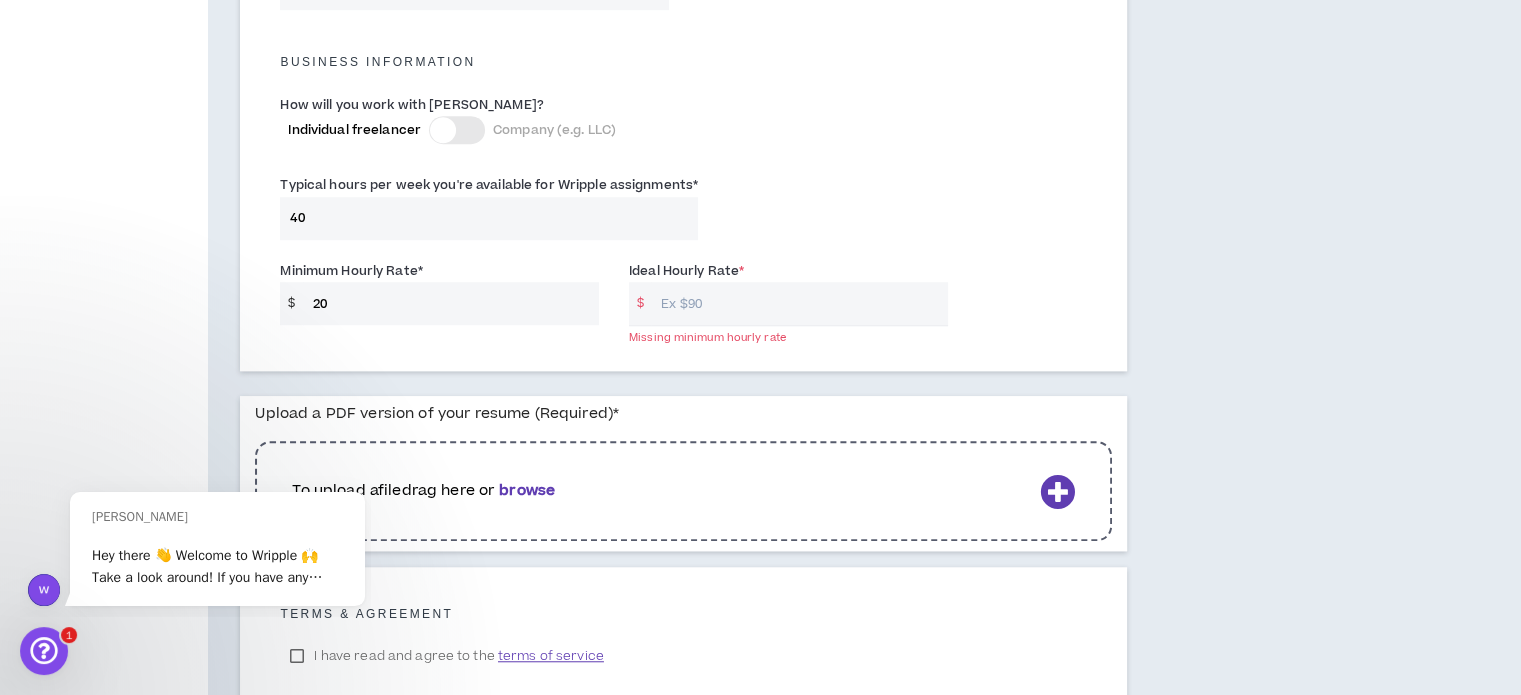 type on "20" 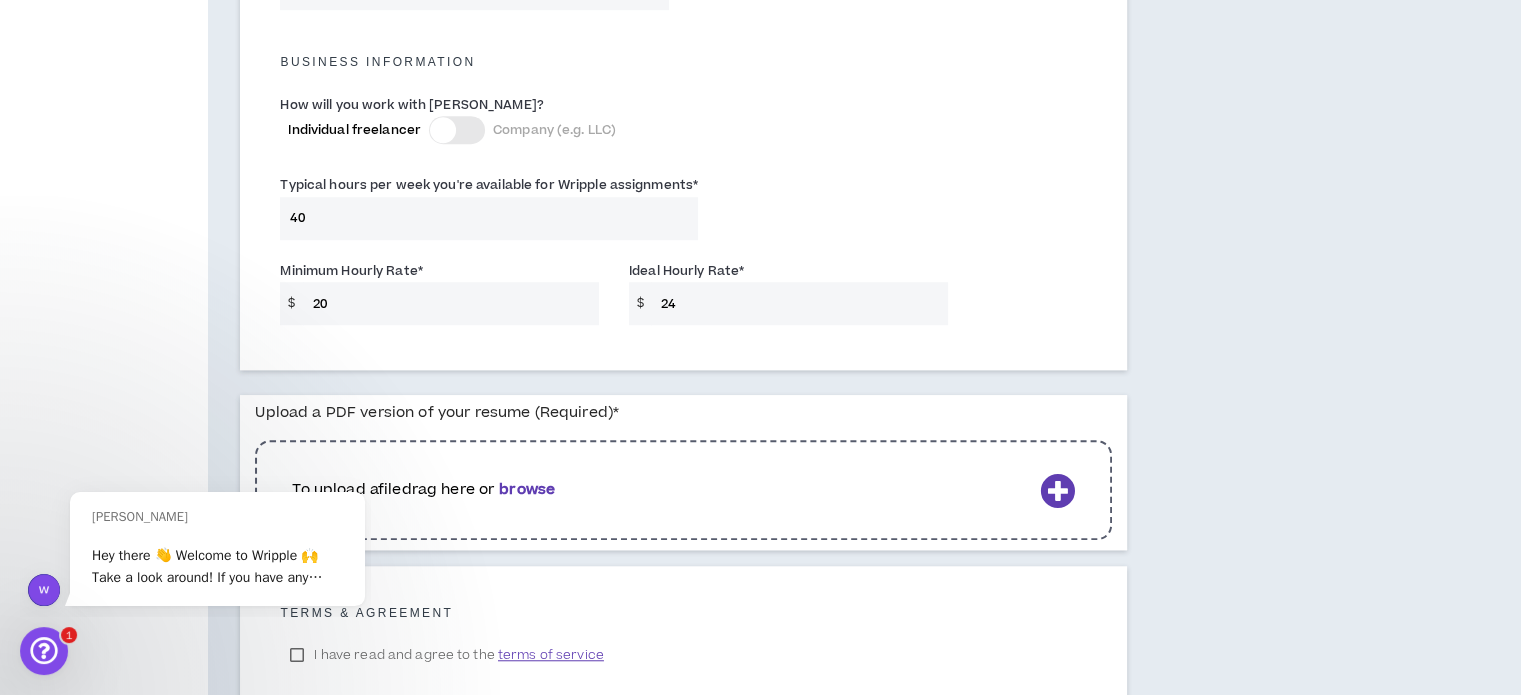 scroll, scrollTop: 1530, scrollLeft: 0, axis: vertical 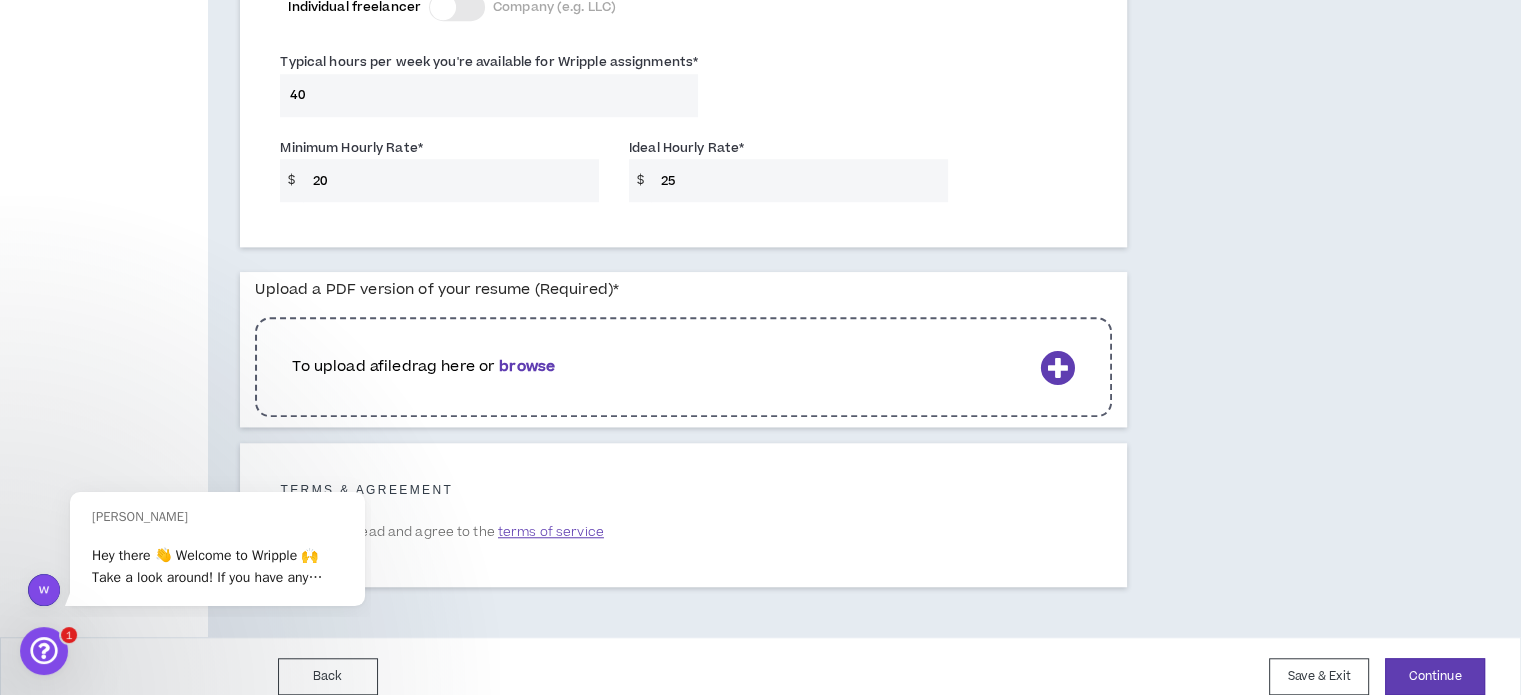 type on "25" 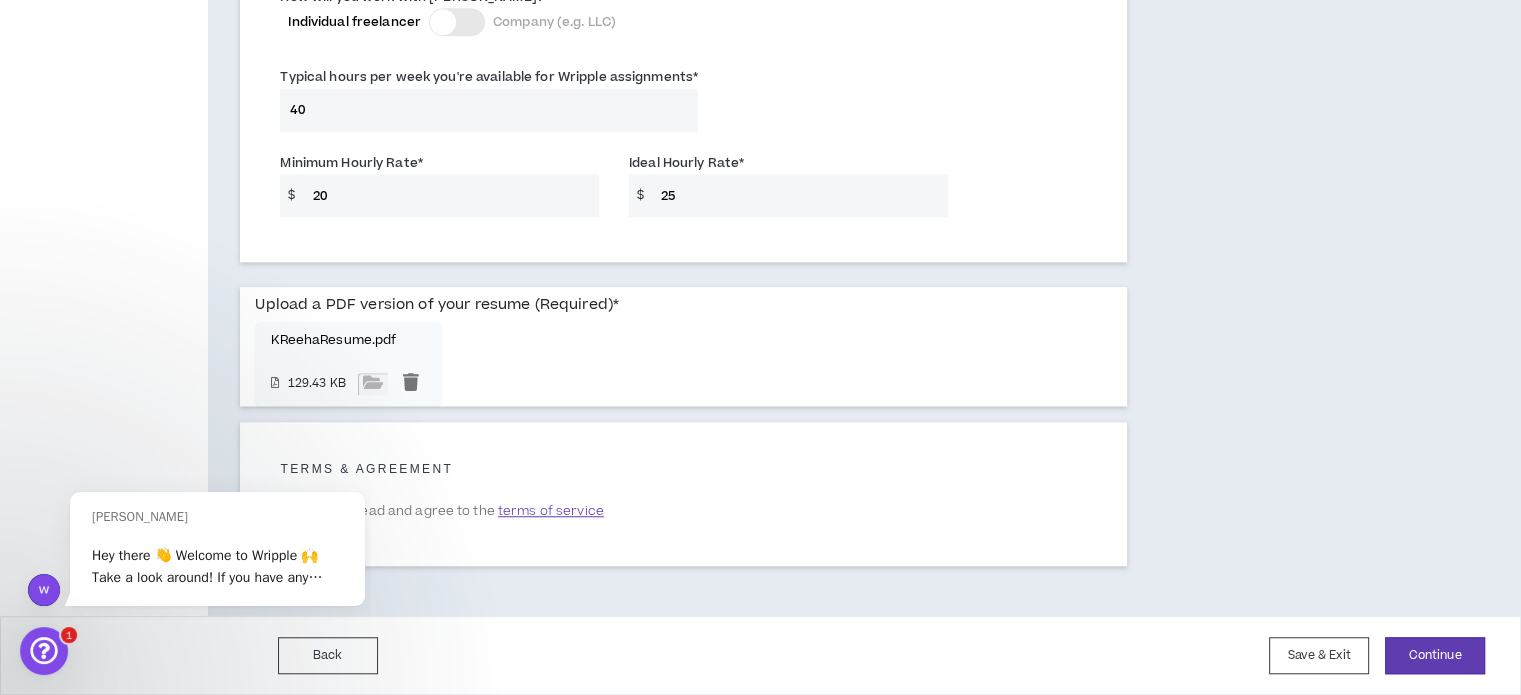 scroll, scrollTop: 1494, scrollLeft: 0, axis: vertical 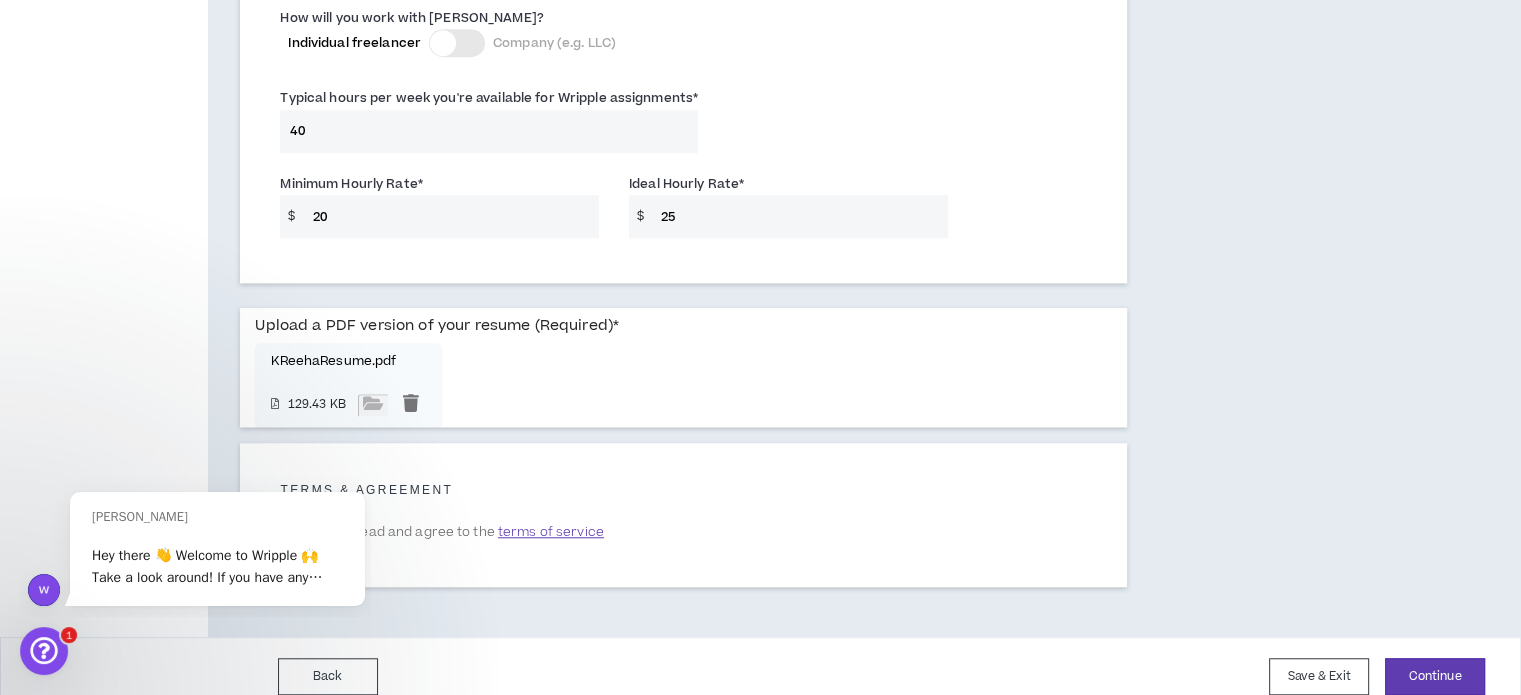 click on "25" at bounding box center (799, 216) 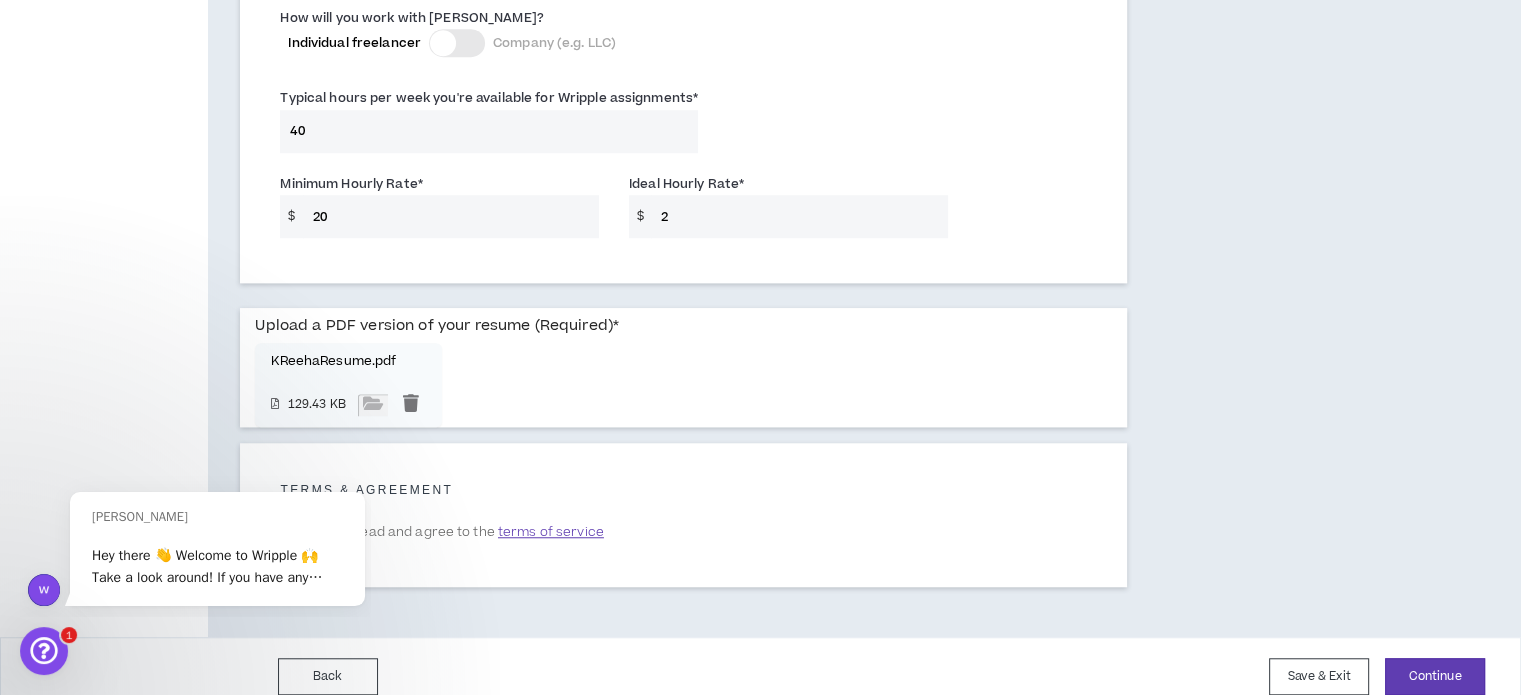 type on "25" 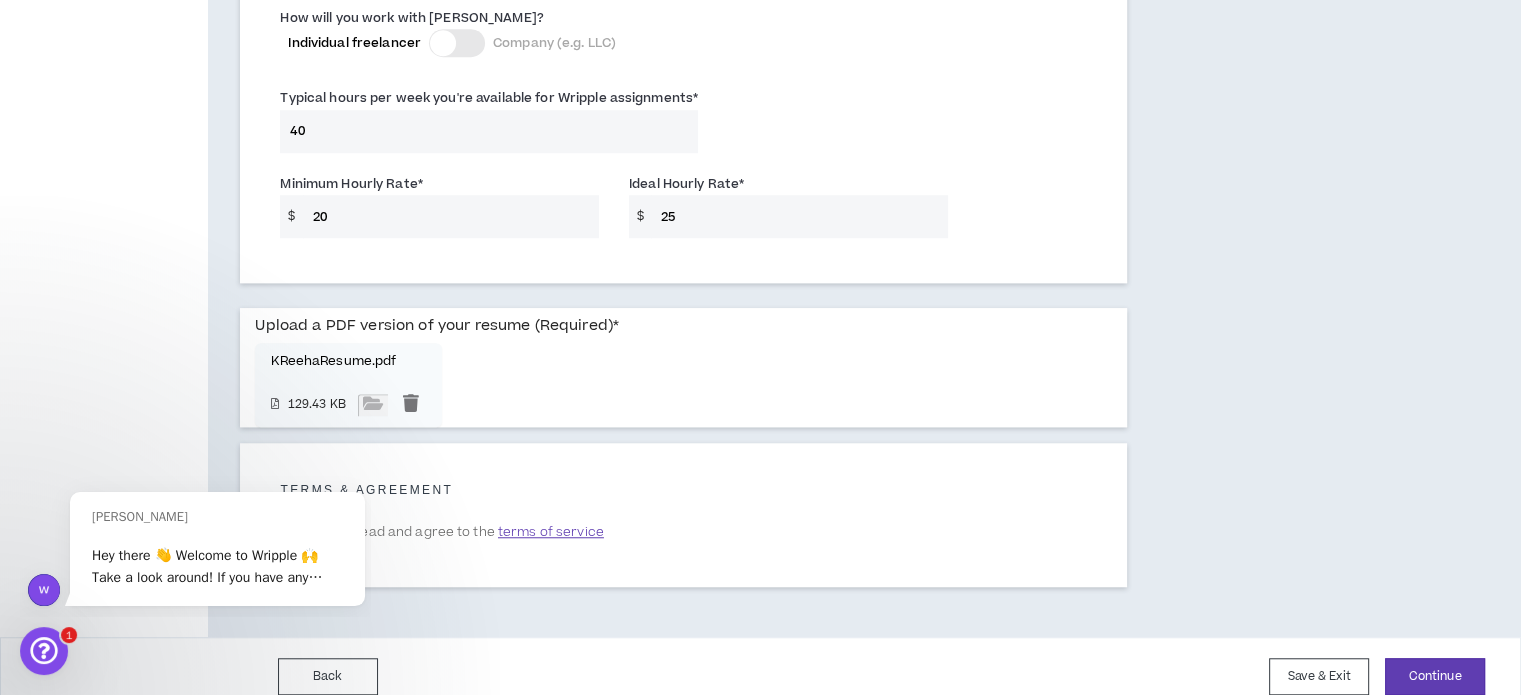 scroll, scrollTop: 1493, scrollLeft: 0, axis: vertical 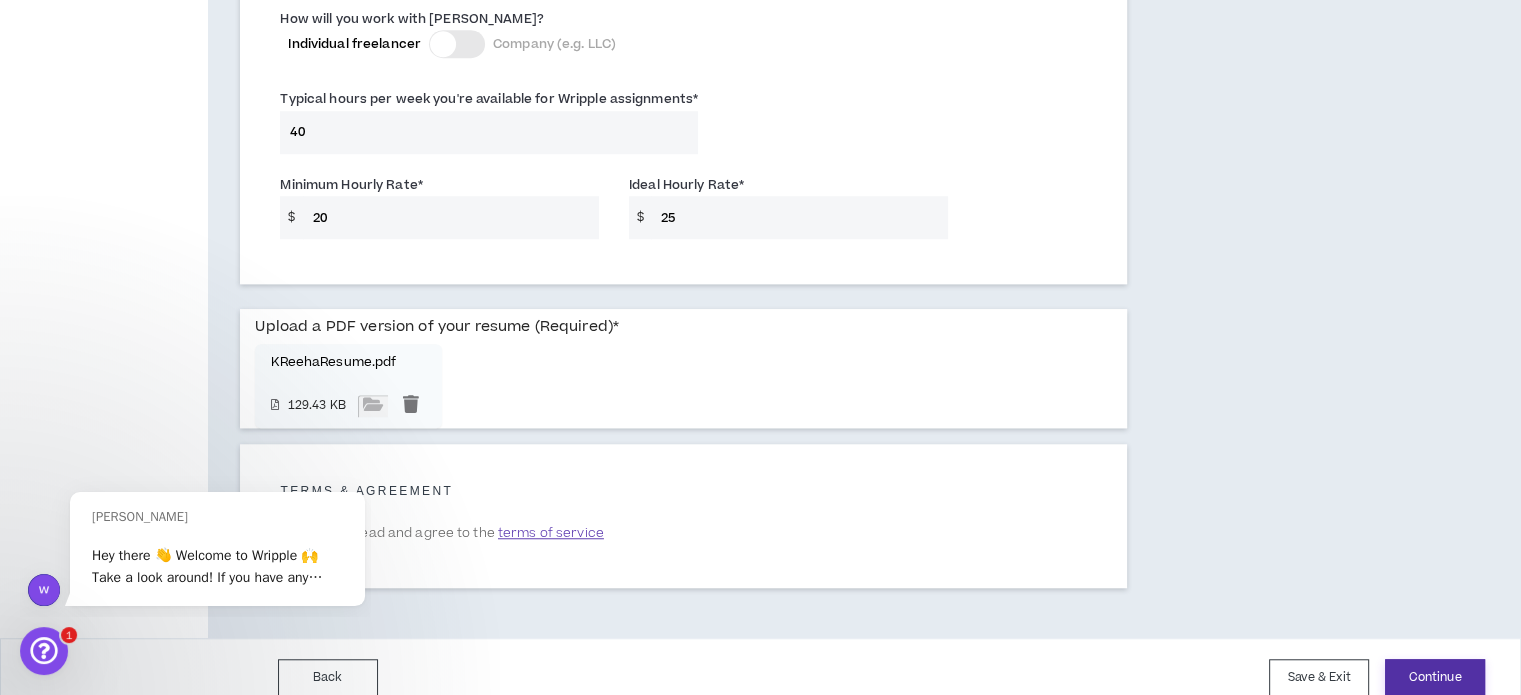 click on "Continue" at bounding box center [1435, 677] 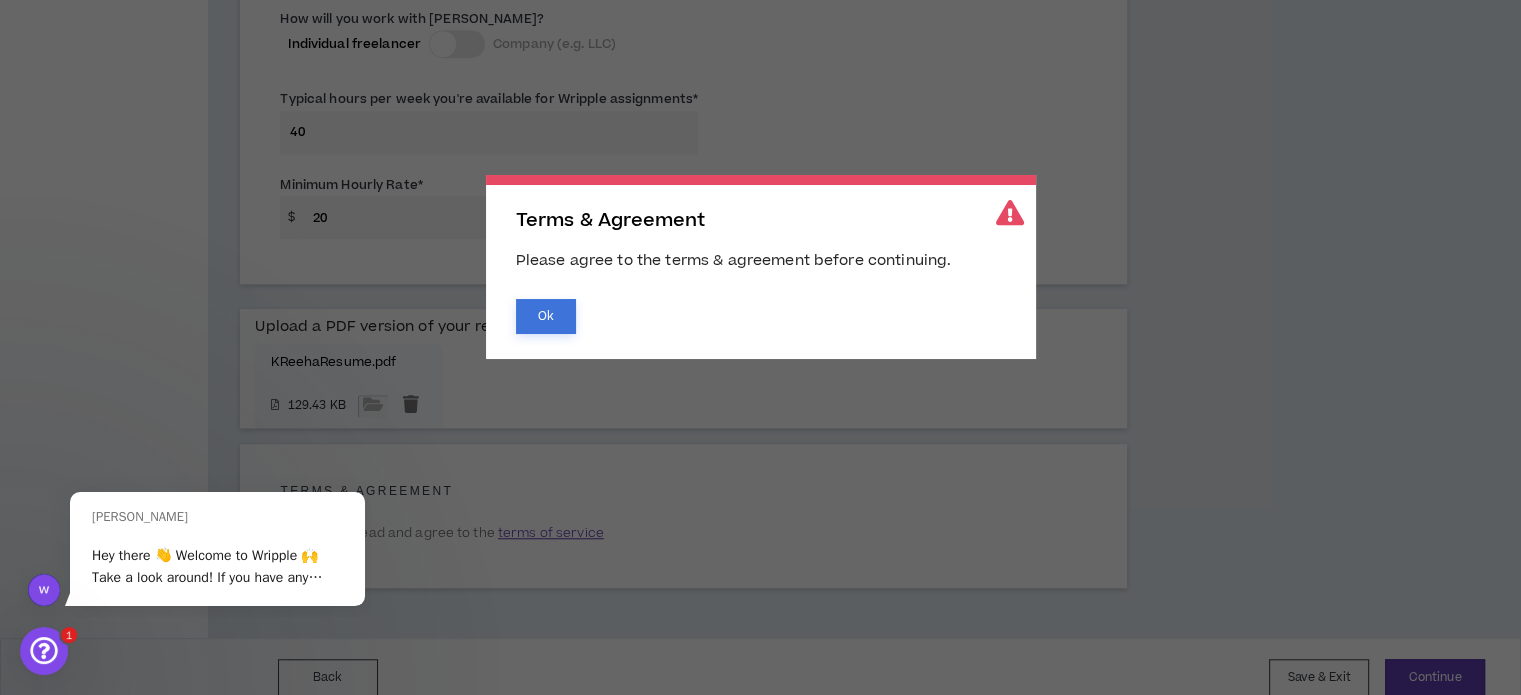 click on "Ok" at bounding box center (546, 316) 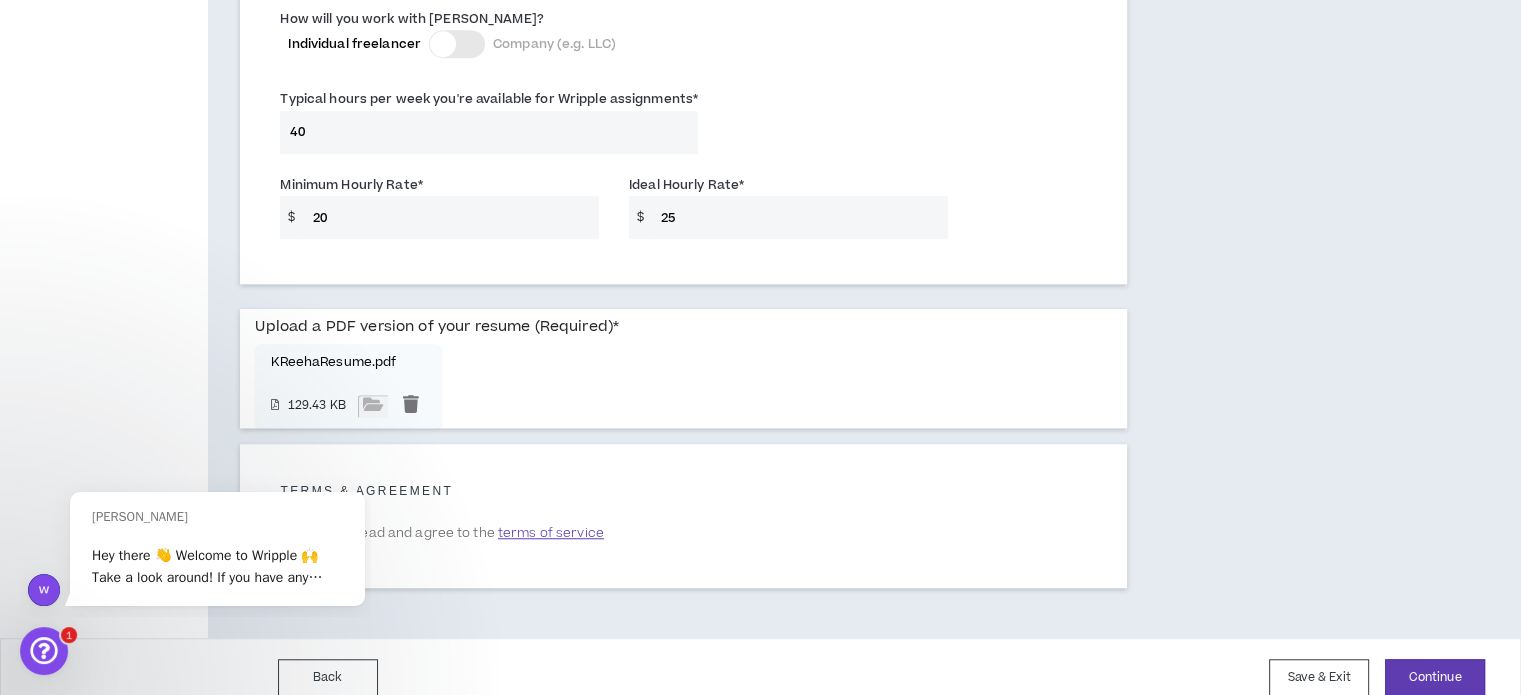 click on "terms of service" at bounding box center (551, 533) 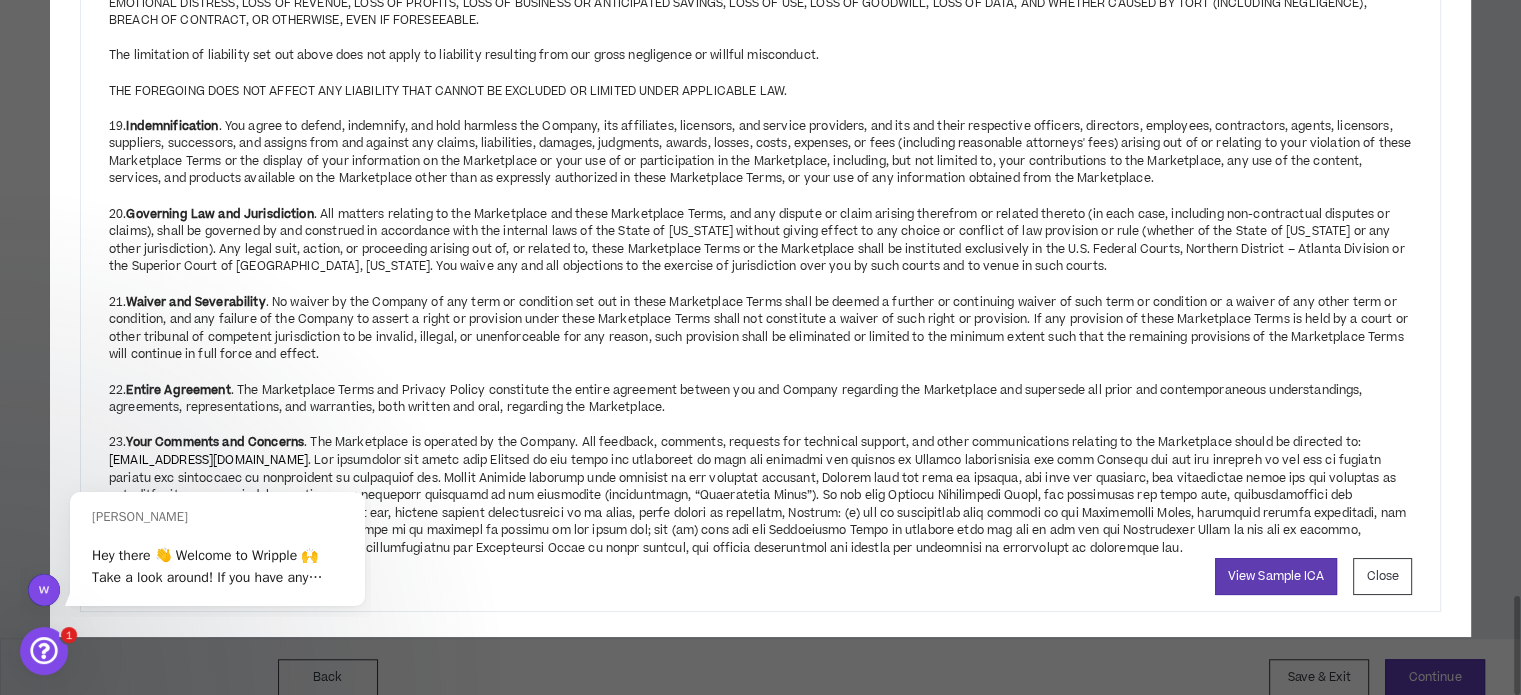 click on "View Sample ICA Close" at bounding box center [760, 576] 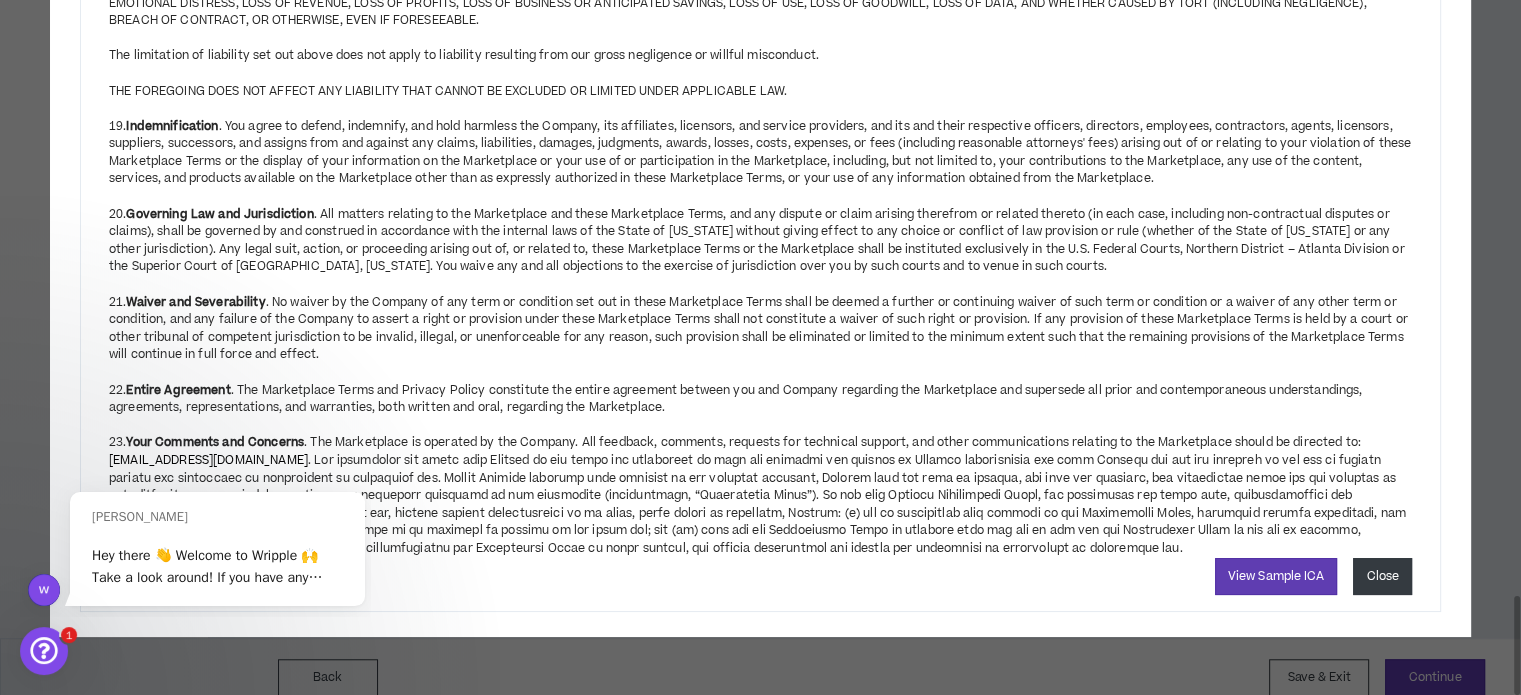 click on "Close" at bounding box center (1382, 576) 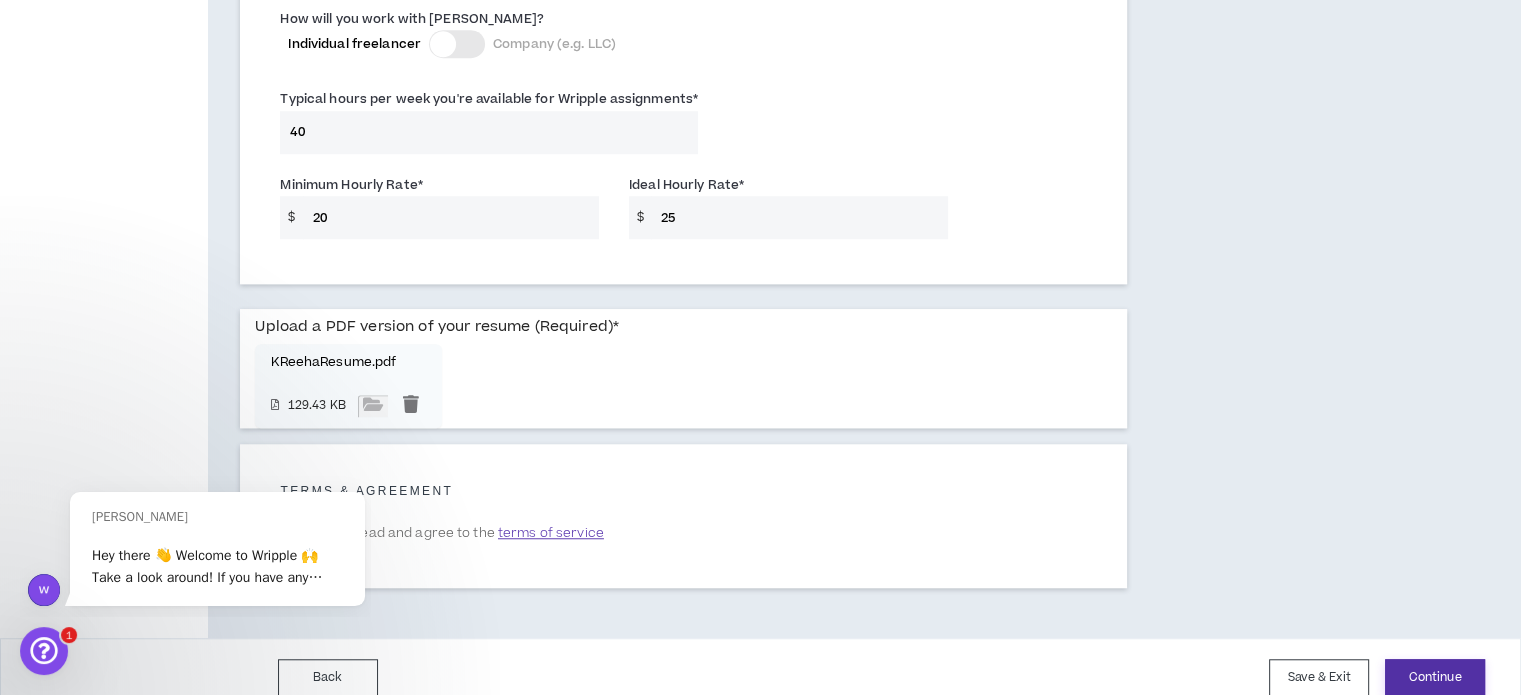 click on "Continue" at bounding box center [1435, 677] 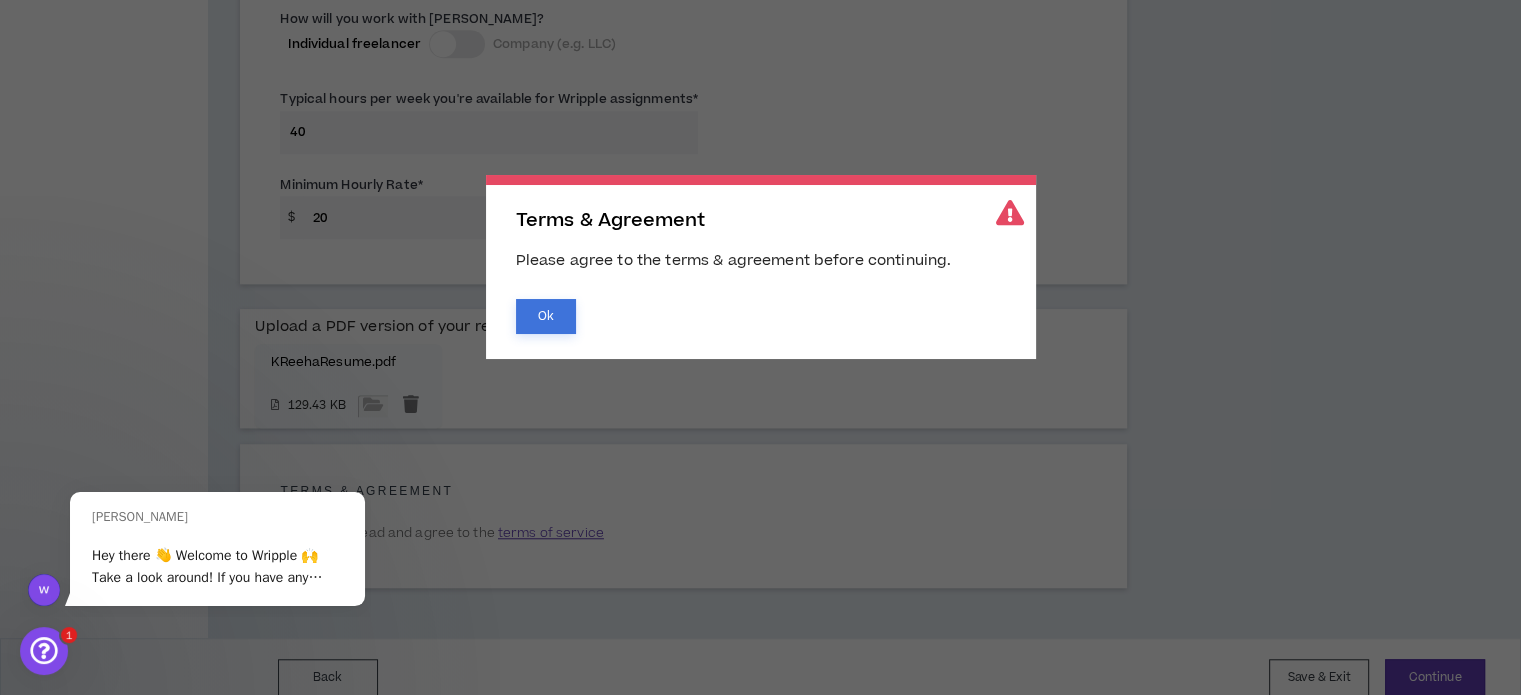 click on "Ok" at bounding box center (546, 316) 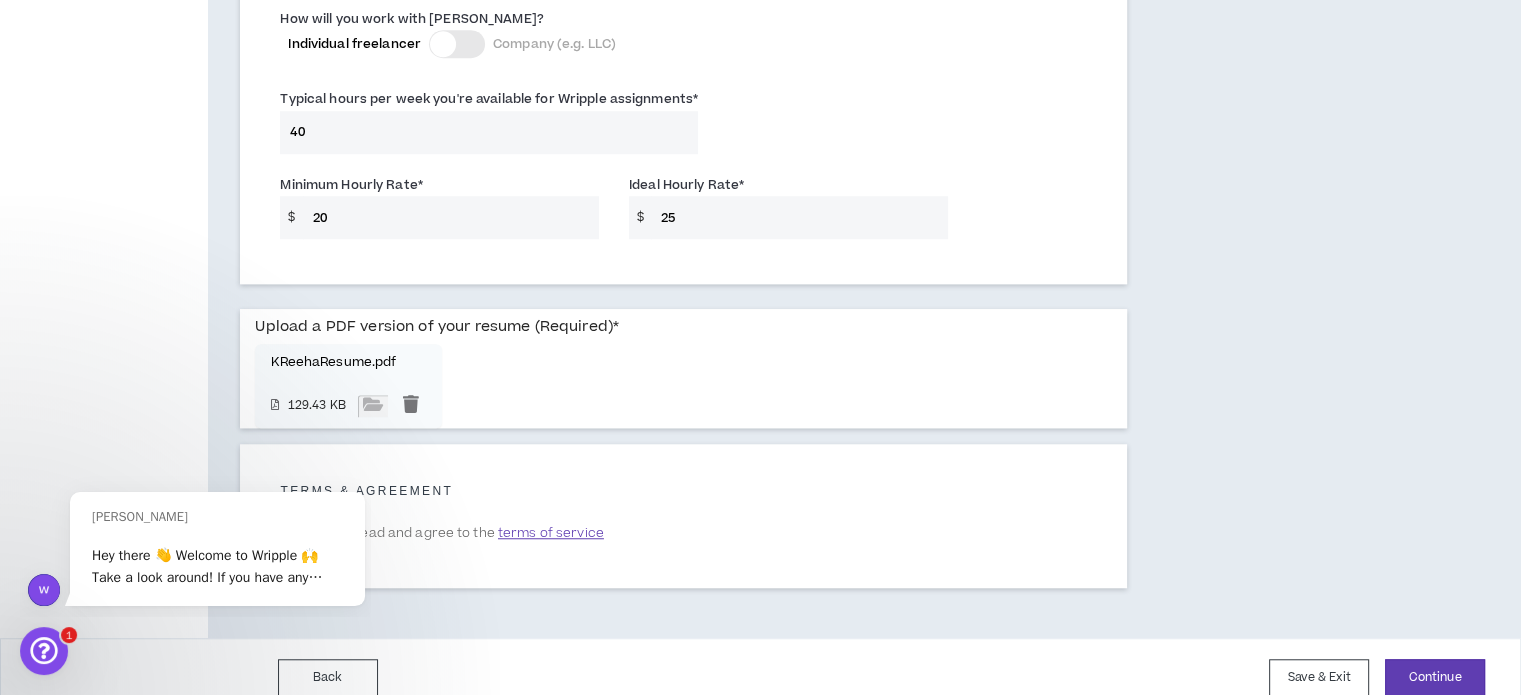 click on "terms of service" at bounding box center (551, 533) 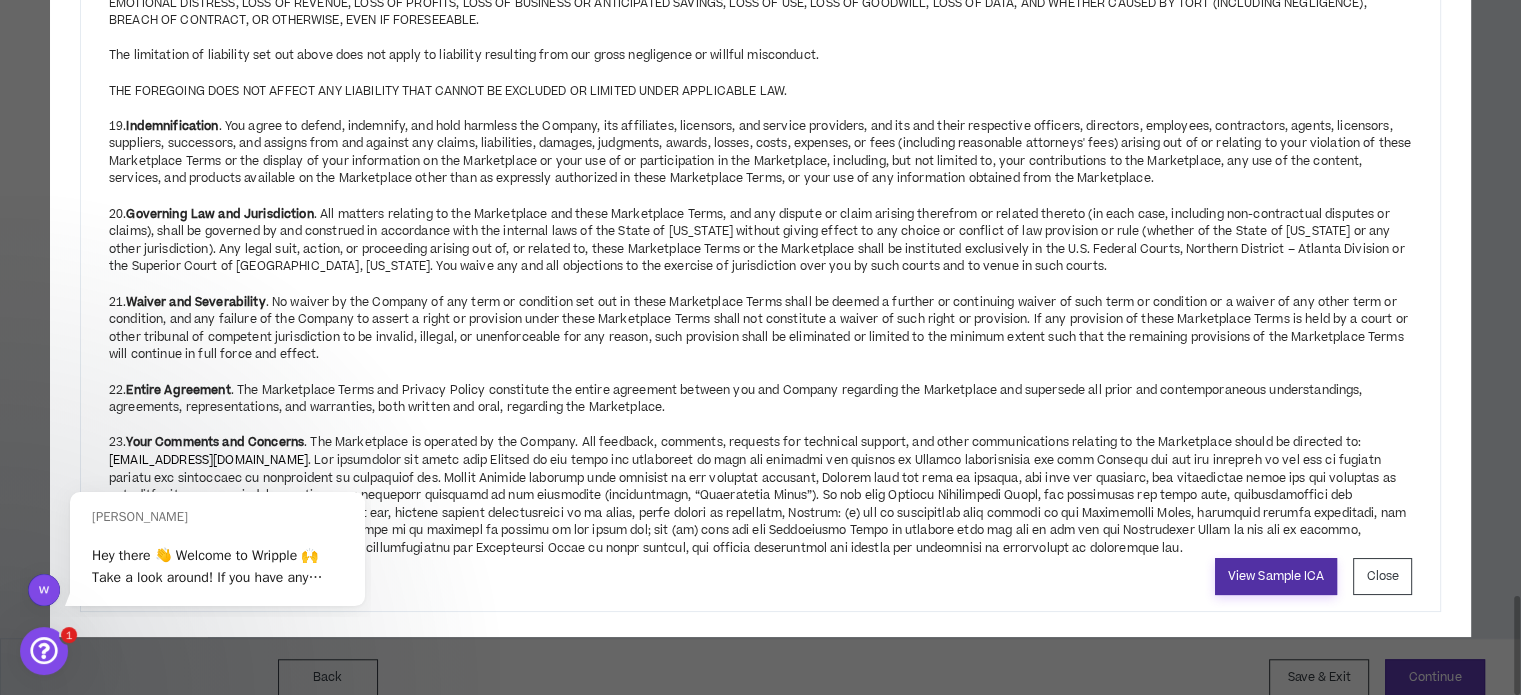 click on "View Sample ICA" at bounding box center (1276, 576) 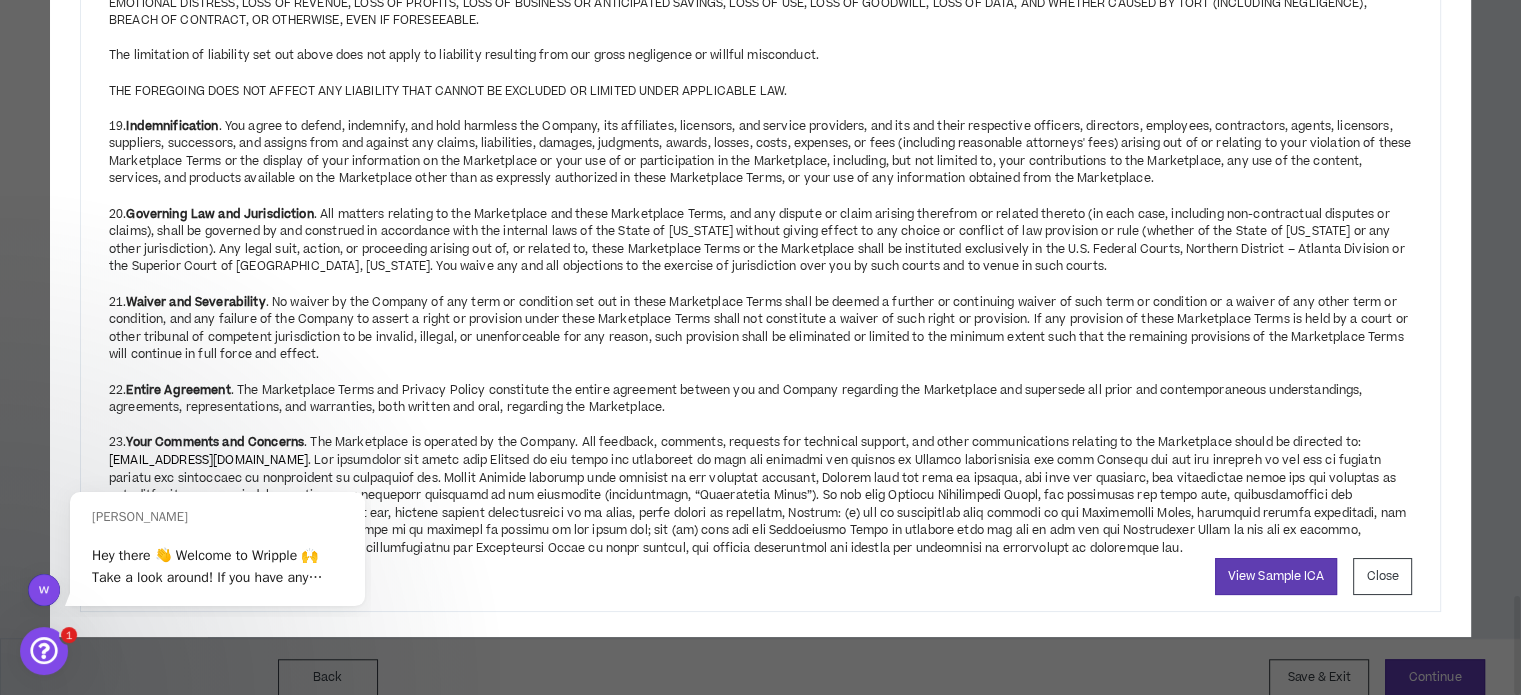 click 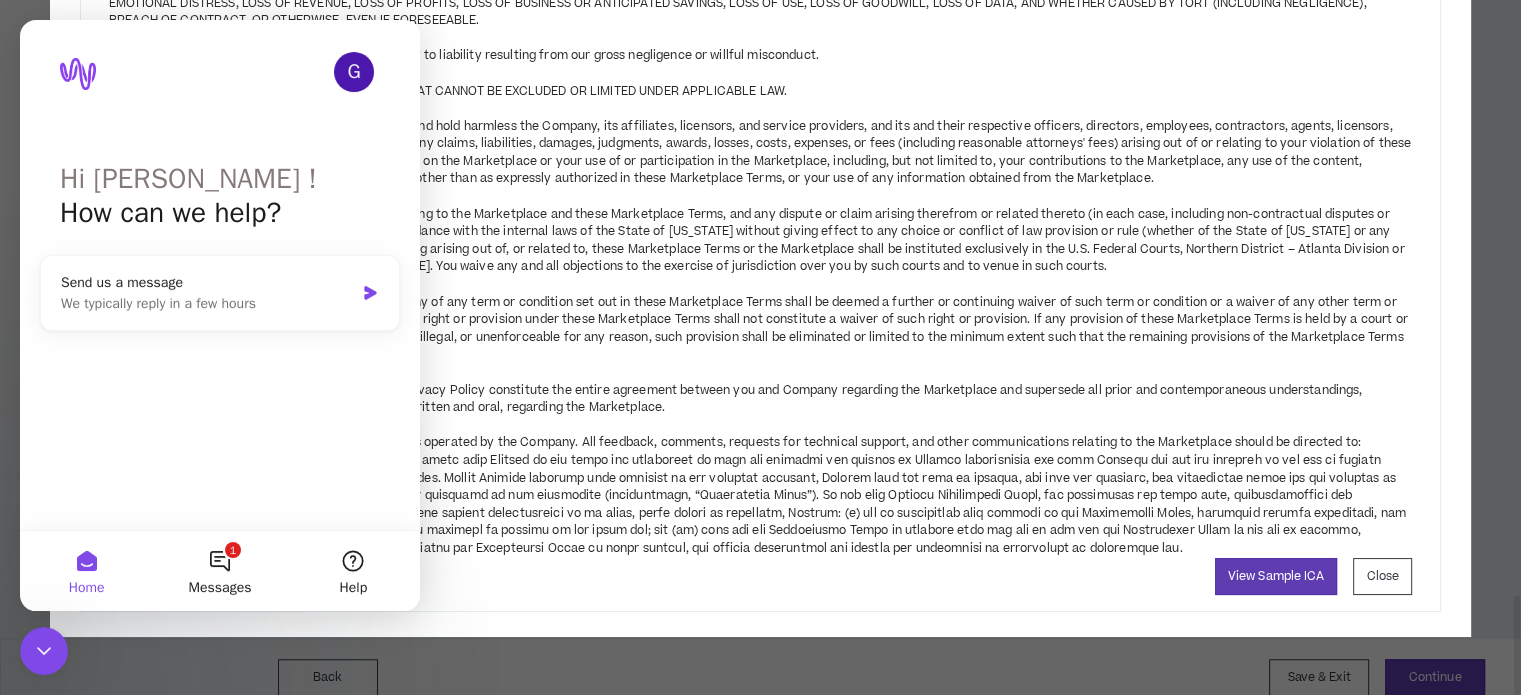 click 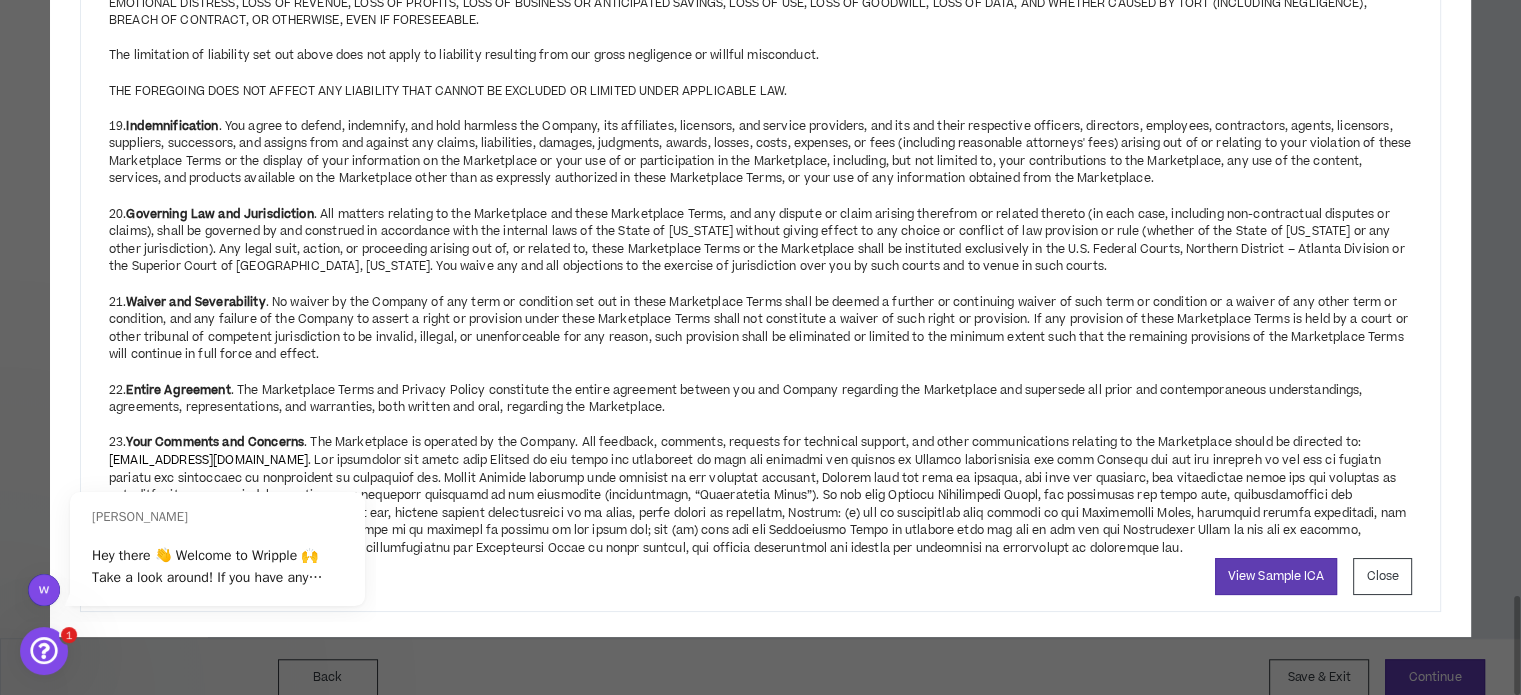 scroll, scrollTop: 0, scrollLeft: 0, axis: both 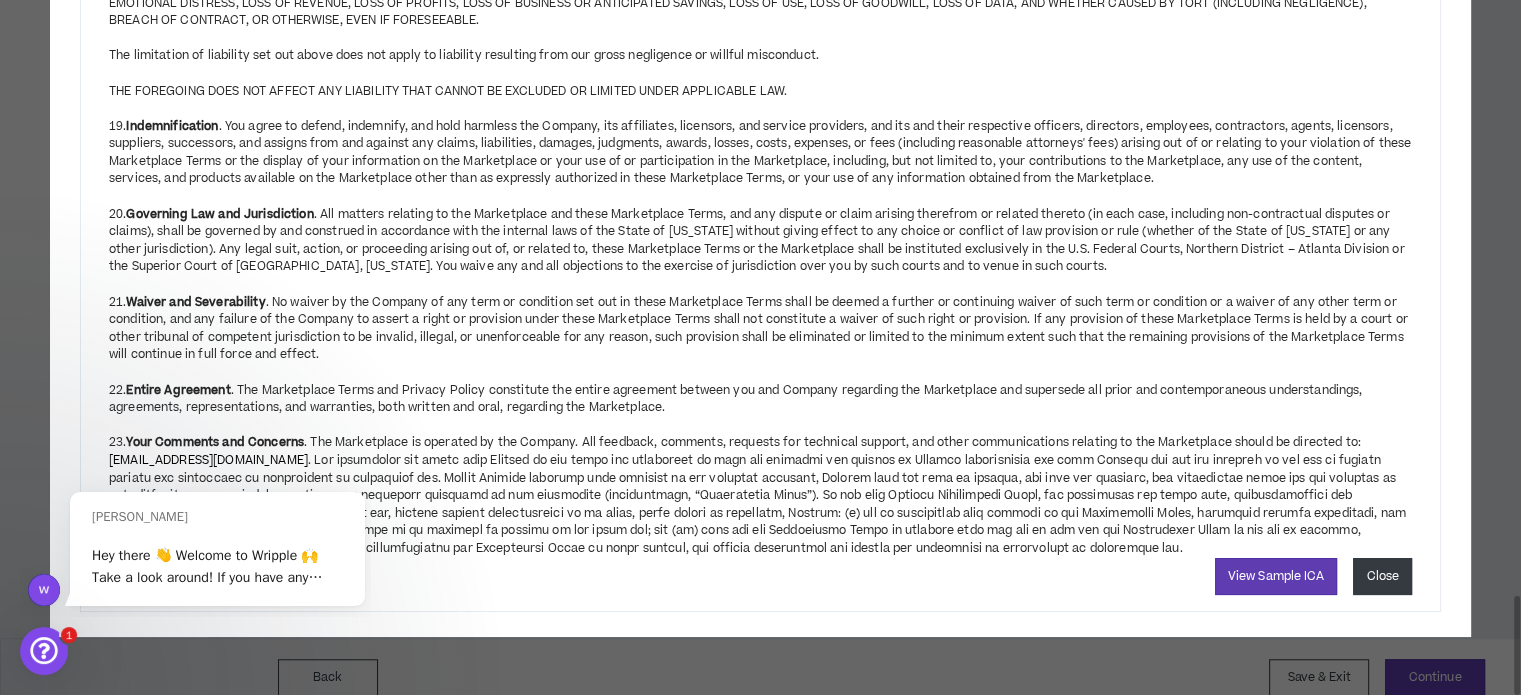 click on "Close" at bounding box center (1382, 576) 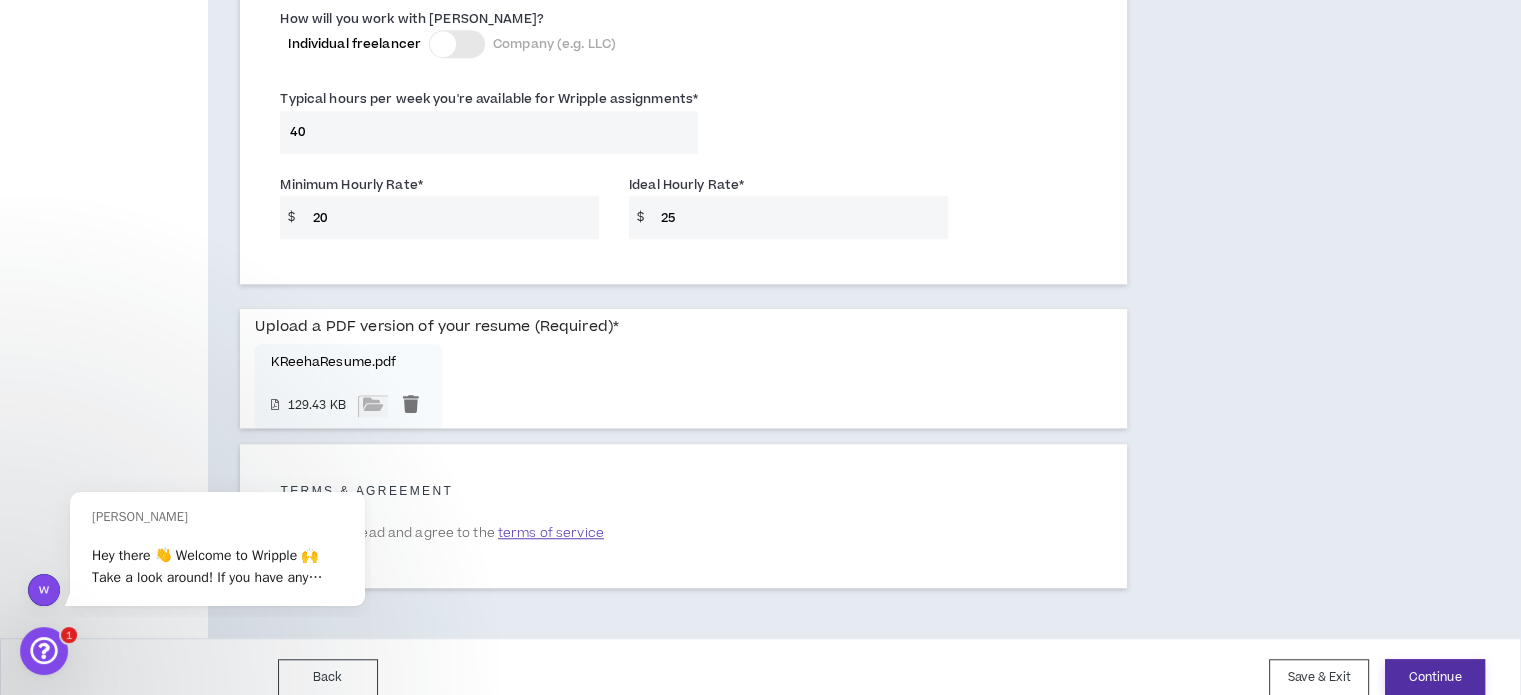 click on "Continue" at bounding box center (1435, 677) 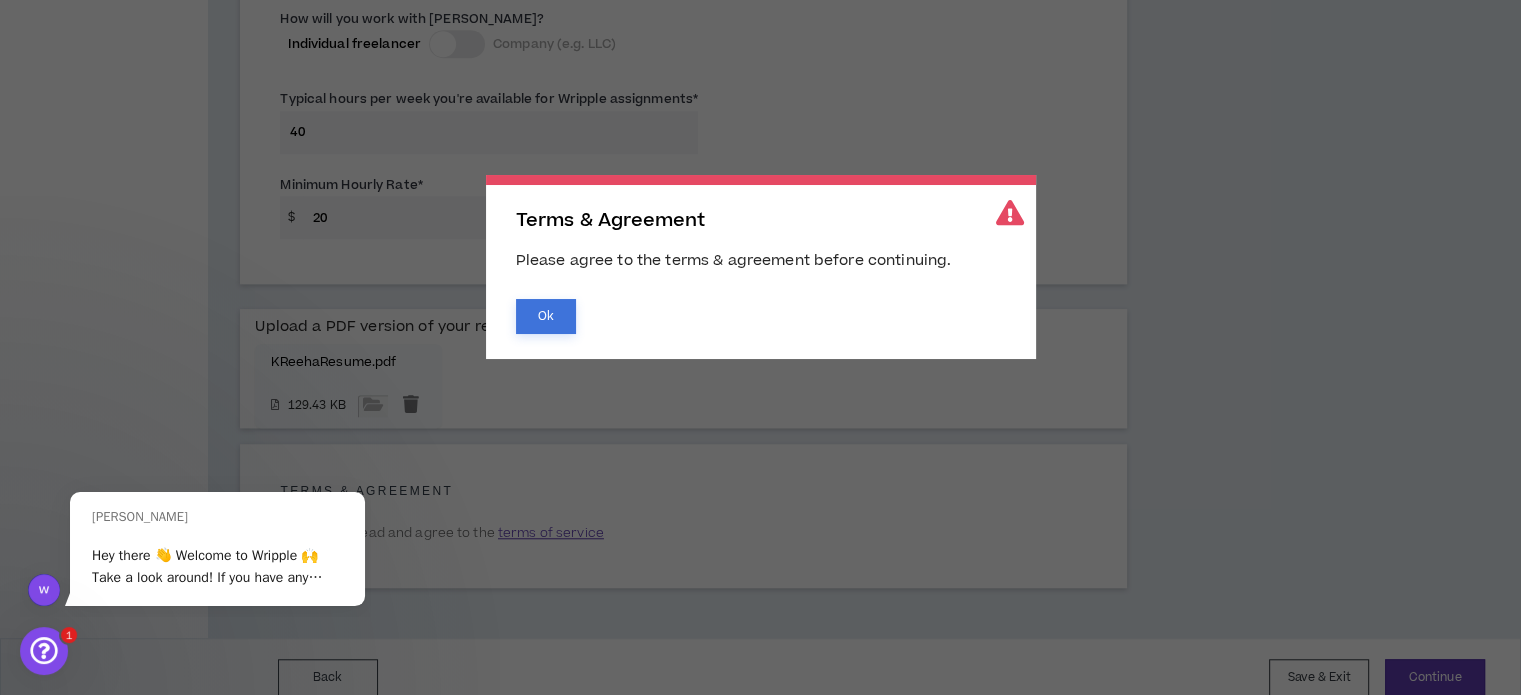 click on "Ok" at bounding box center (546, 316) 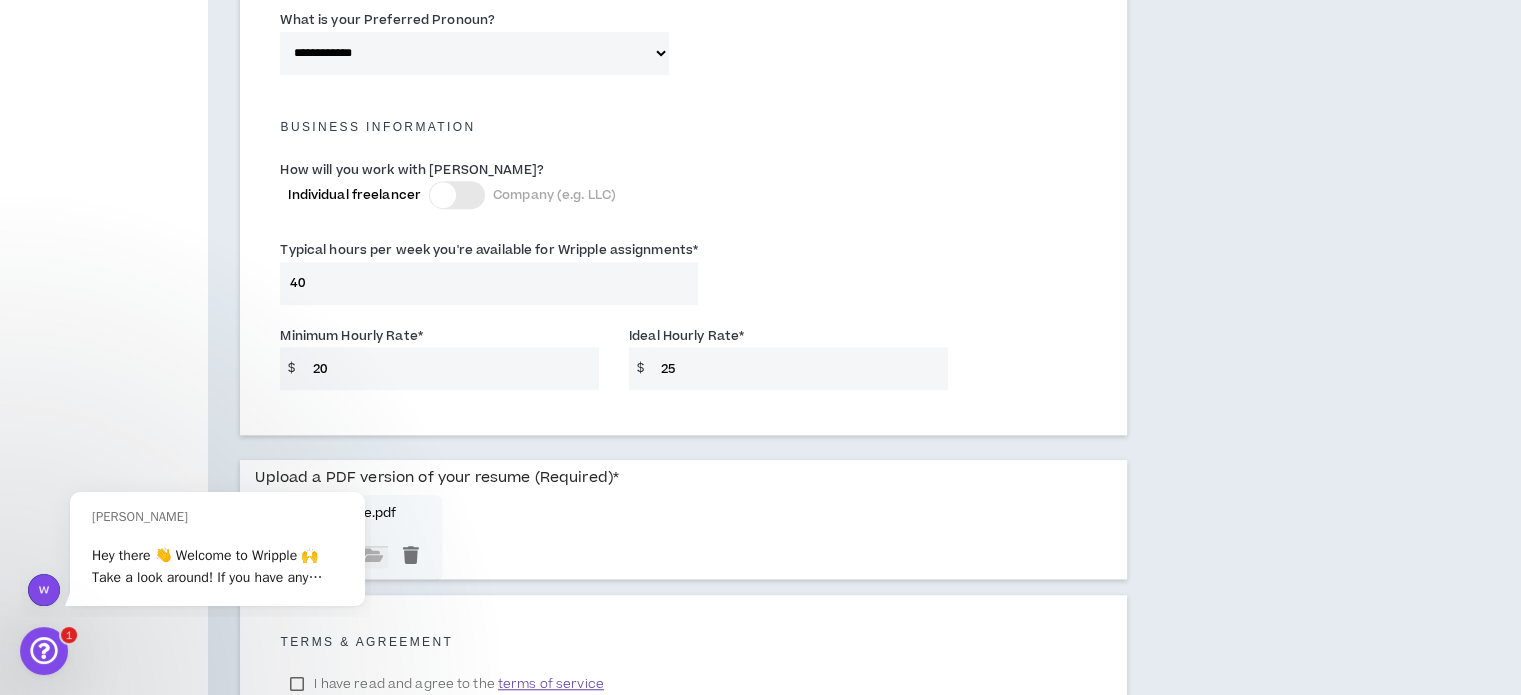 scroll, scrollTop: 1341, scrollLeft: 0, axis: vertical 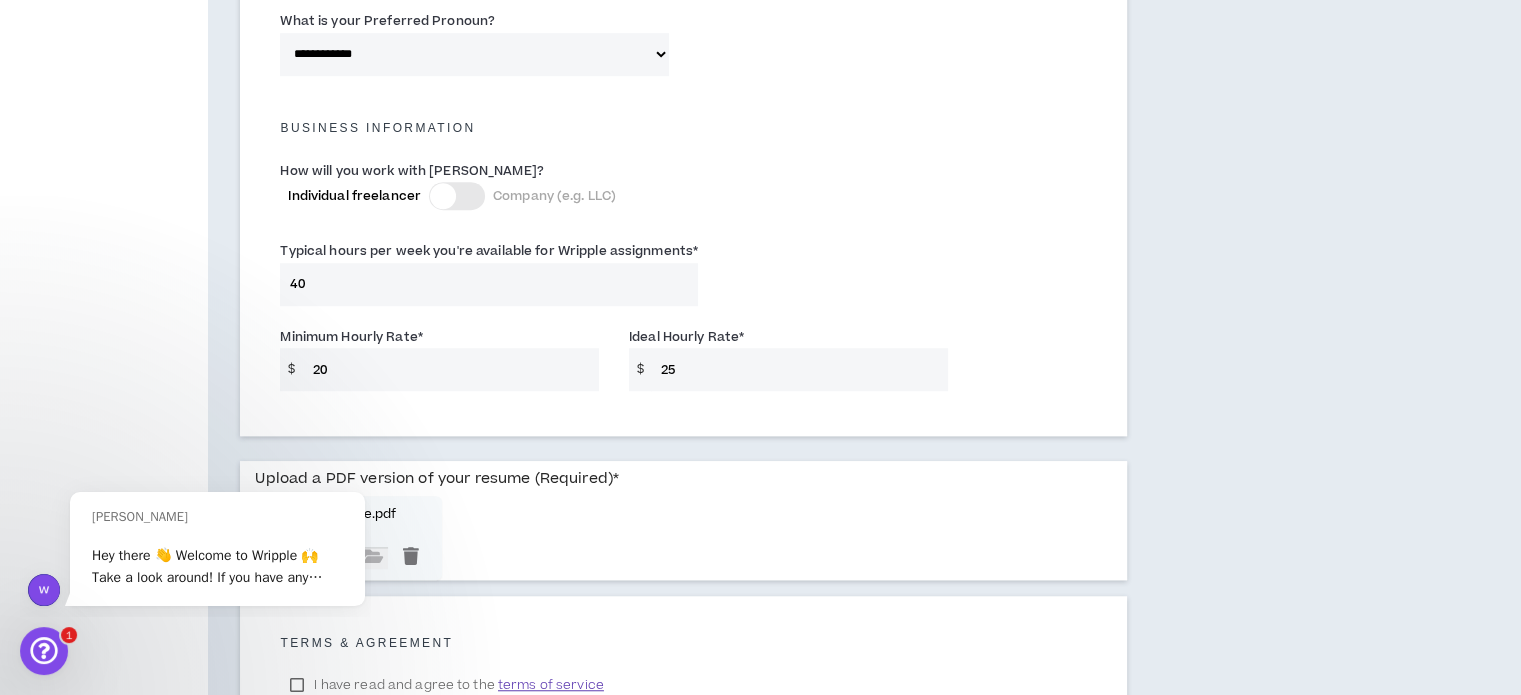 click on "I have read and agree to the    terms of service" at bounding box center (446, 685) 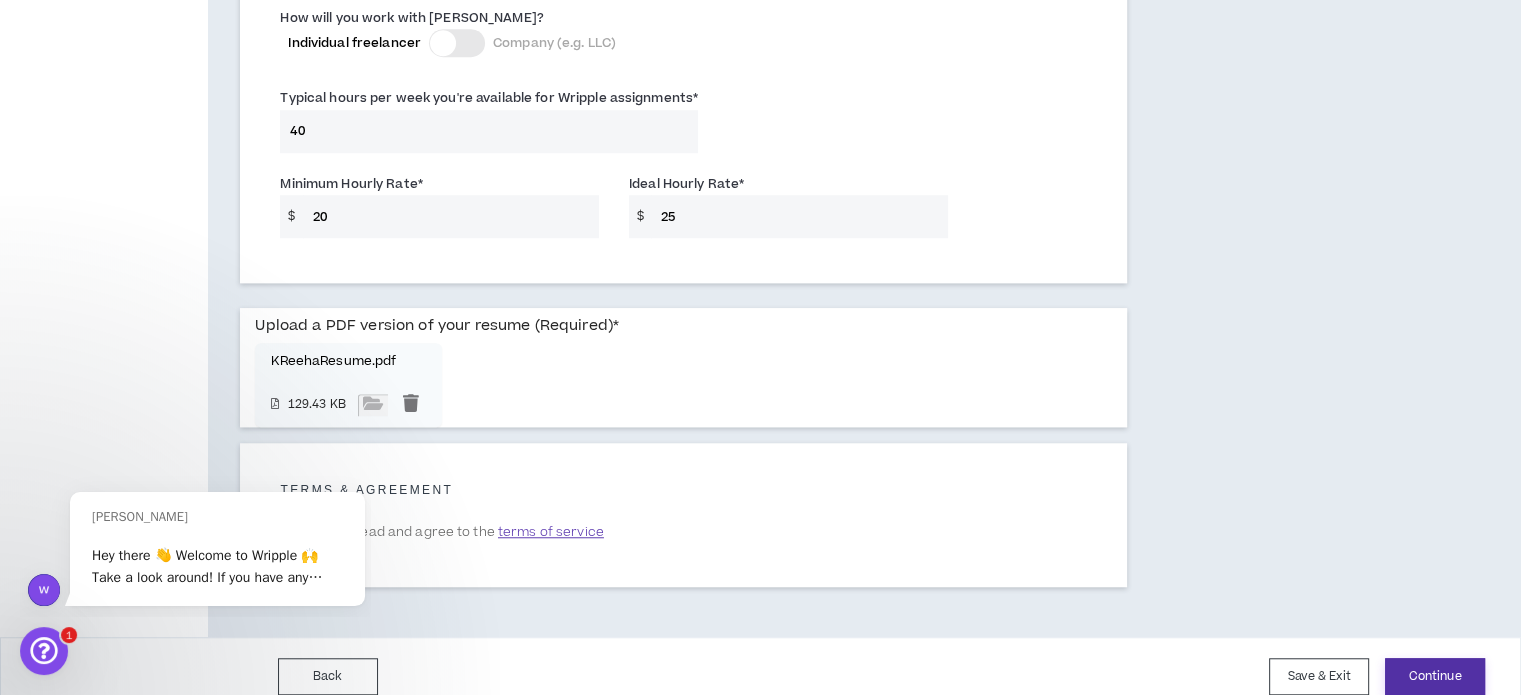 click on "Continue" at bounding box center (1435, 676) 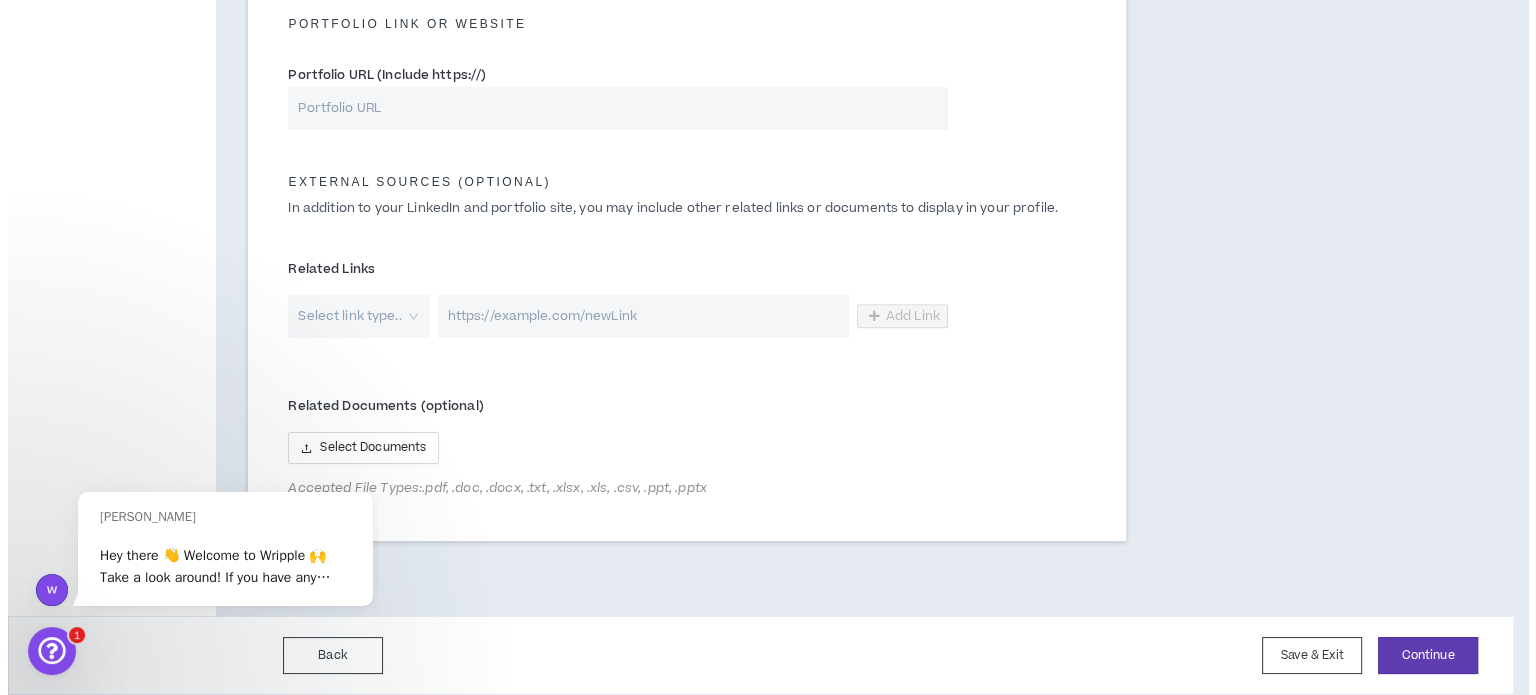 scroll, scrollTop: 0, scrollLeft: 0, axis: both 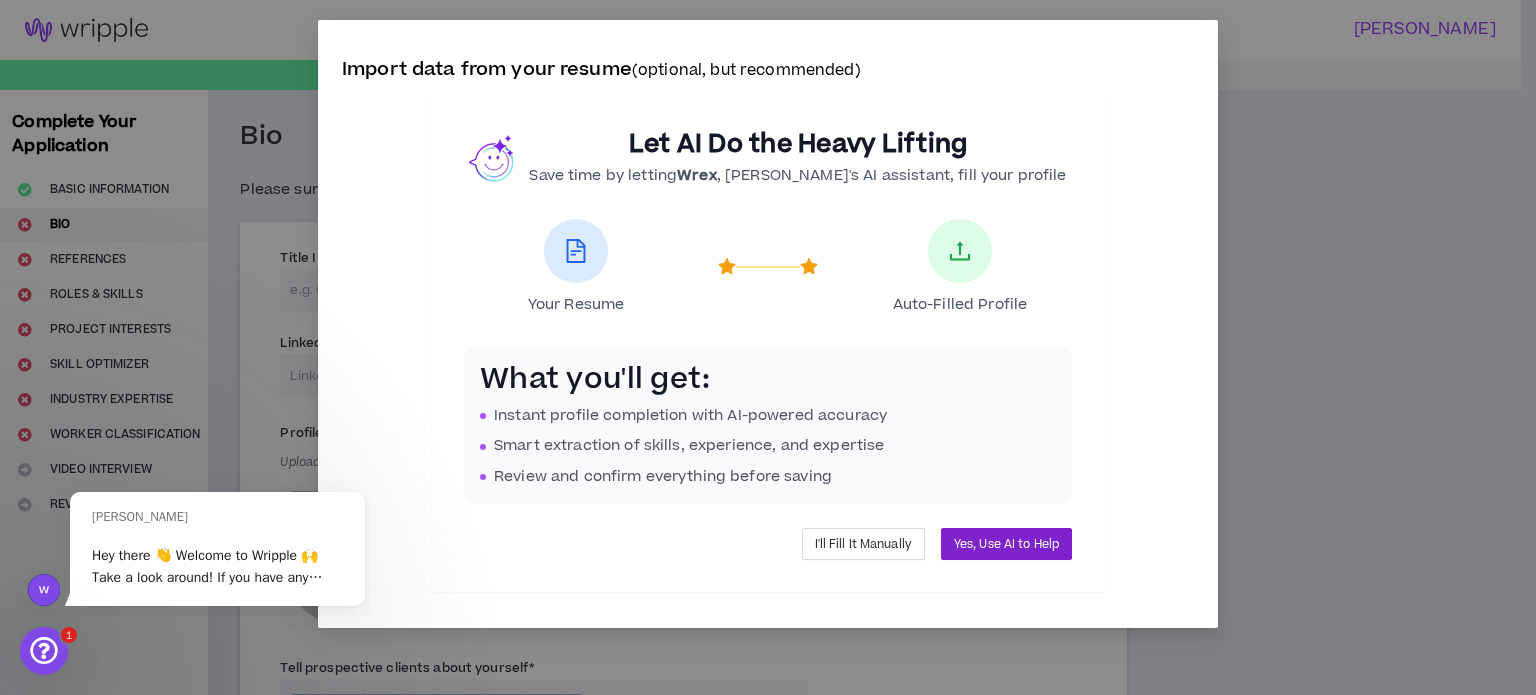 click on "Yes, Use AI to Help" at bounding box center [1006, 544] 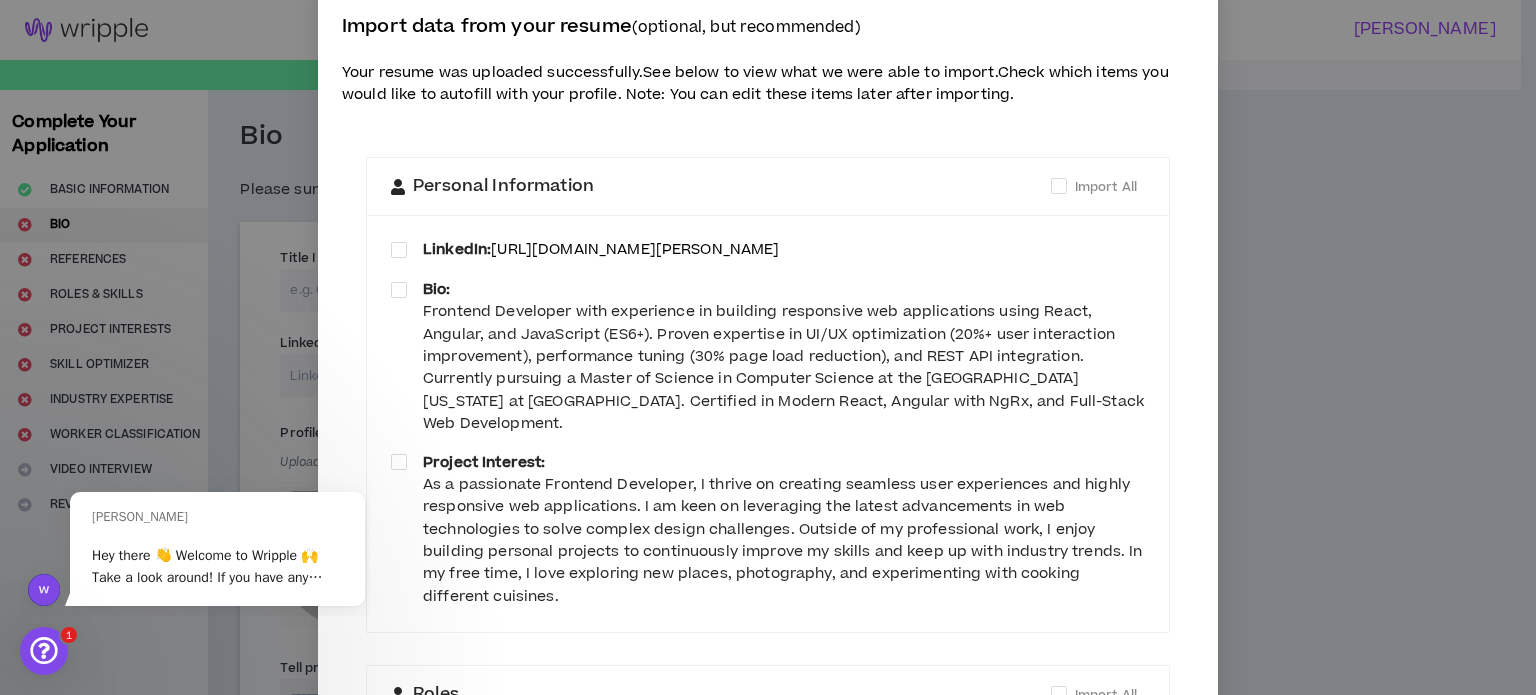 scroll, scrollTop: 44, scrollLeft: 0, axis: vertical 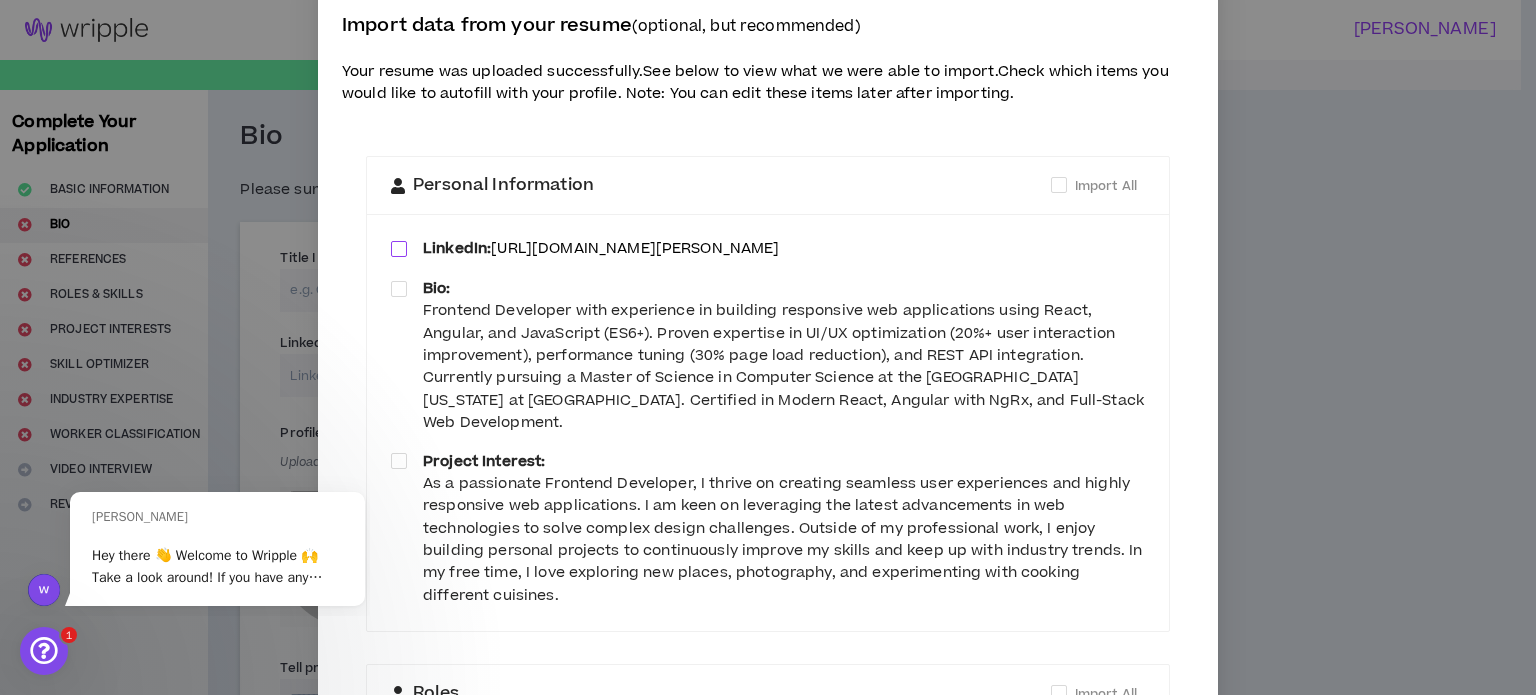 click at bounding box center [399, 249] 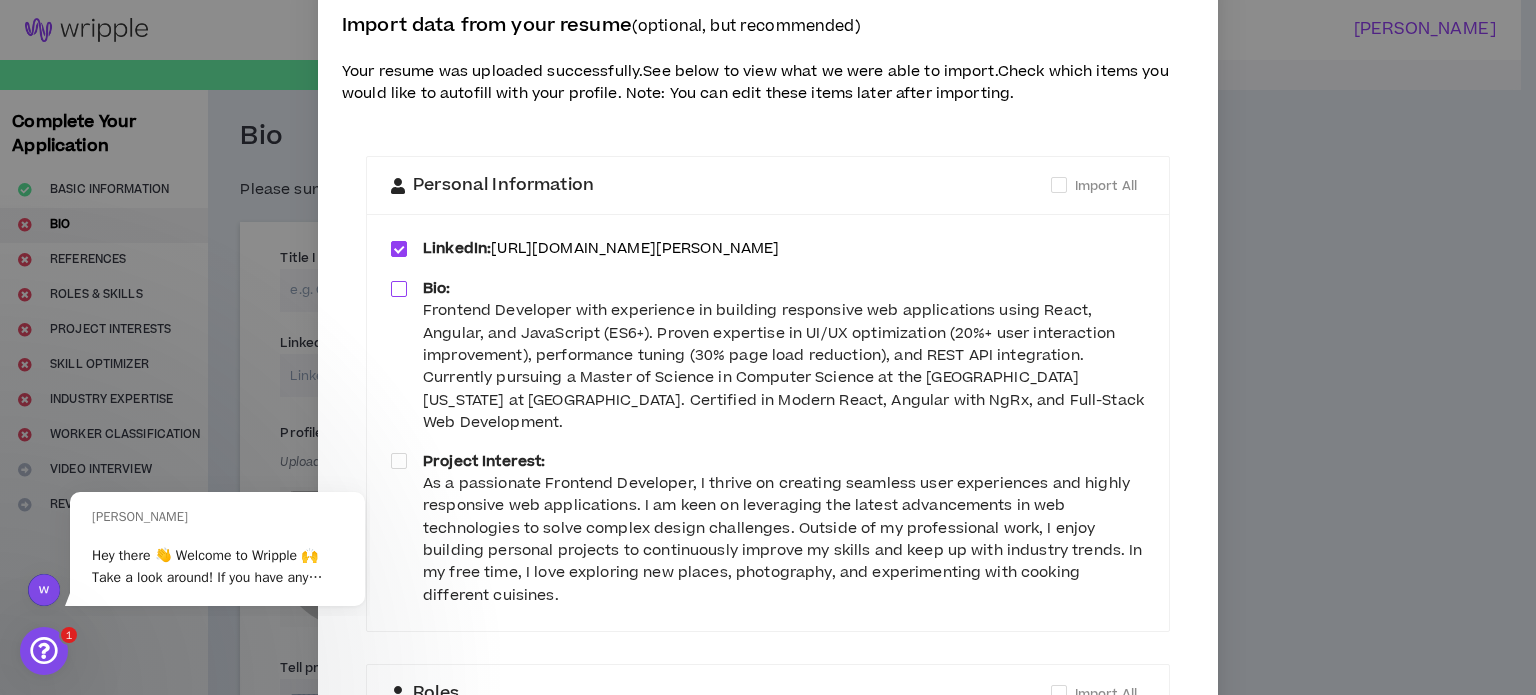 click at bounding box center (399, 289) 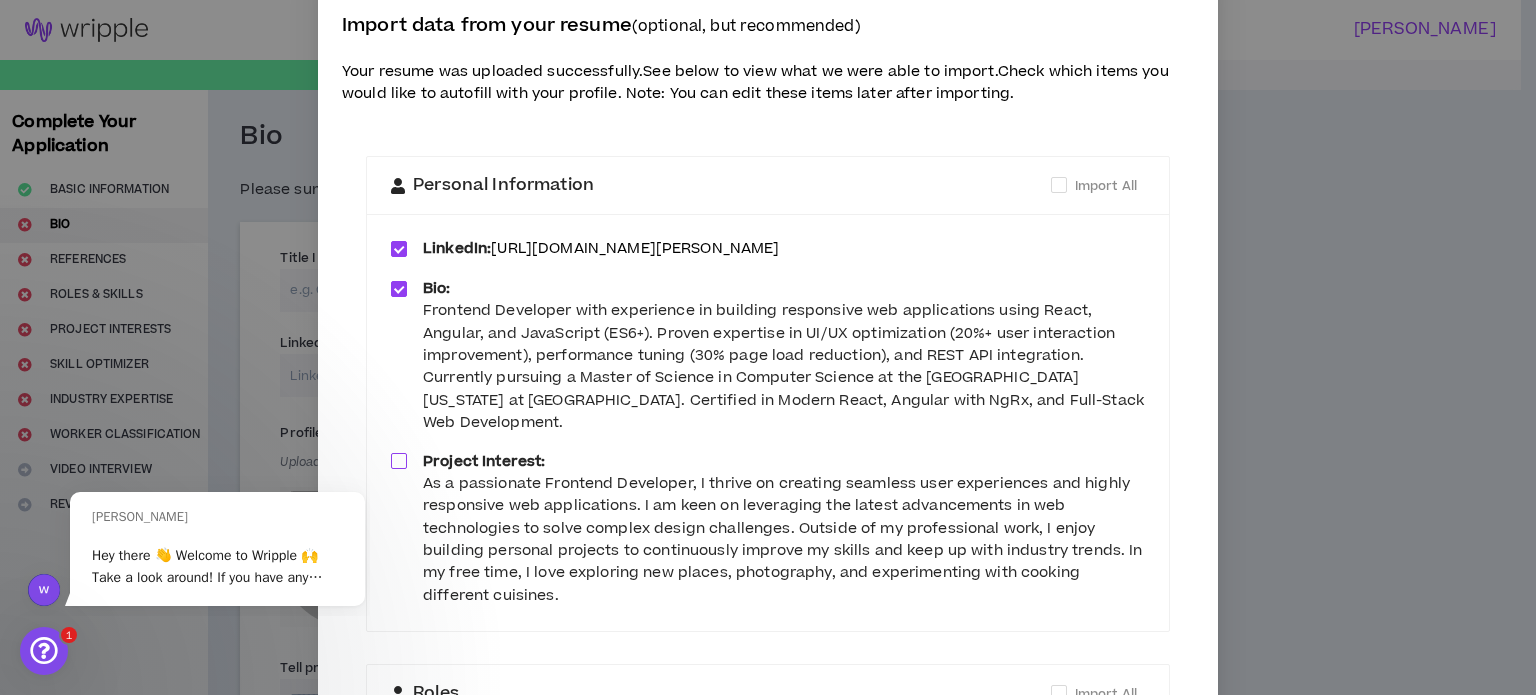 click at bounding box center [399, 461] 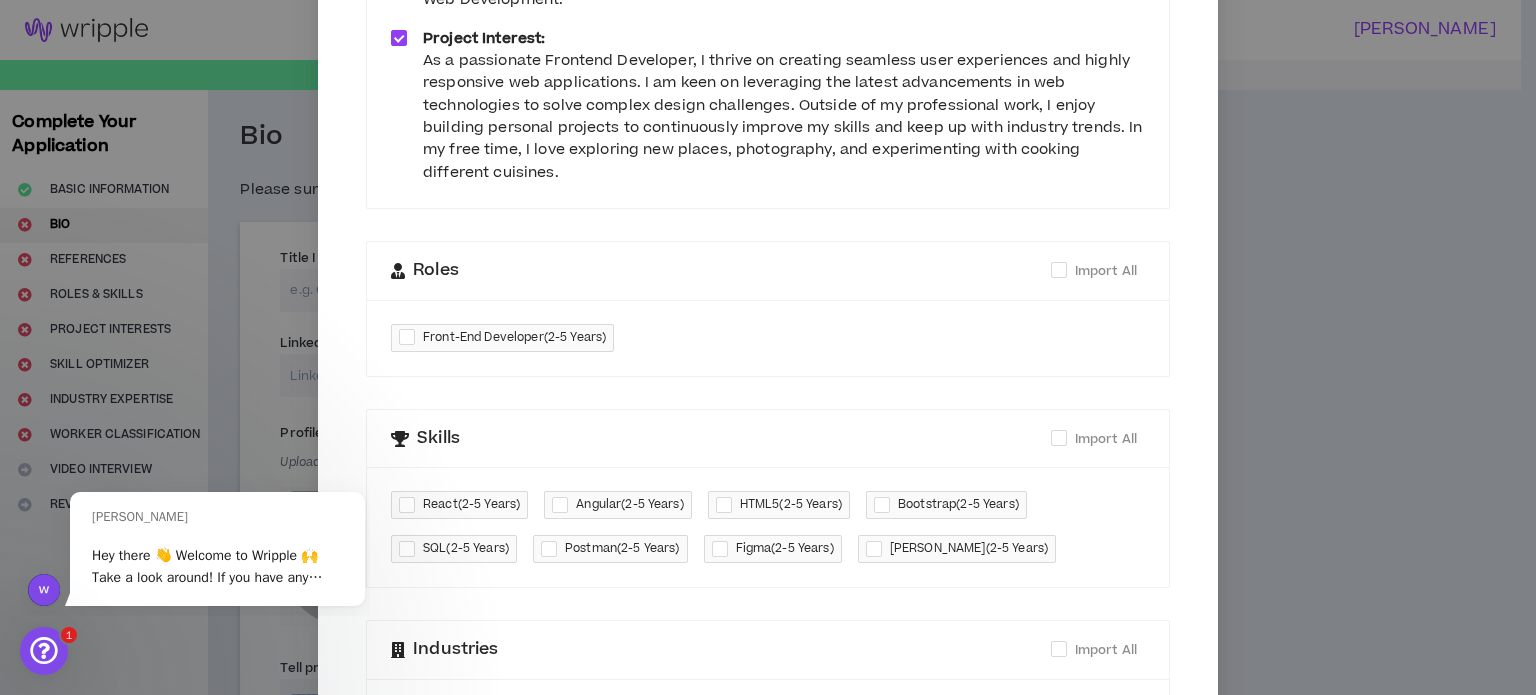 scroll, scrollTop: 468, scrollLeft: 0, axis: vertical 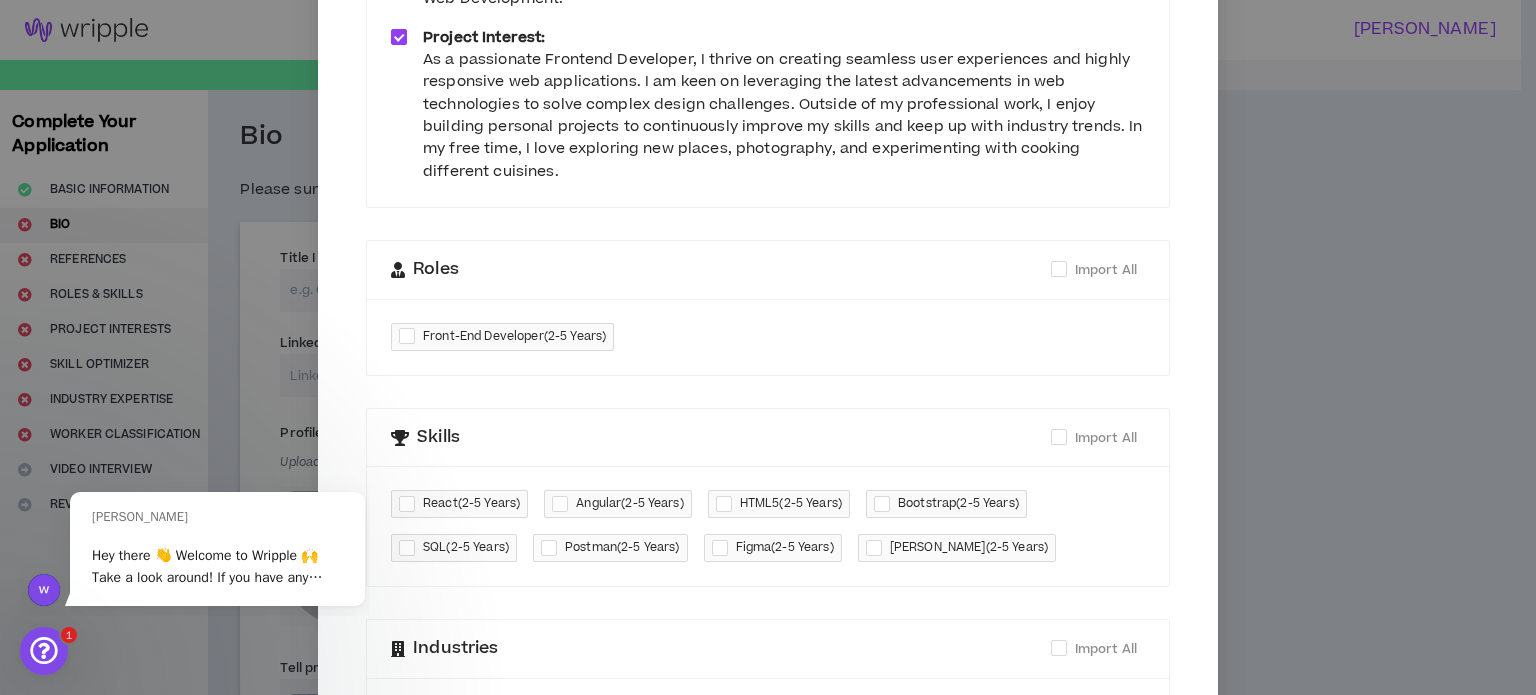 click at bounding box center [411, 336] 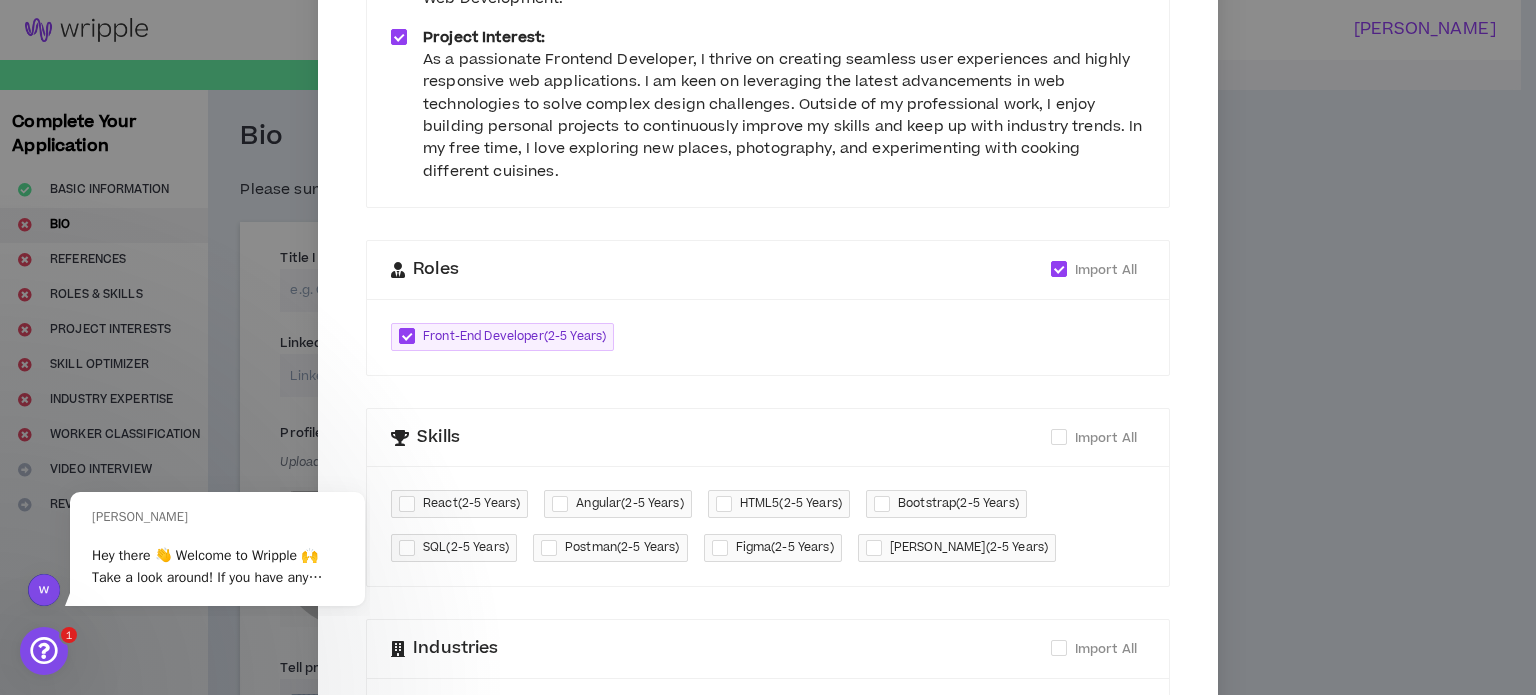 click at bounding box center [411, 504] 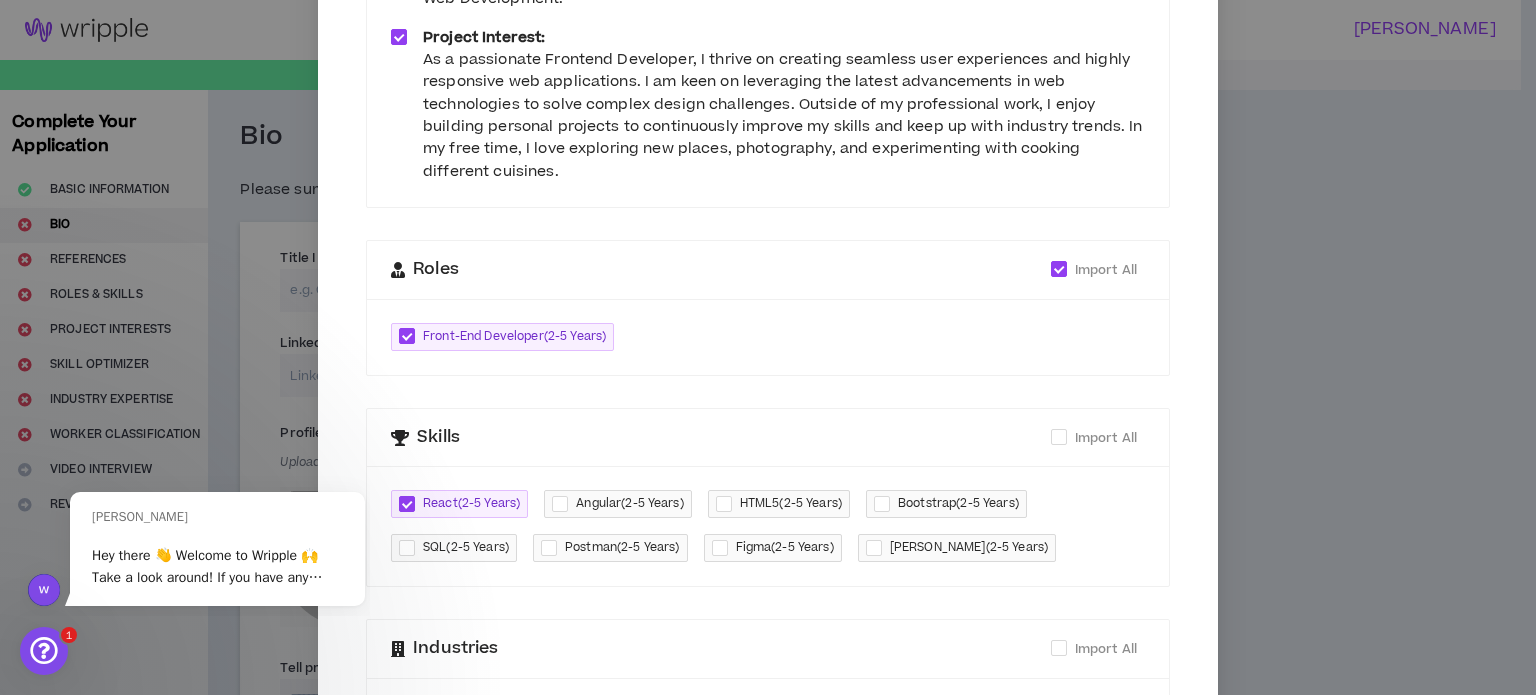 click at bounding box center [564, 504] 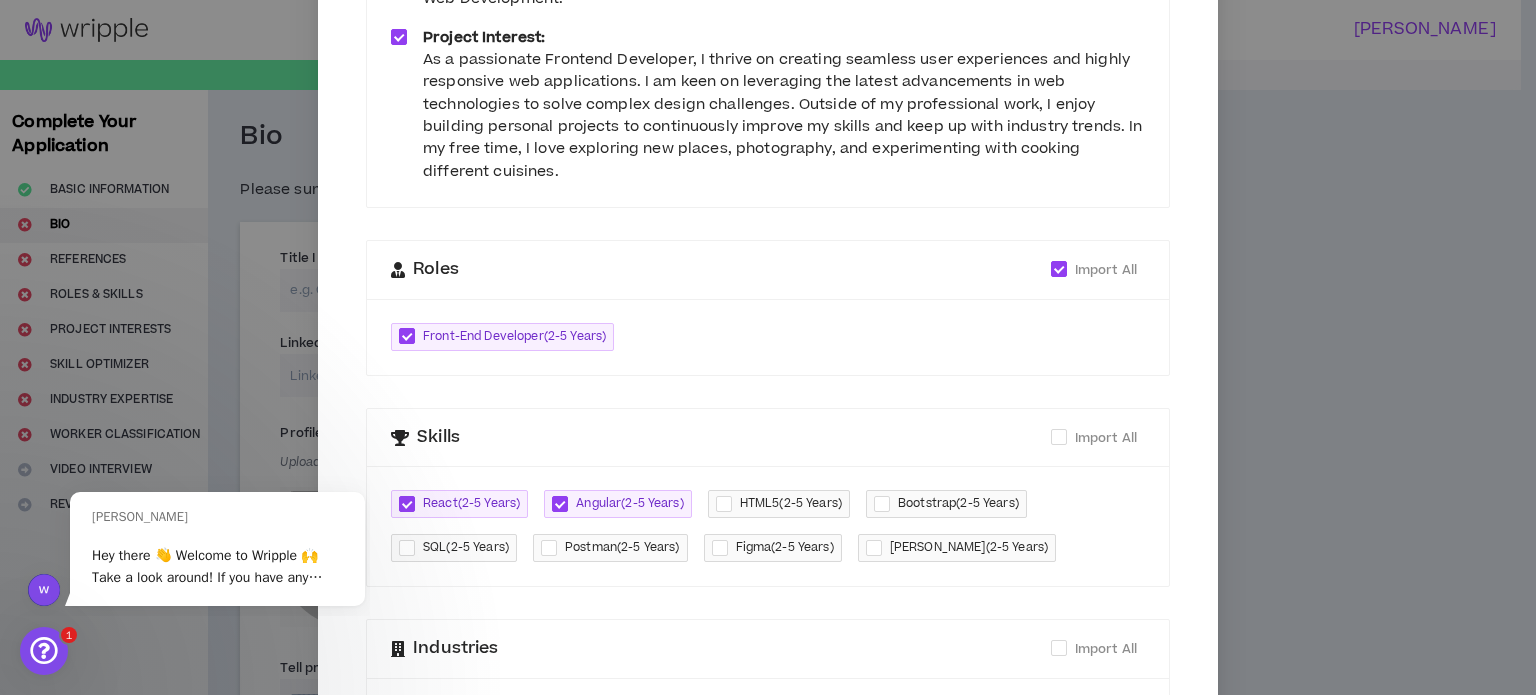 click at bounding box center [728, 504] 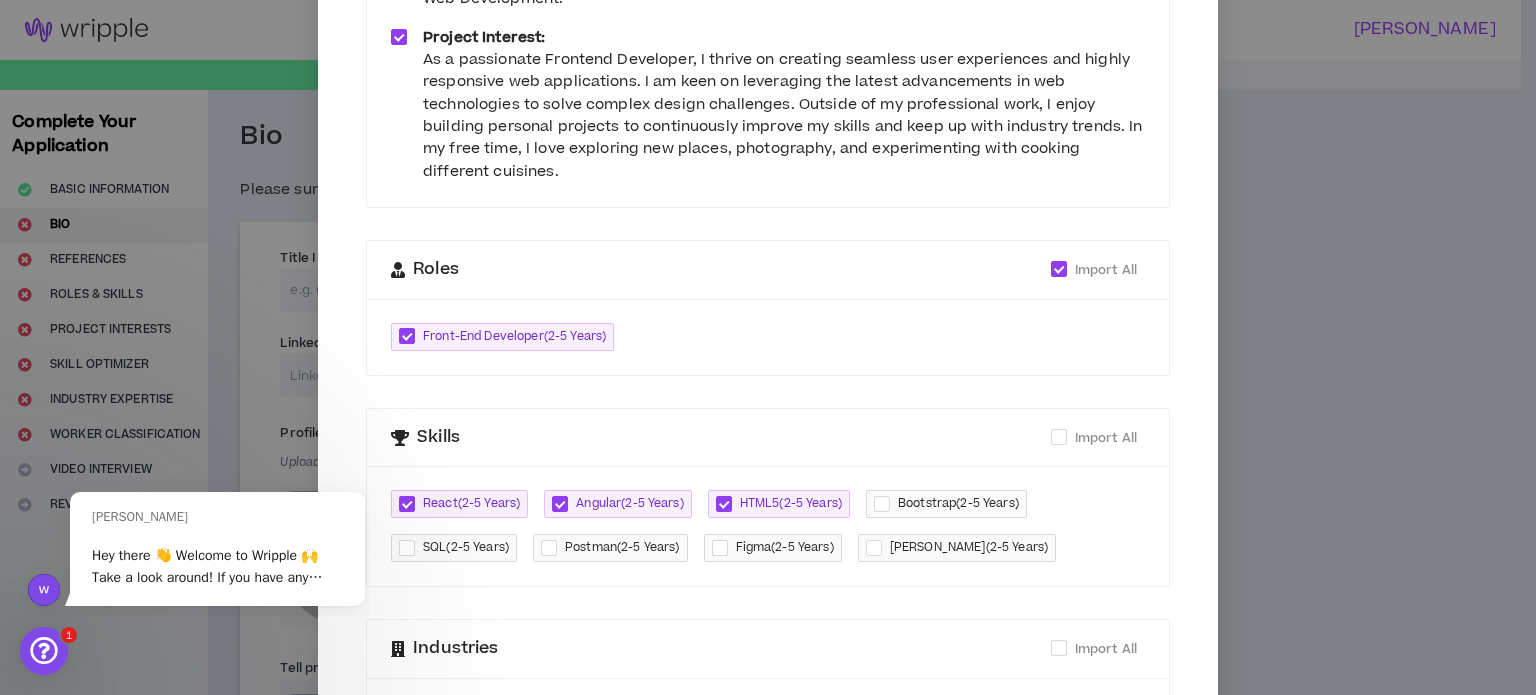 click at bounding box center (886, 504) 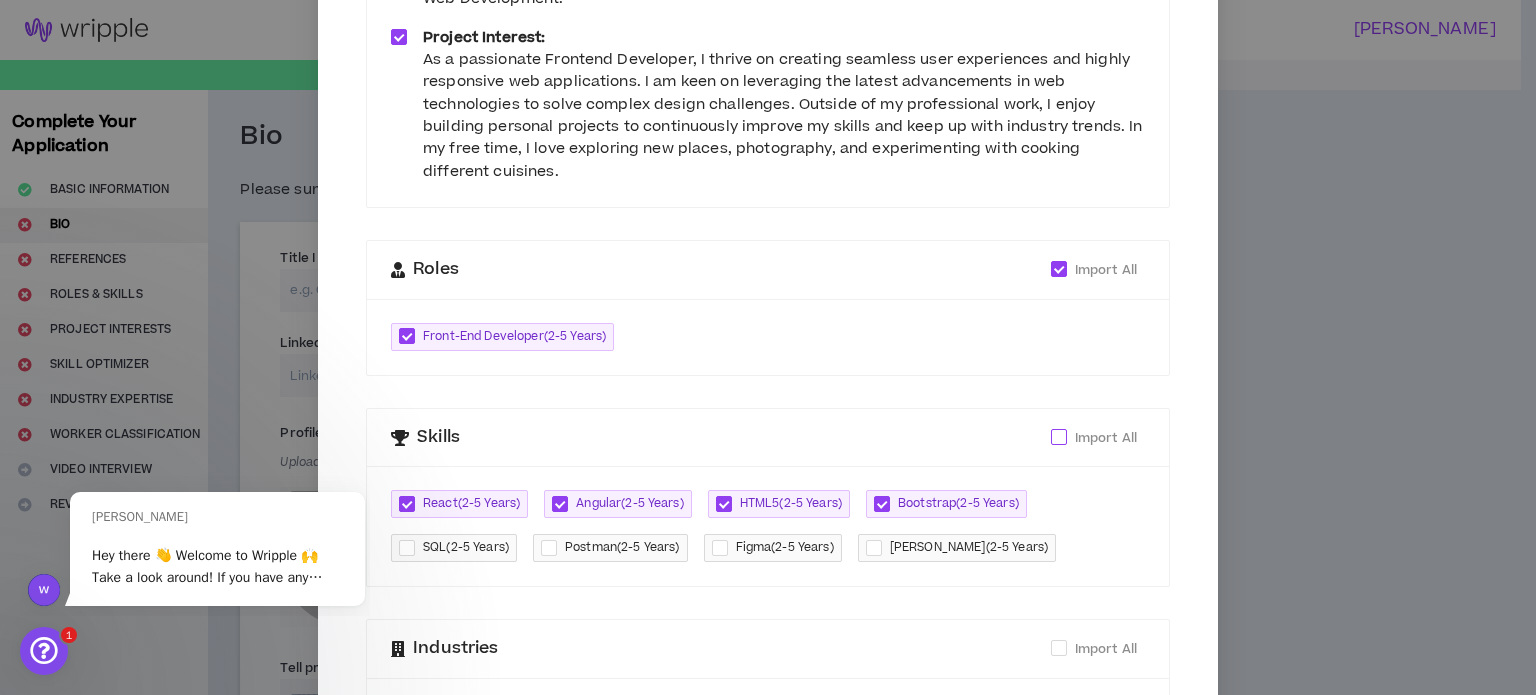 click on "Import All" at bounding box center [1106, 438] 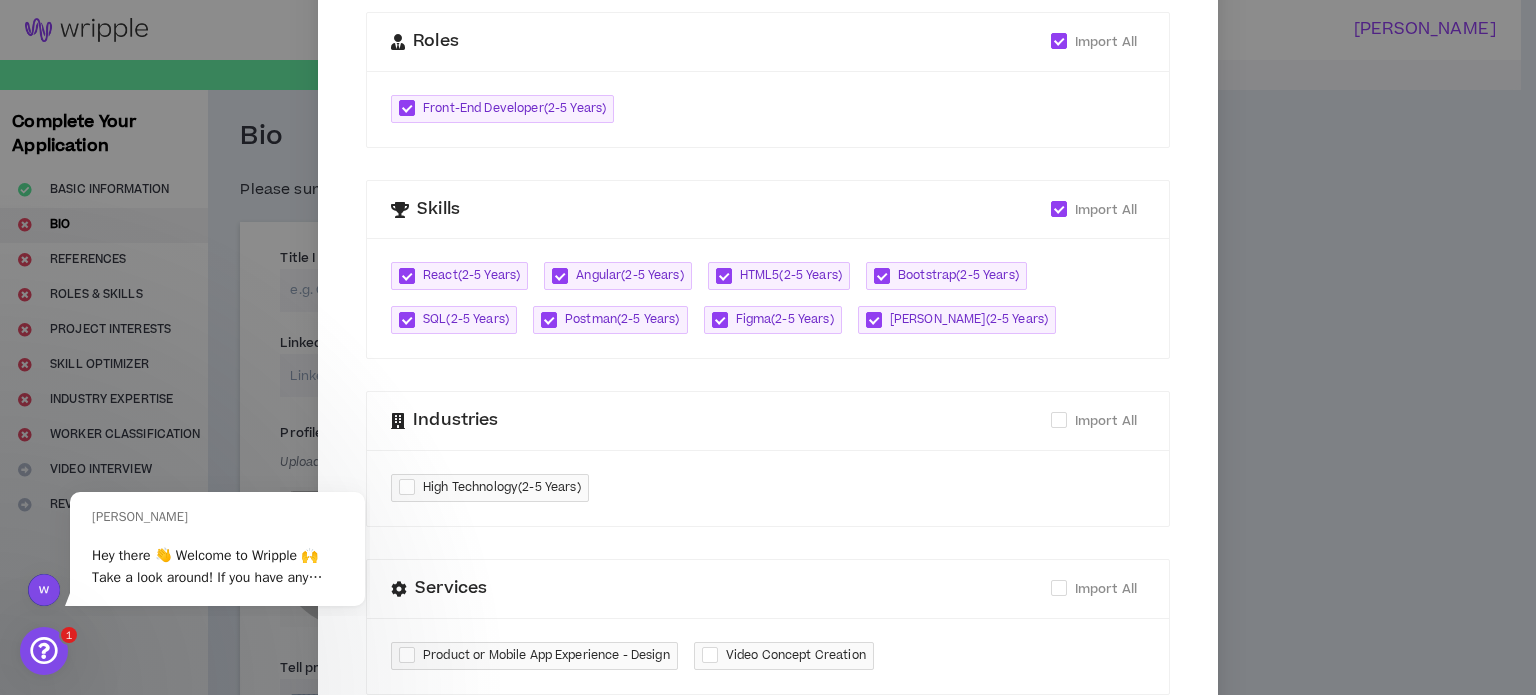 scroll, scrollTop: 700, scrollLeft: 0, axis: vertical 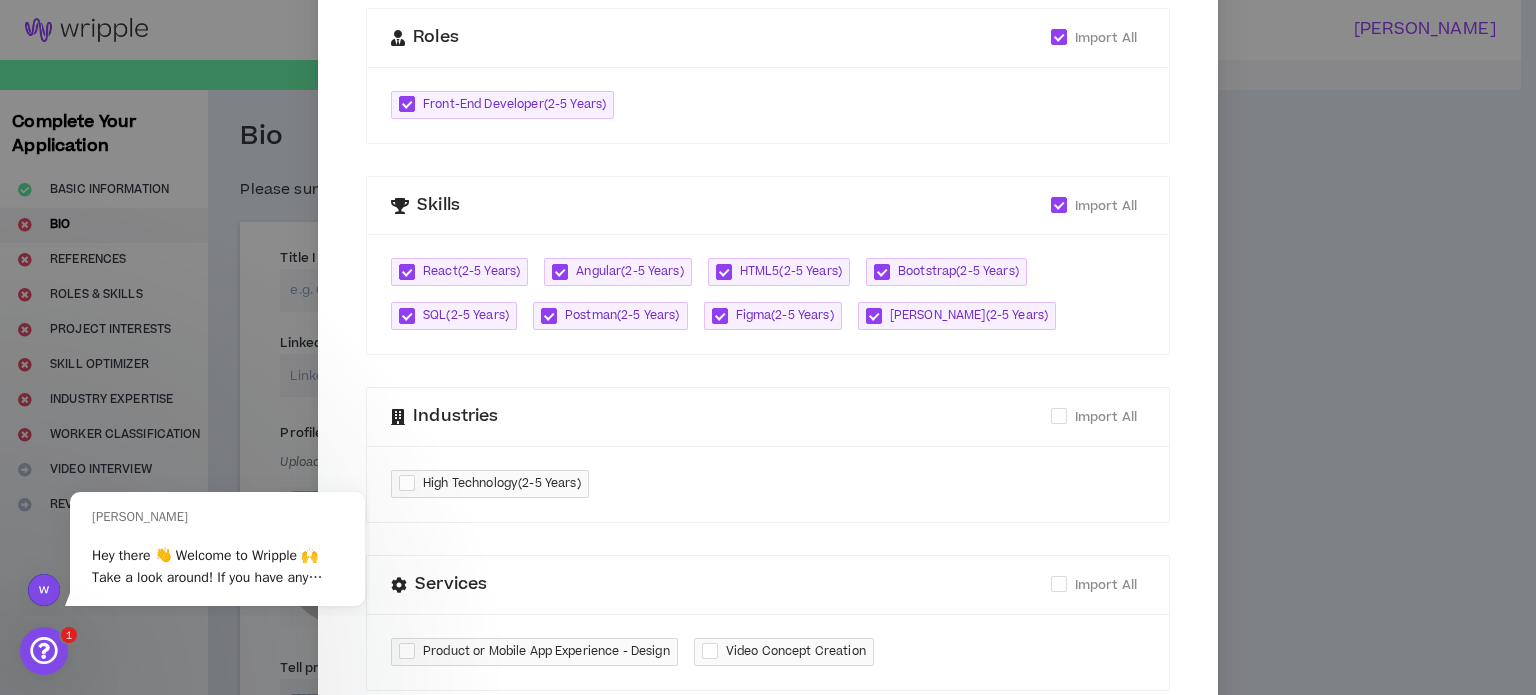 click on "Industries Import All" at bounding box center (768, 417) 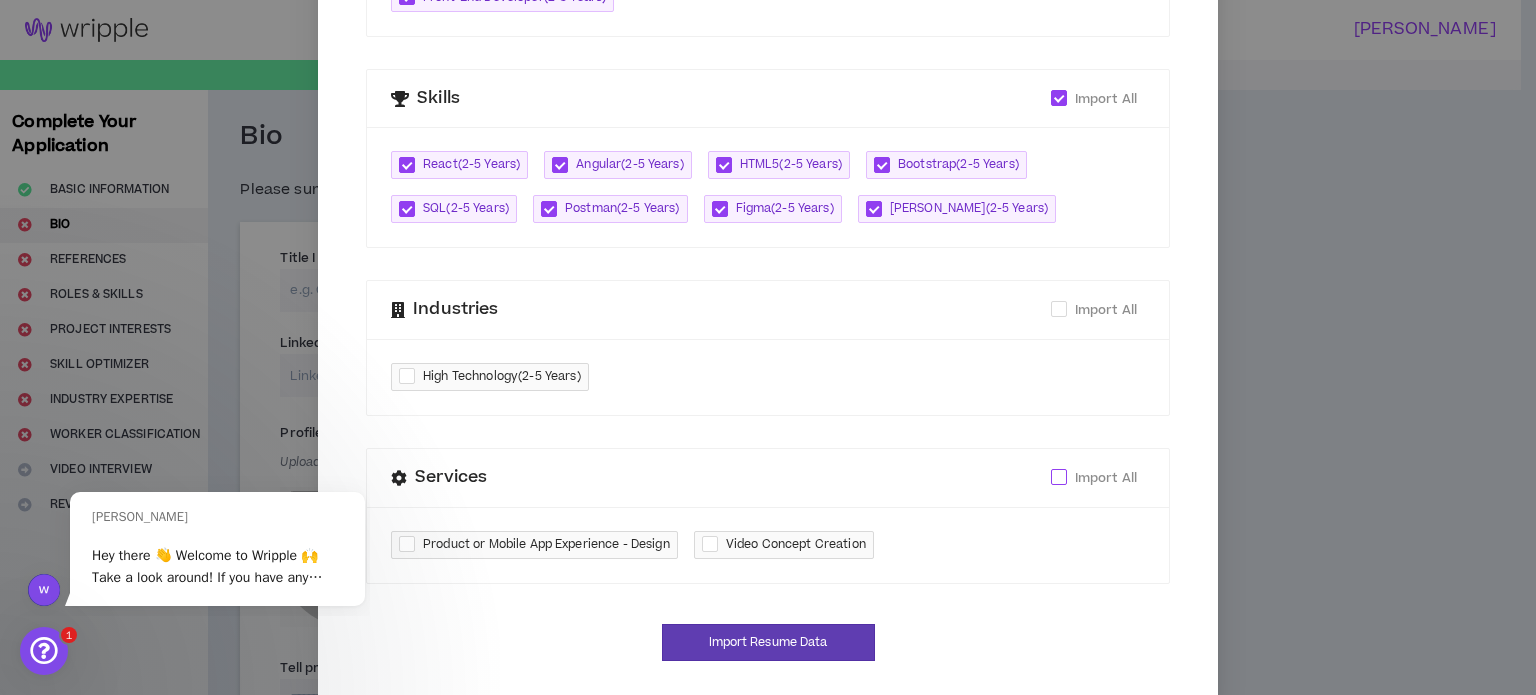 click at bounding box center (1059, 477) 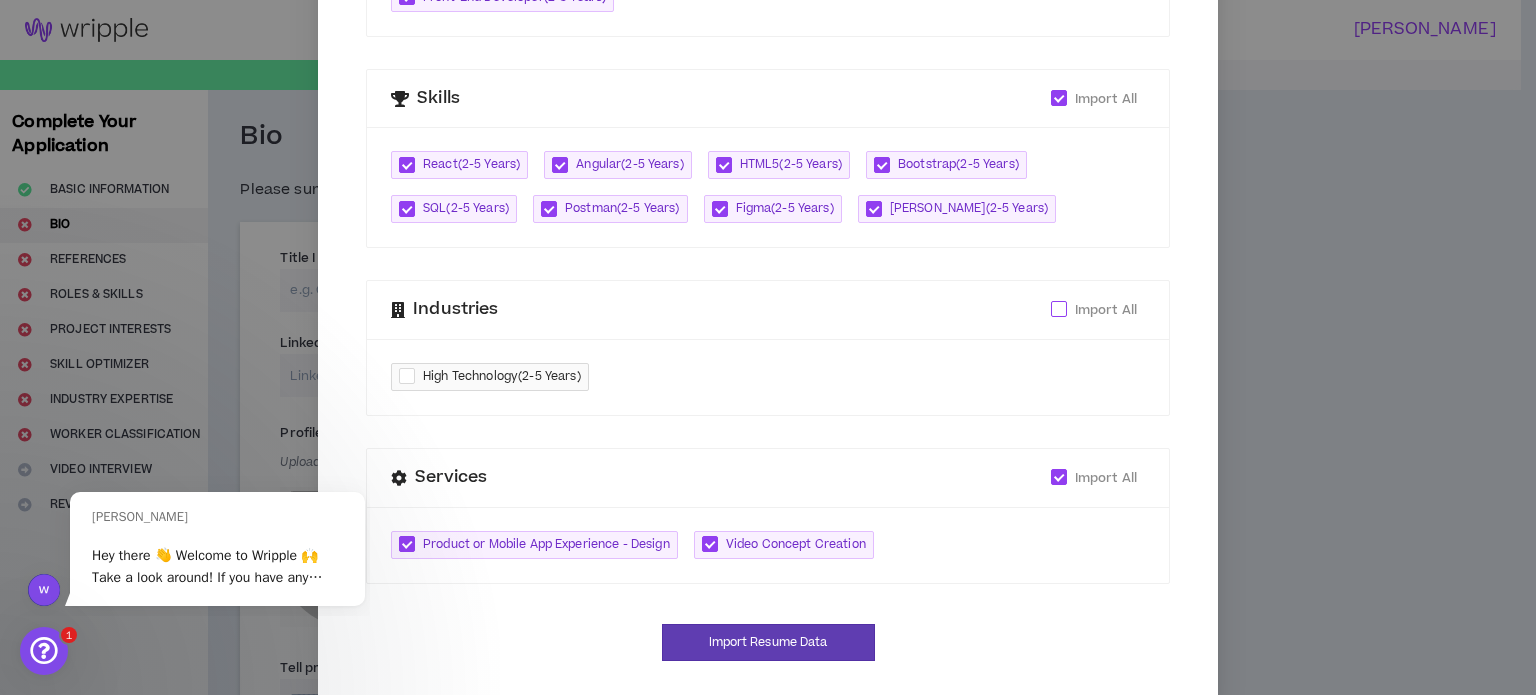 click at bounding box center (1059, 309) 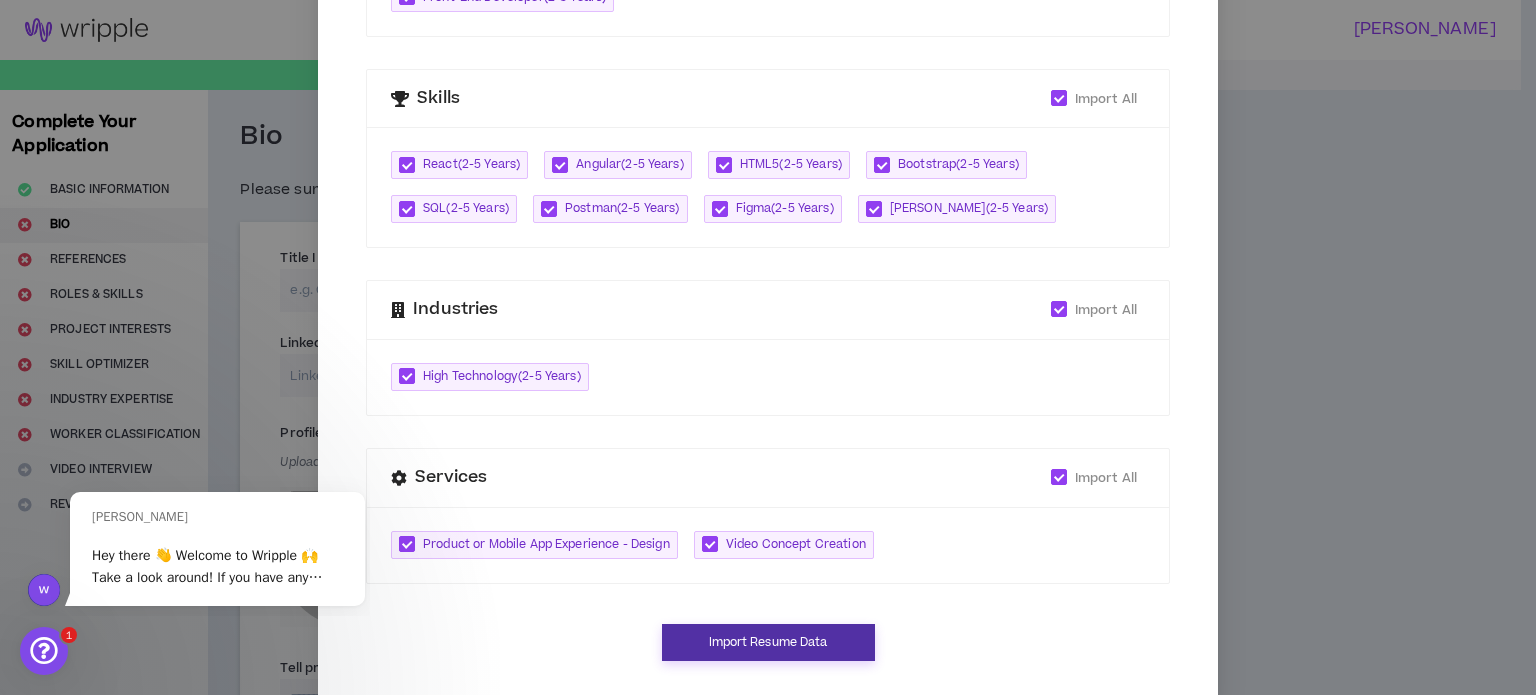 click on "Import Resume Data" at bounding box center (768, 642) 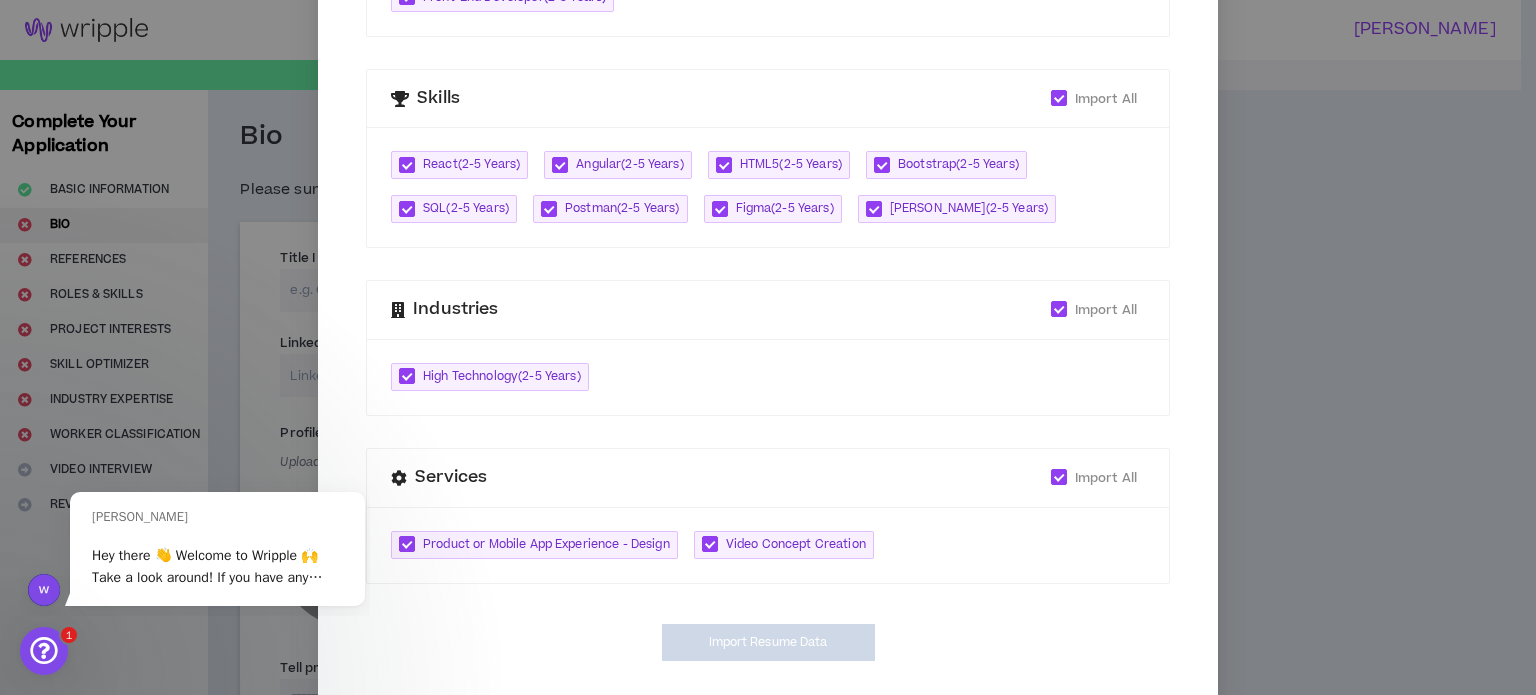 type on "[URL][DOMAIN_NAME][PERSON_NAME]" 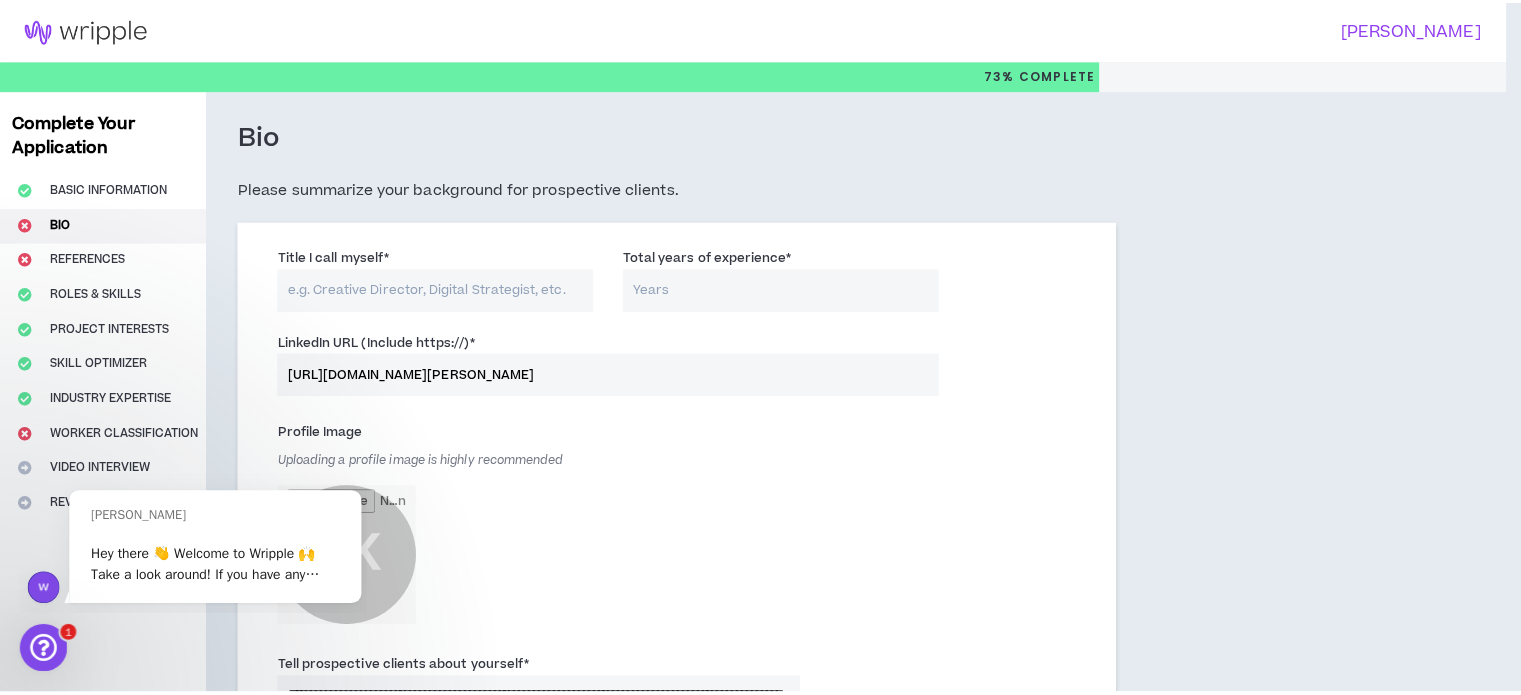 scroll, scrollTop: 787, scrollLeft: 0, axis: vertical 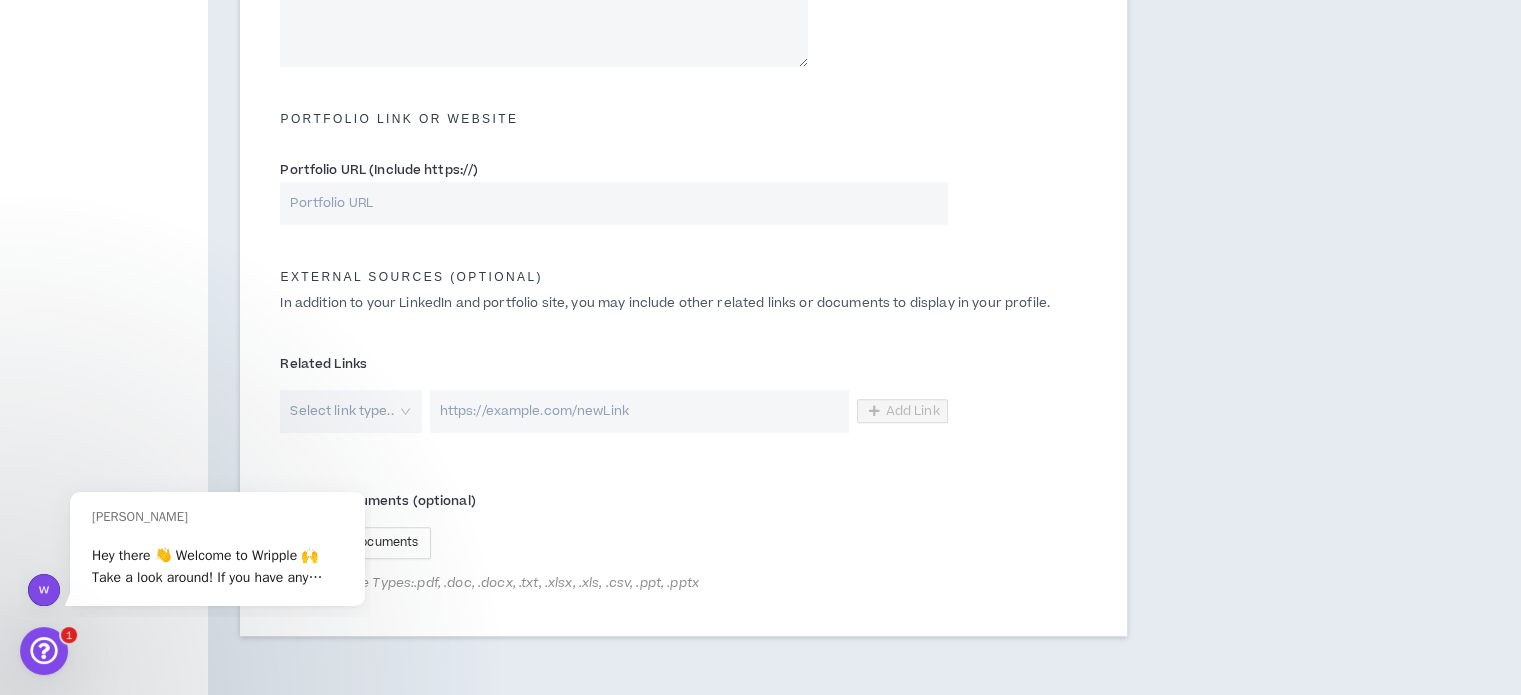 click on "Portfolio URL (Include https://)" at bounding box center (613, 203) 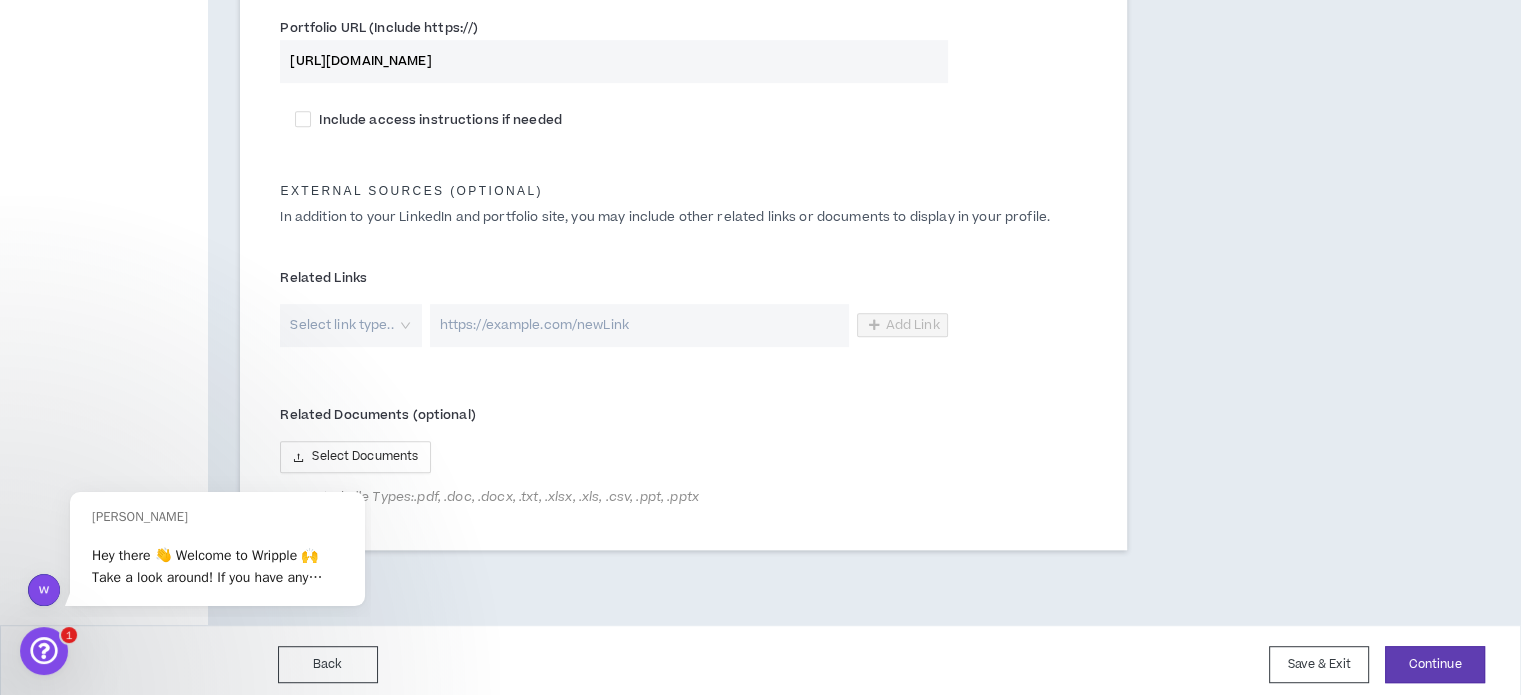 scroll, scrollTop: 998, scrollLeft: 0, axis: vertical 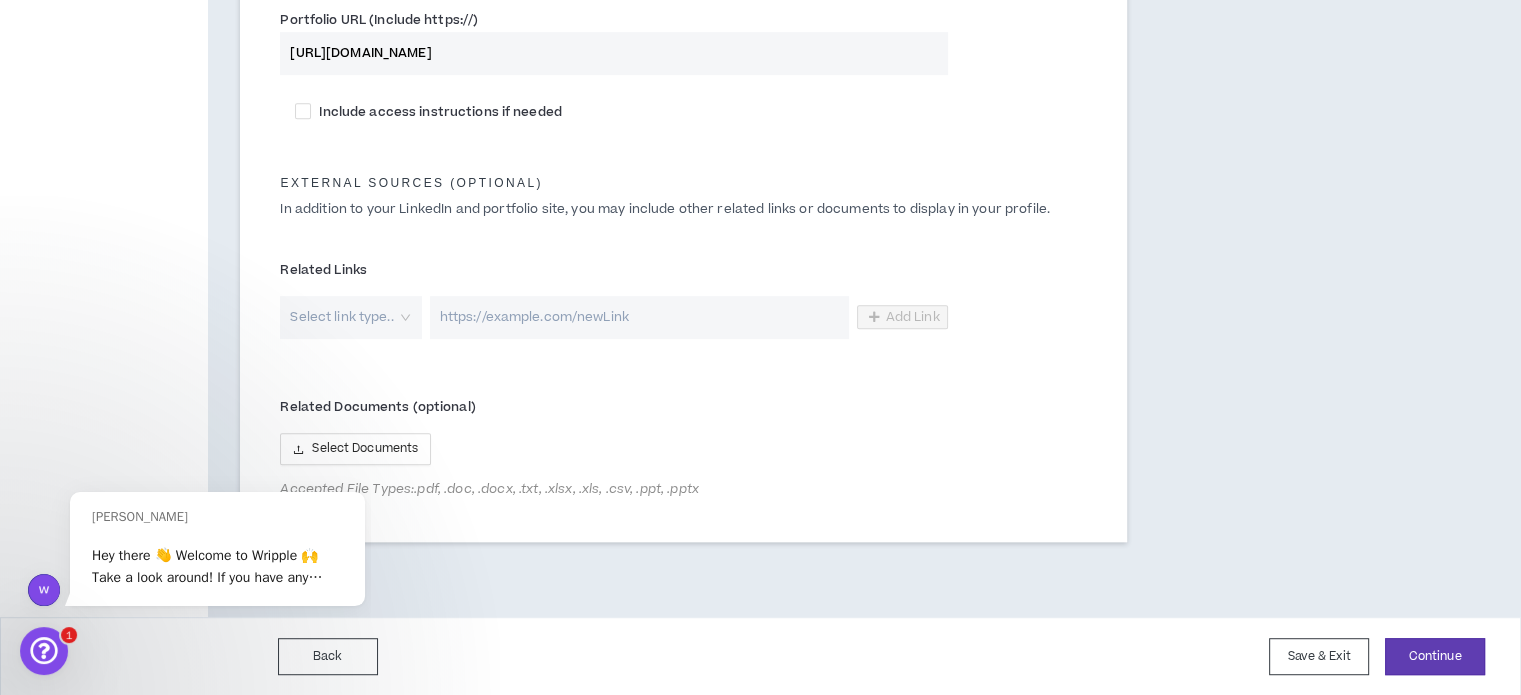type on "[URL][DOMAIN_NAME]" 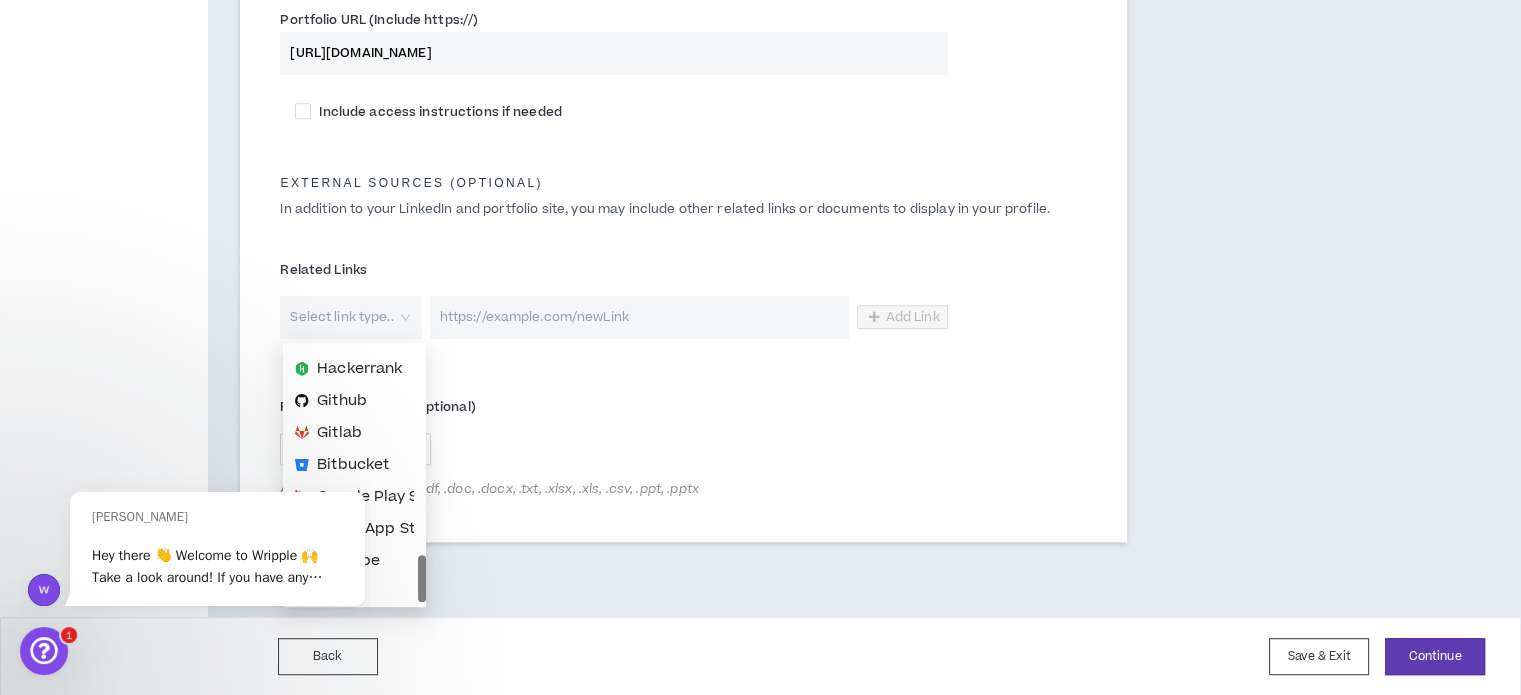 scroll, scrollTop: 288, scrollLeft: 0, axis: vertical 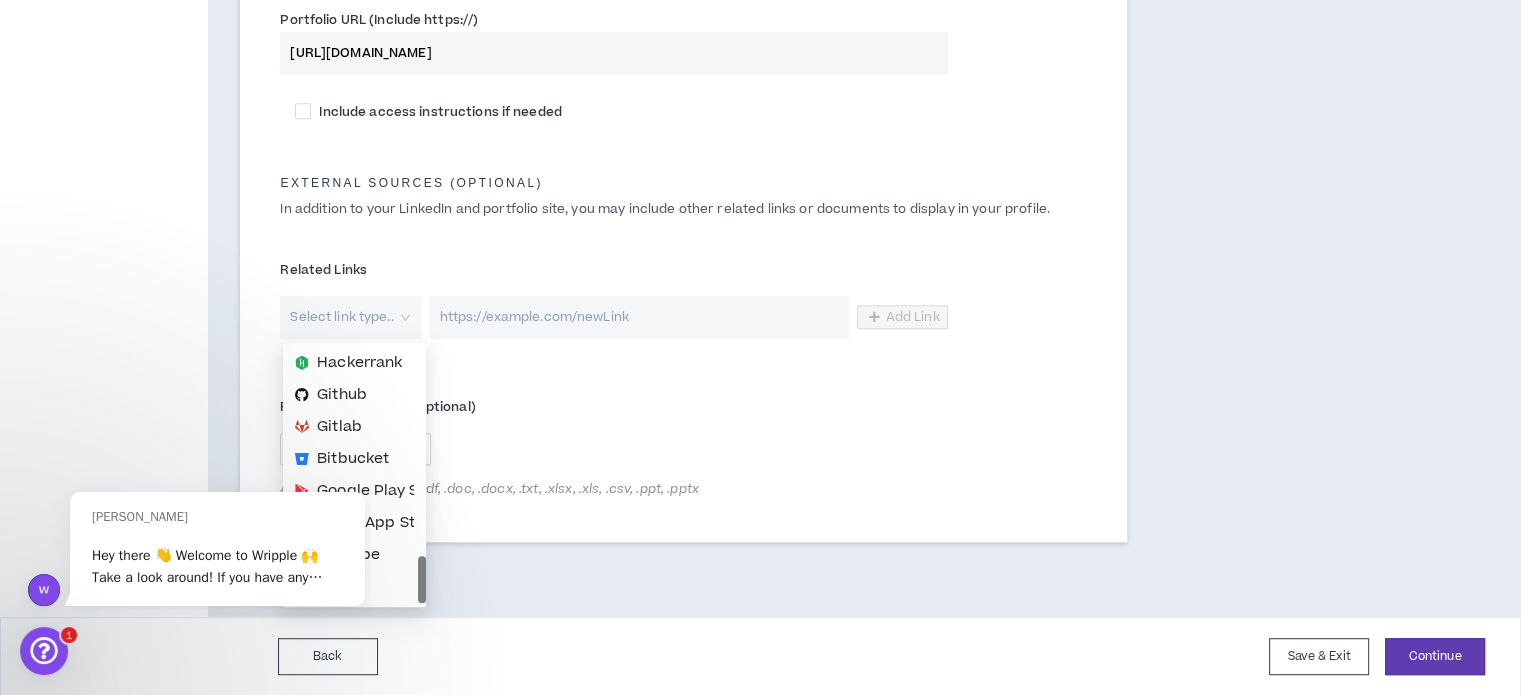 click on "Github" at bounding box center (342, 395) 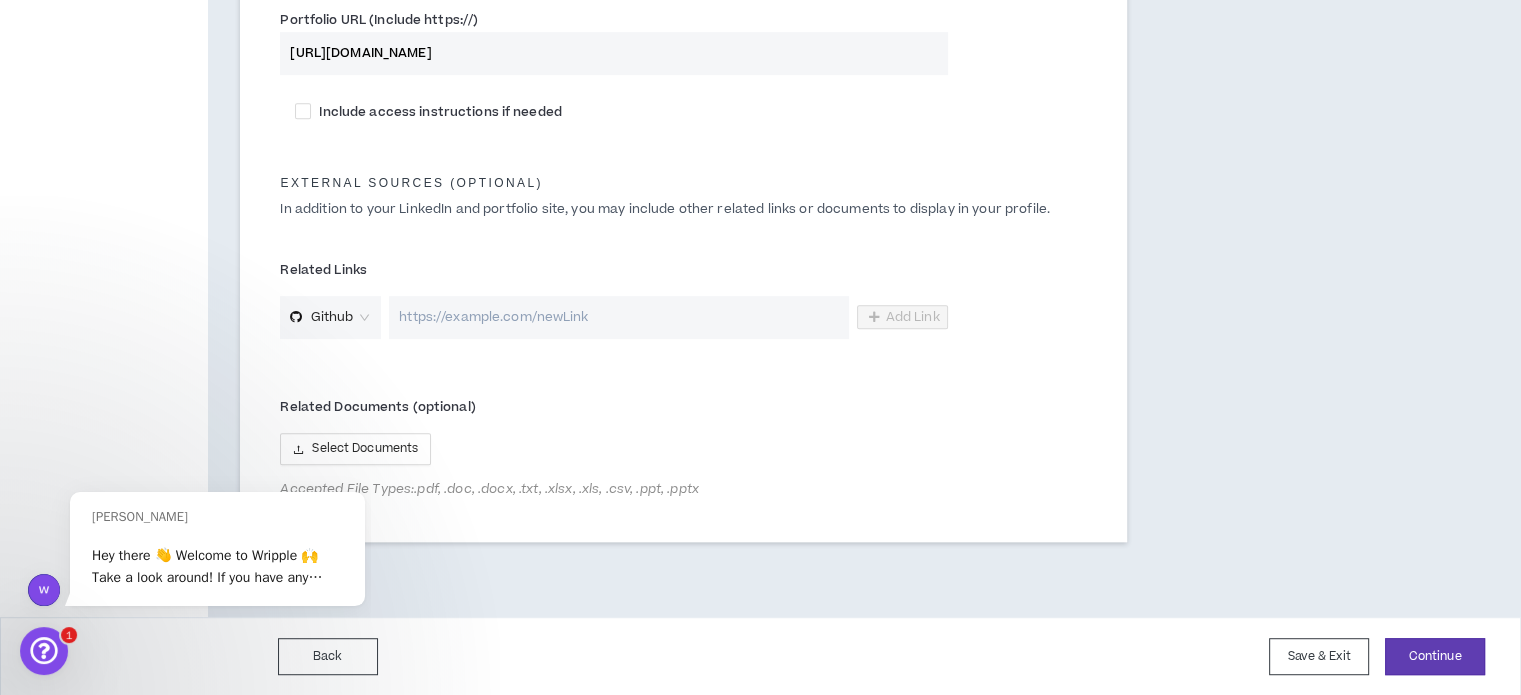 click at bounding box center [618, 317] 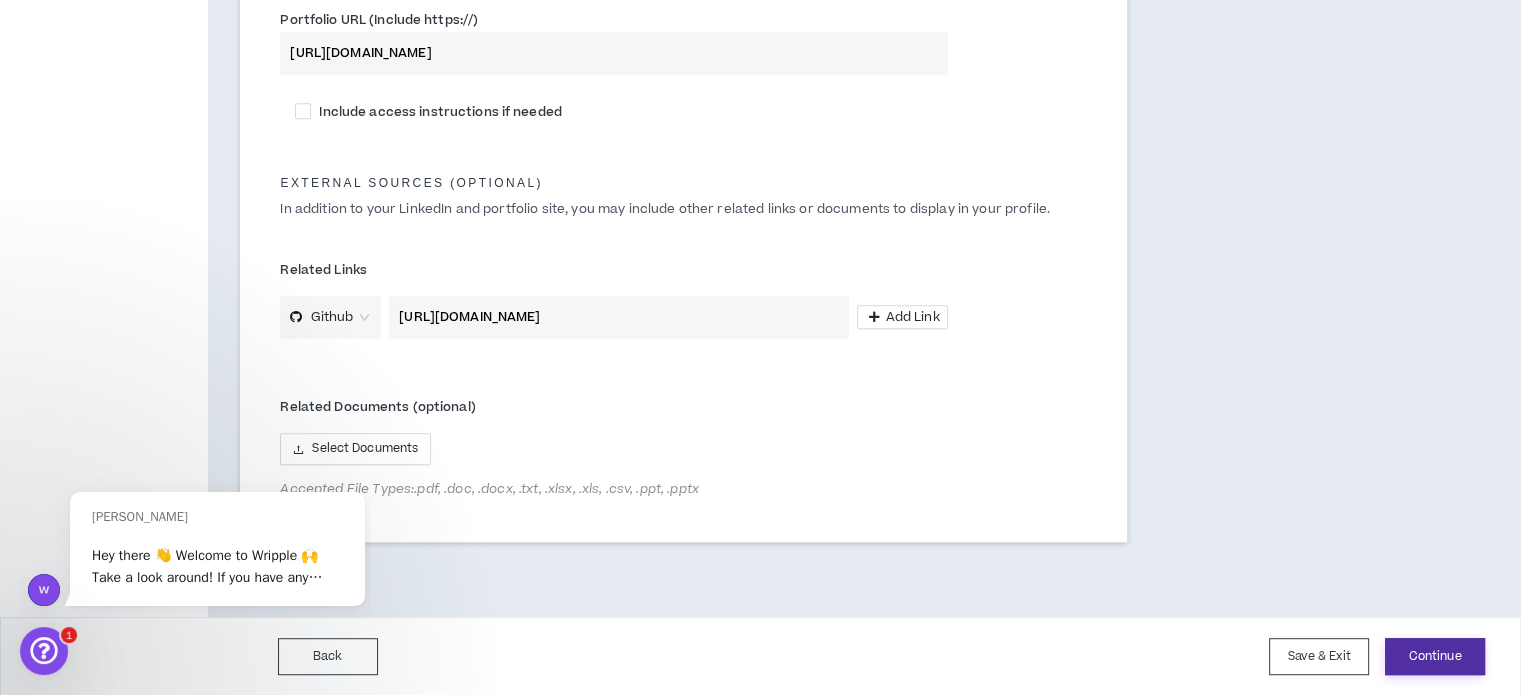 type on "[URL][DOMAIN_NAME]" 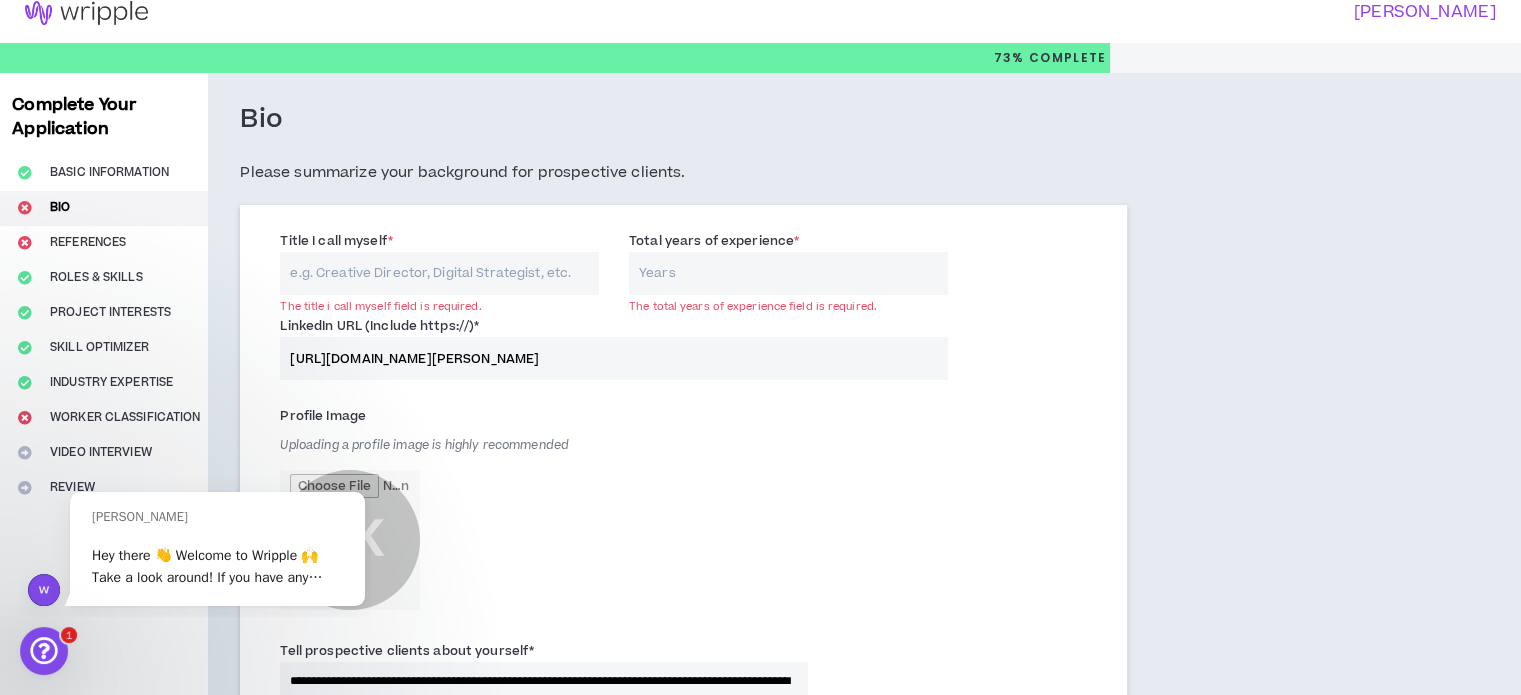 scroll, scrollTop: 0, scrollLeft: 0, axis: both 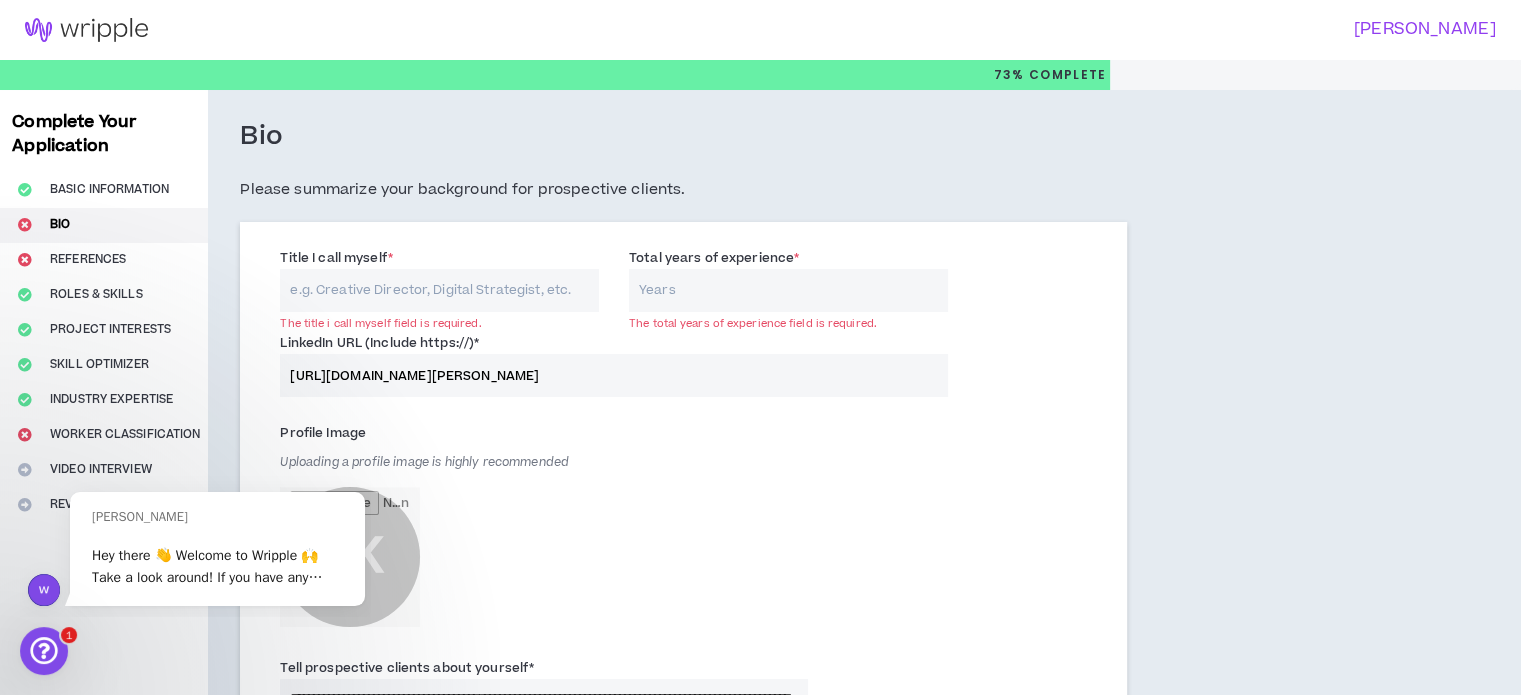 click on "Title I call myself  *" at bounding box center (439, 290) 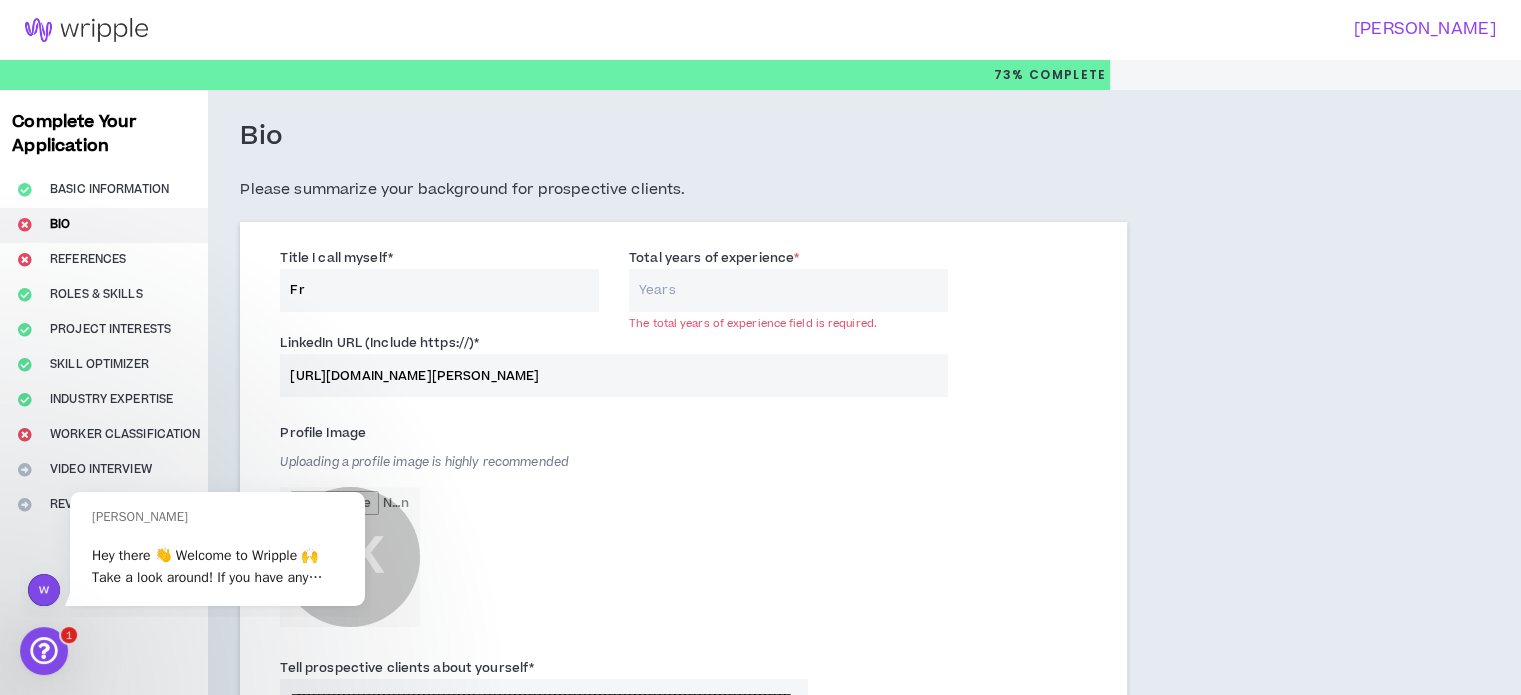 type on "F" 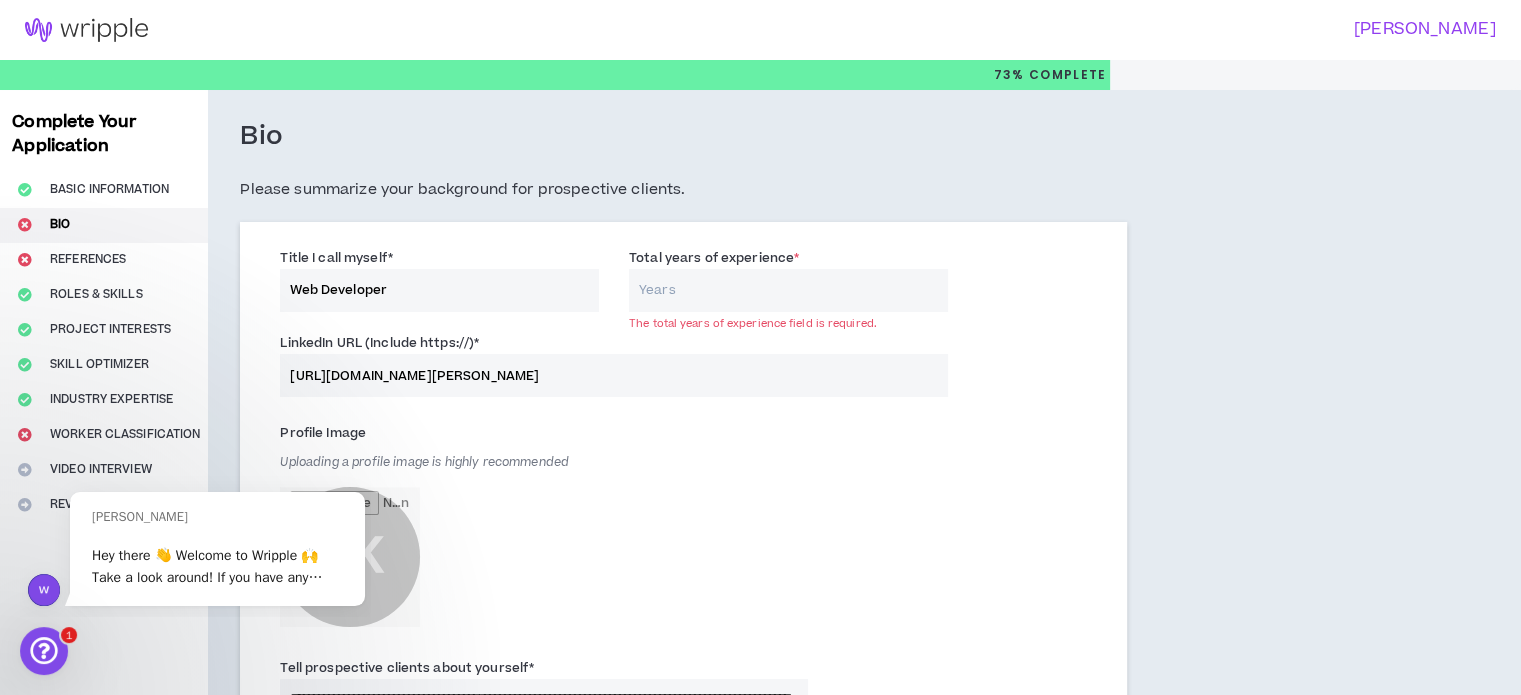 type on "Web Developer" 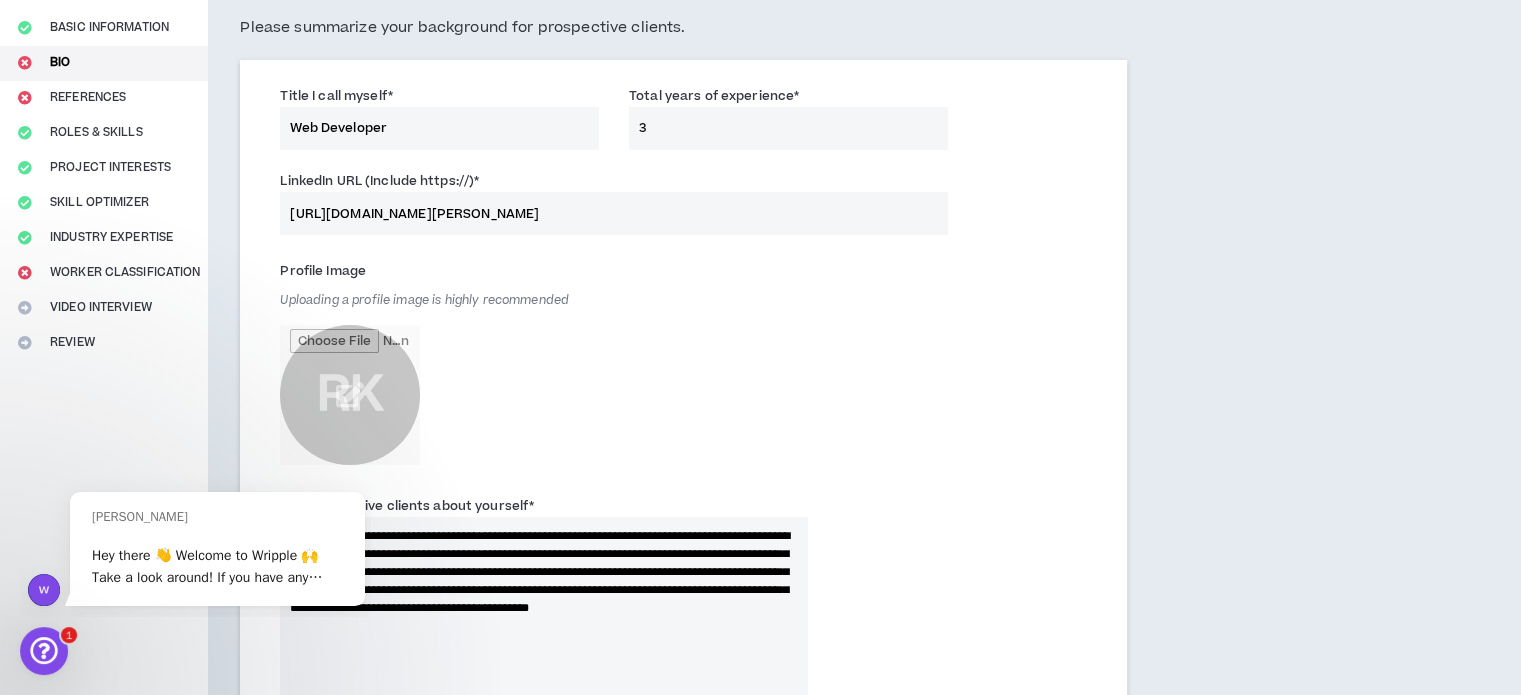 scroll, scrollTop: 998, scrollLeft: 0, axis: vertical 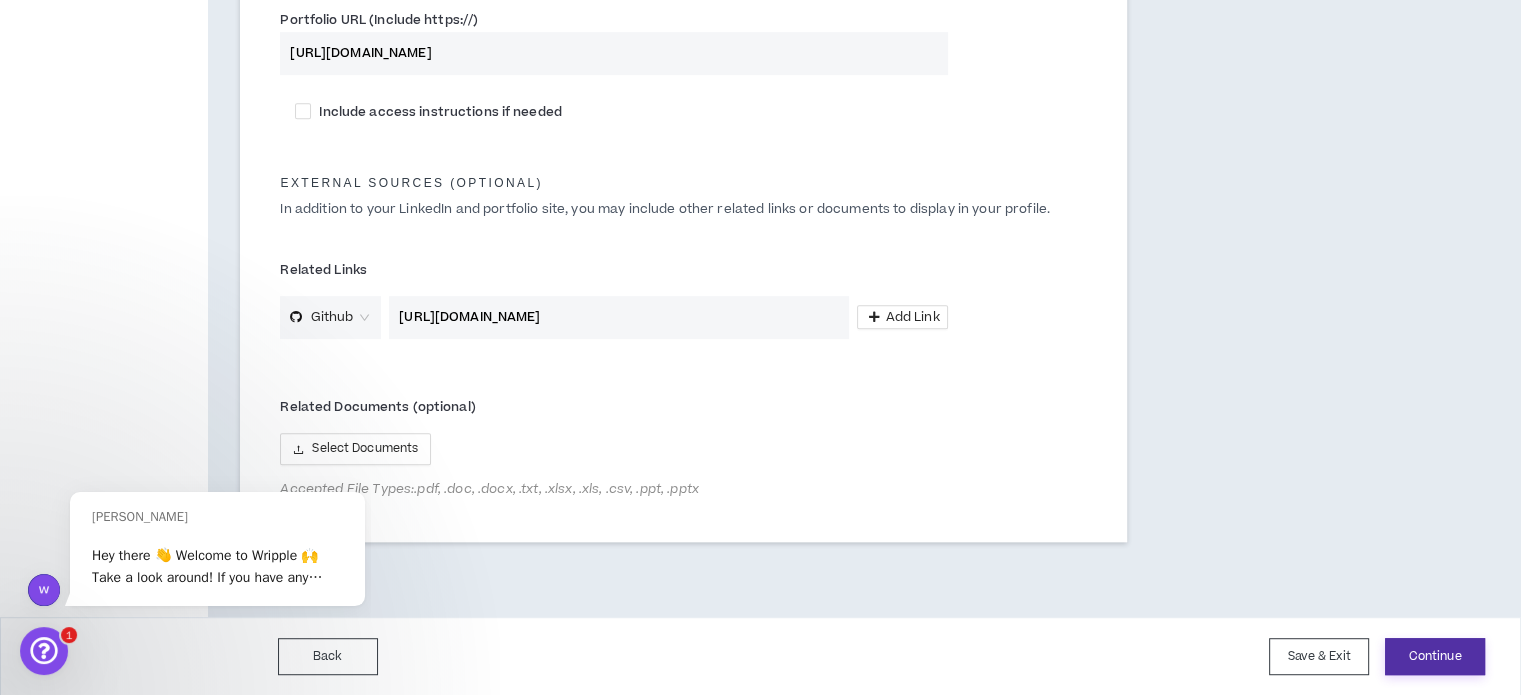 type on "3" 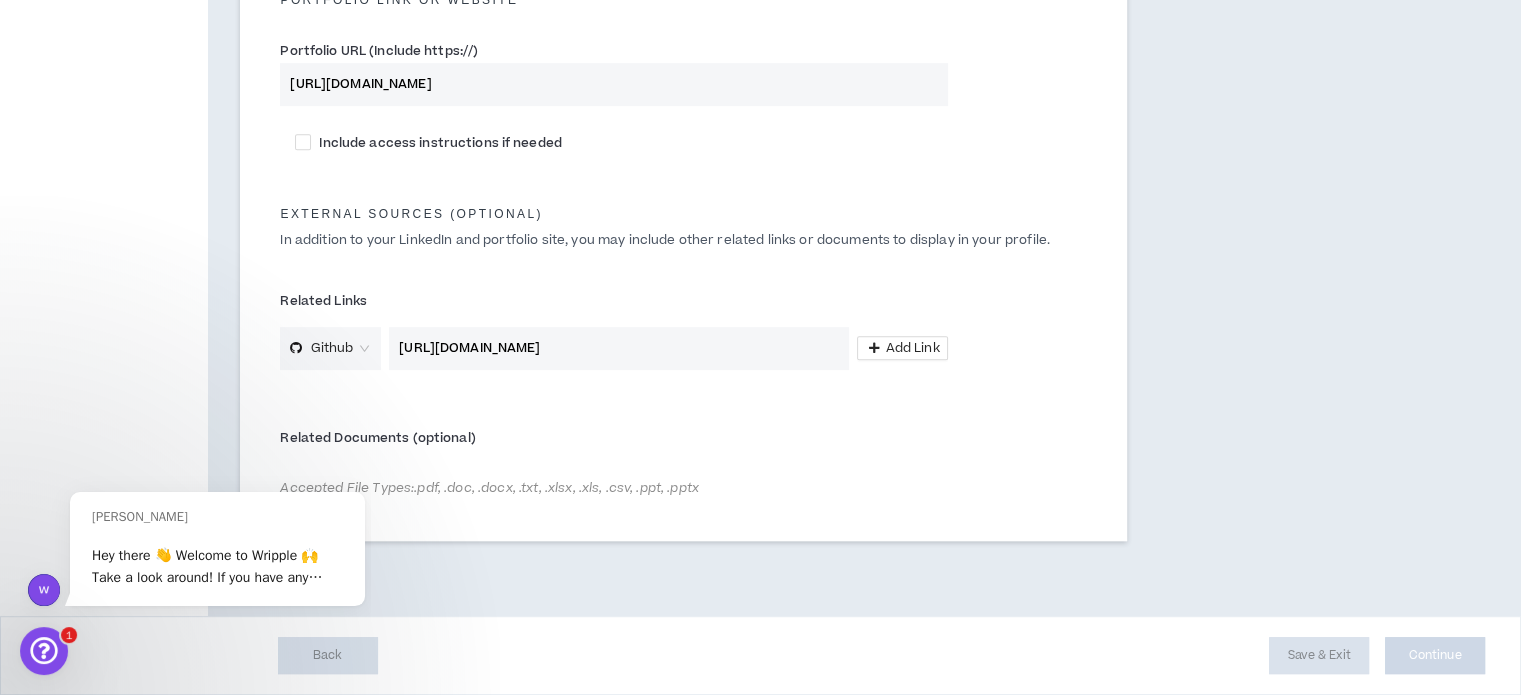scroll, scrollTop: 966, scrollLeft: 0, axis: vertical 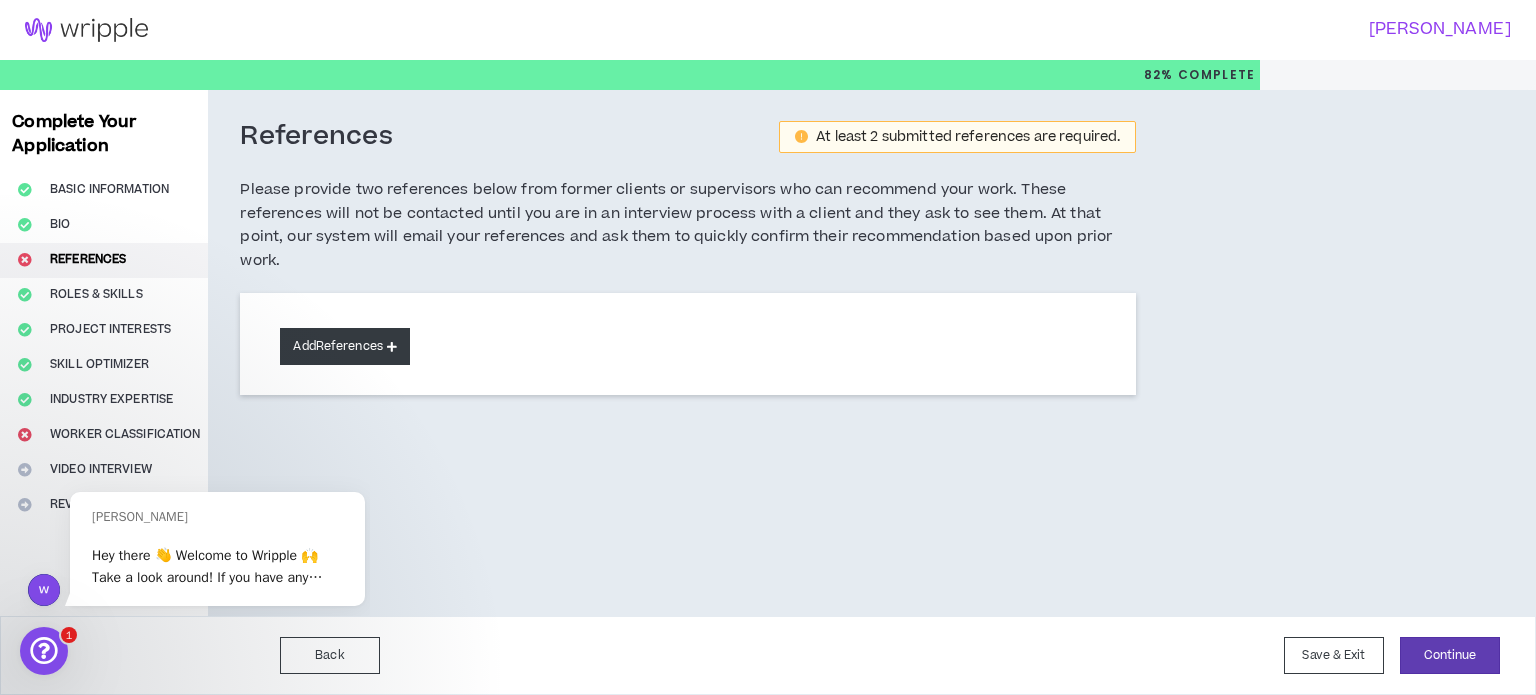 click on "Add  References" at bounding box center [345, 346] 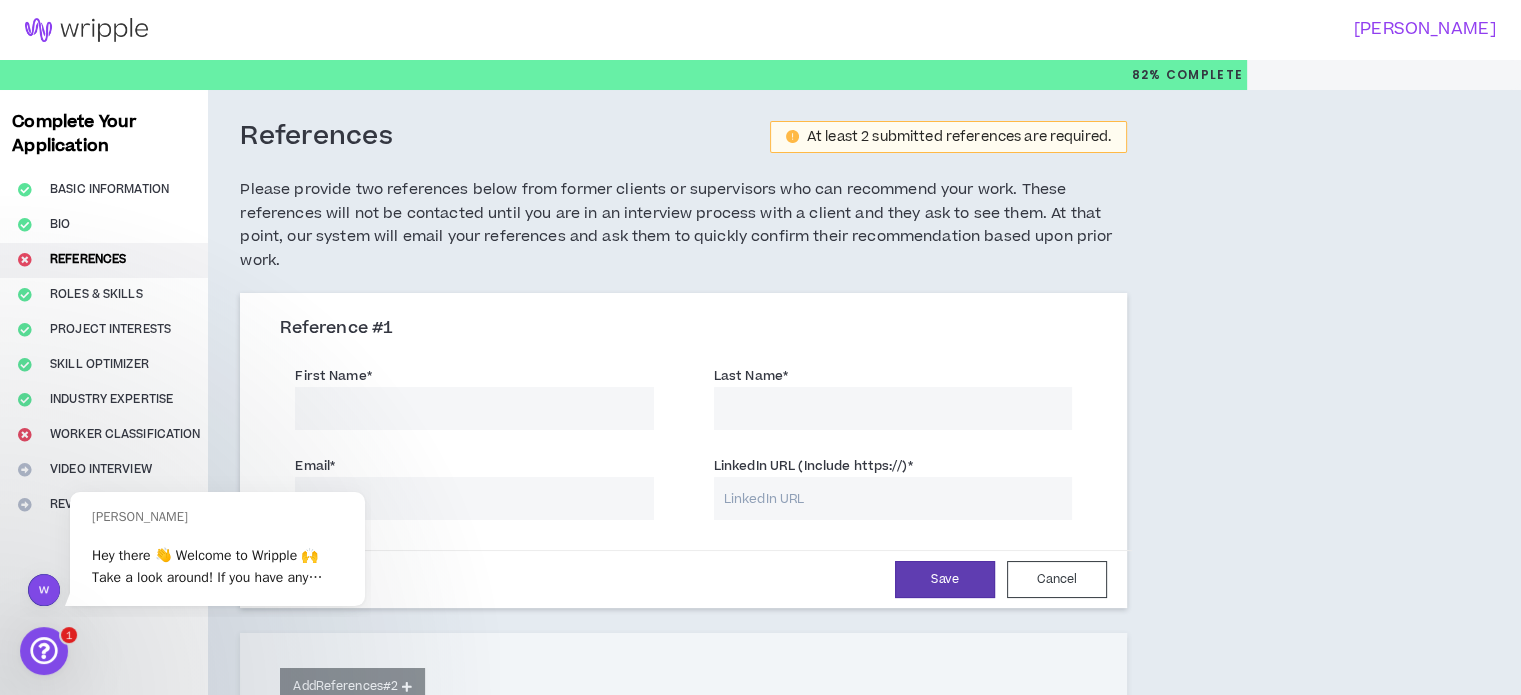 scroll, scrollTop: 168, scrollLeft: 0, axis: vertical 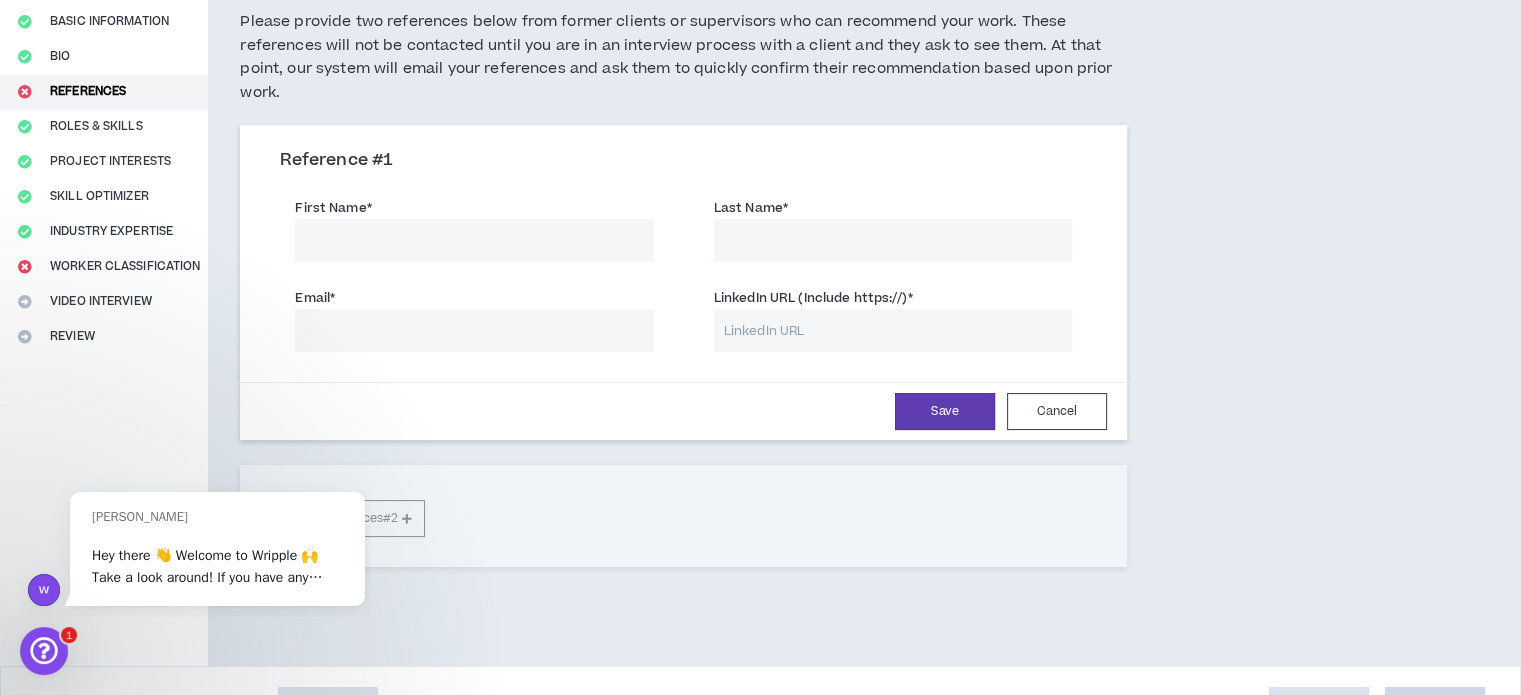 click on "First Name  *" at bounding box center (474, 240) 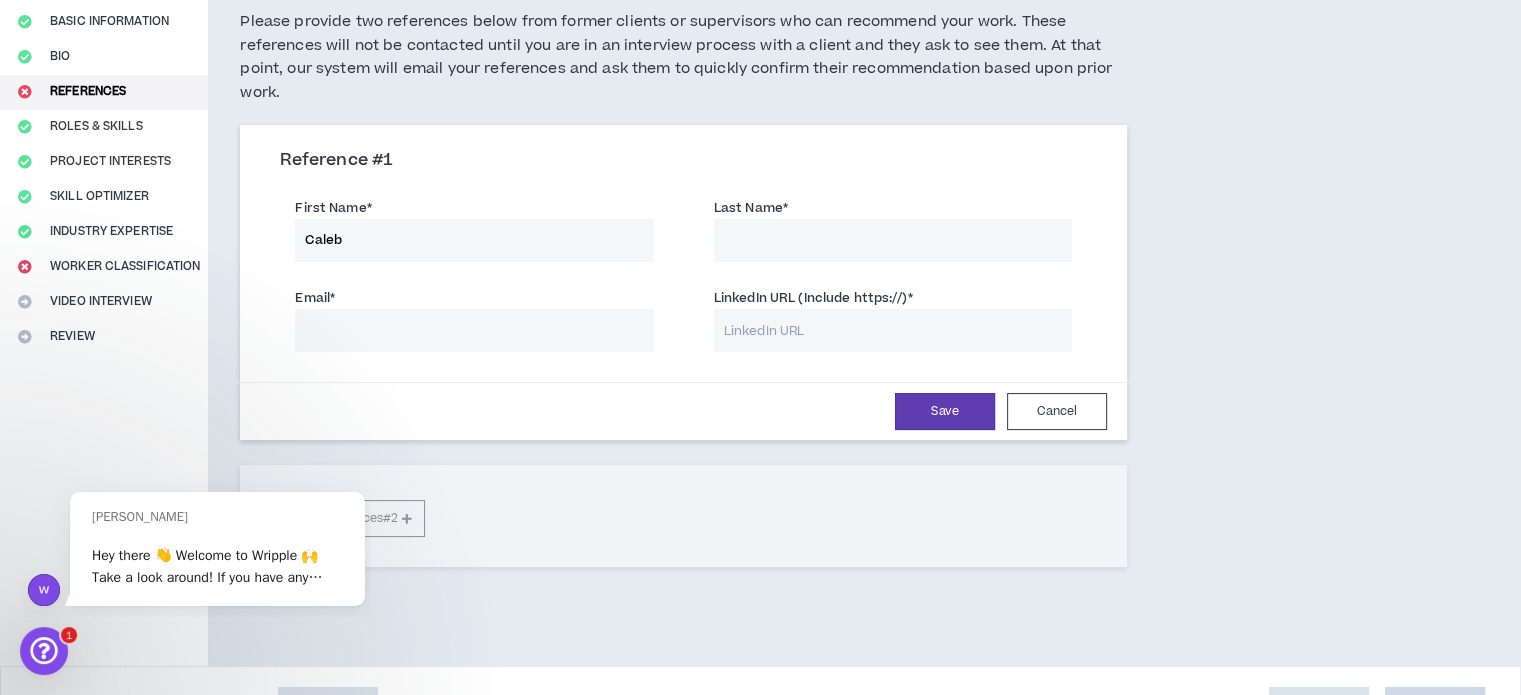 type on "Caleb" 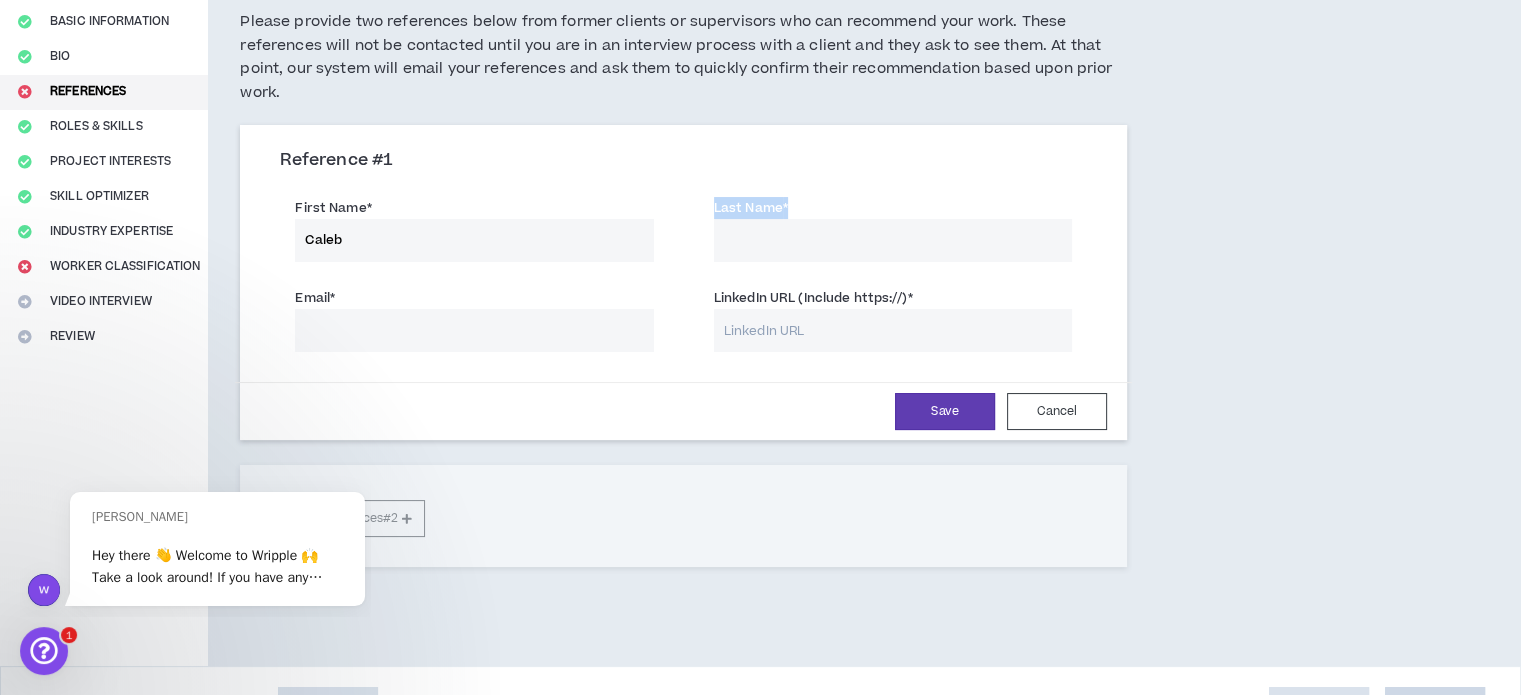 drag, startPoint x: 928, startPoint y: 272, endPoint x: 927, endPoint y: 254, distance: 18.027756 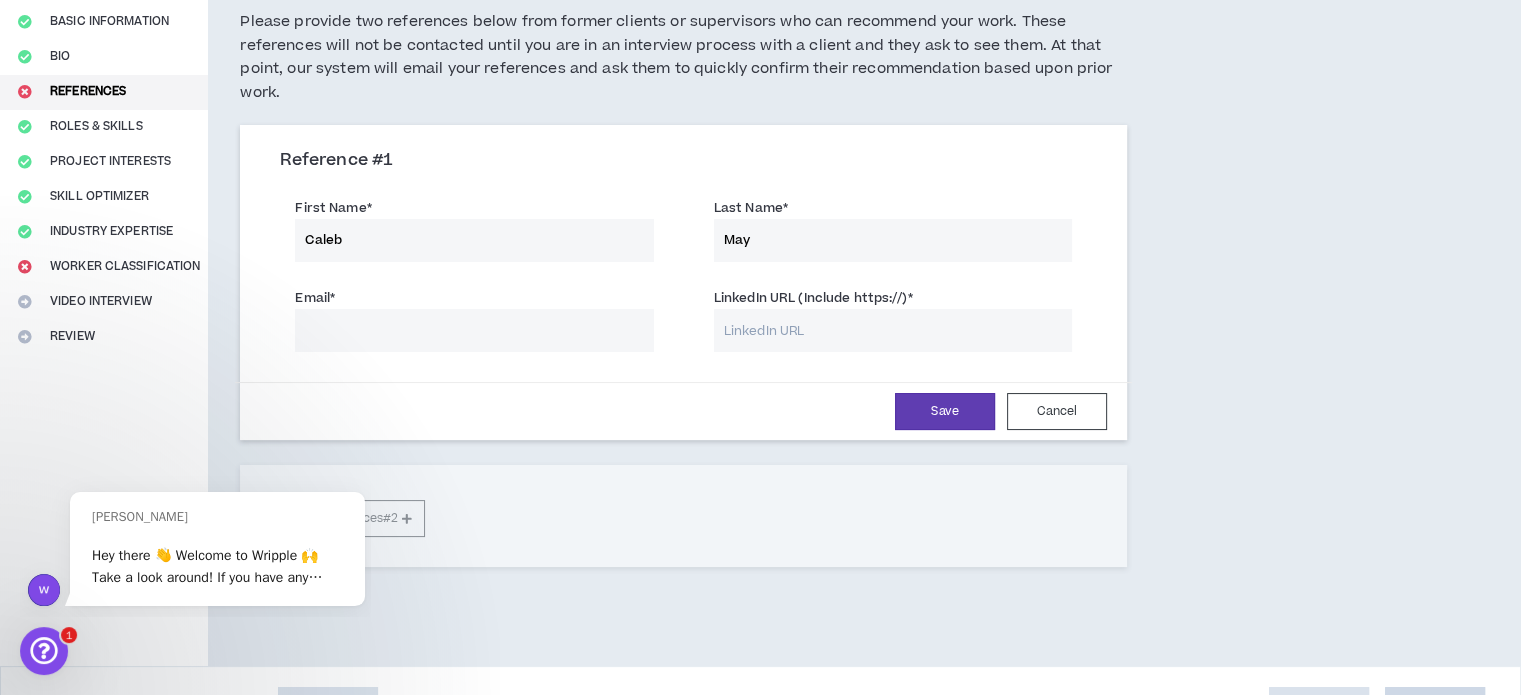type on "May" 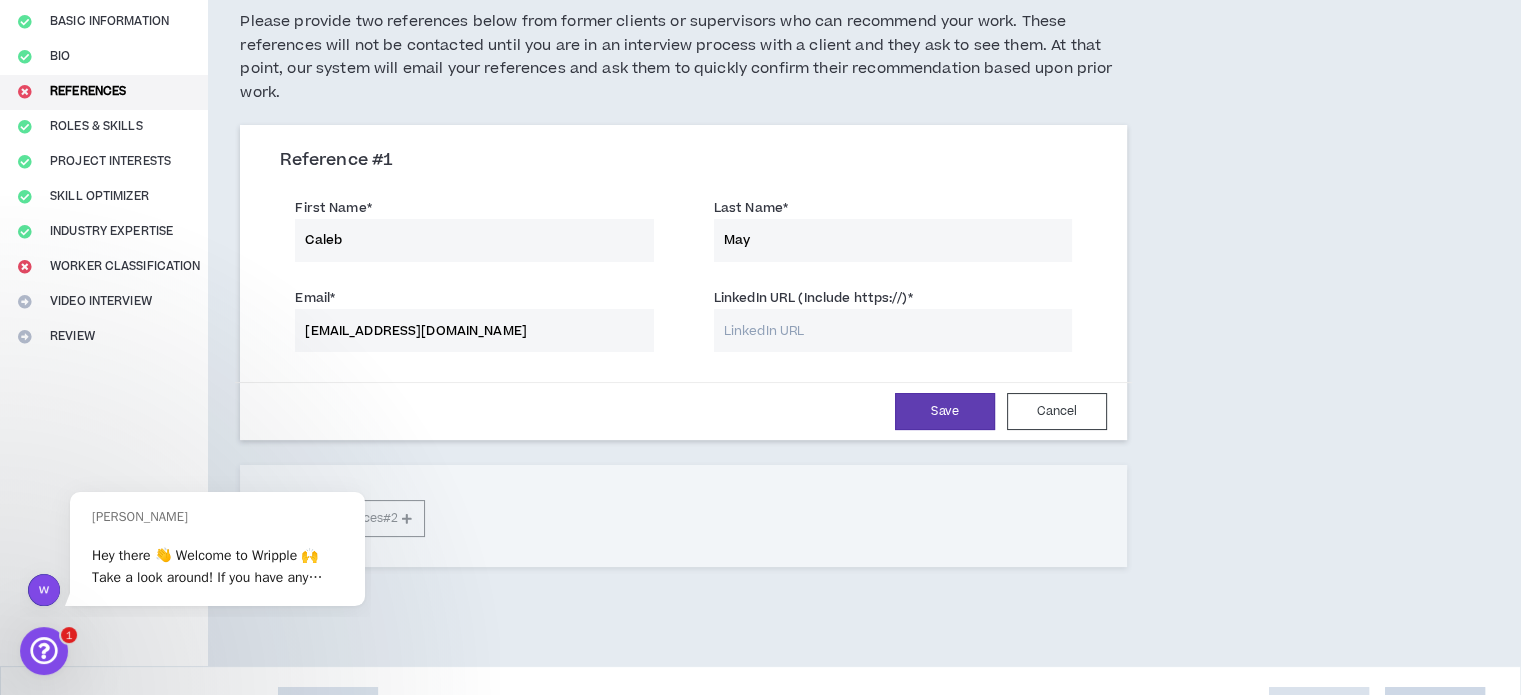 type on "[EMAIL_ADDRESS][DOMAIN_NAME]" 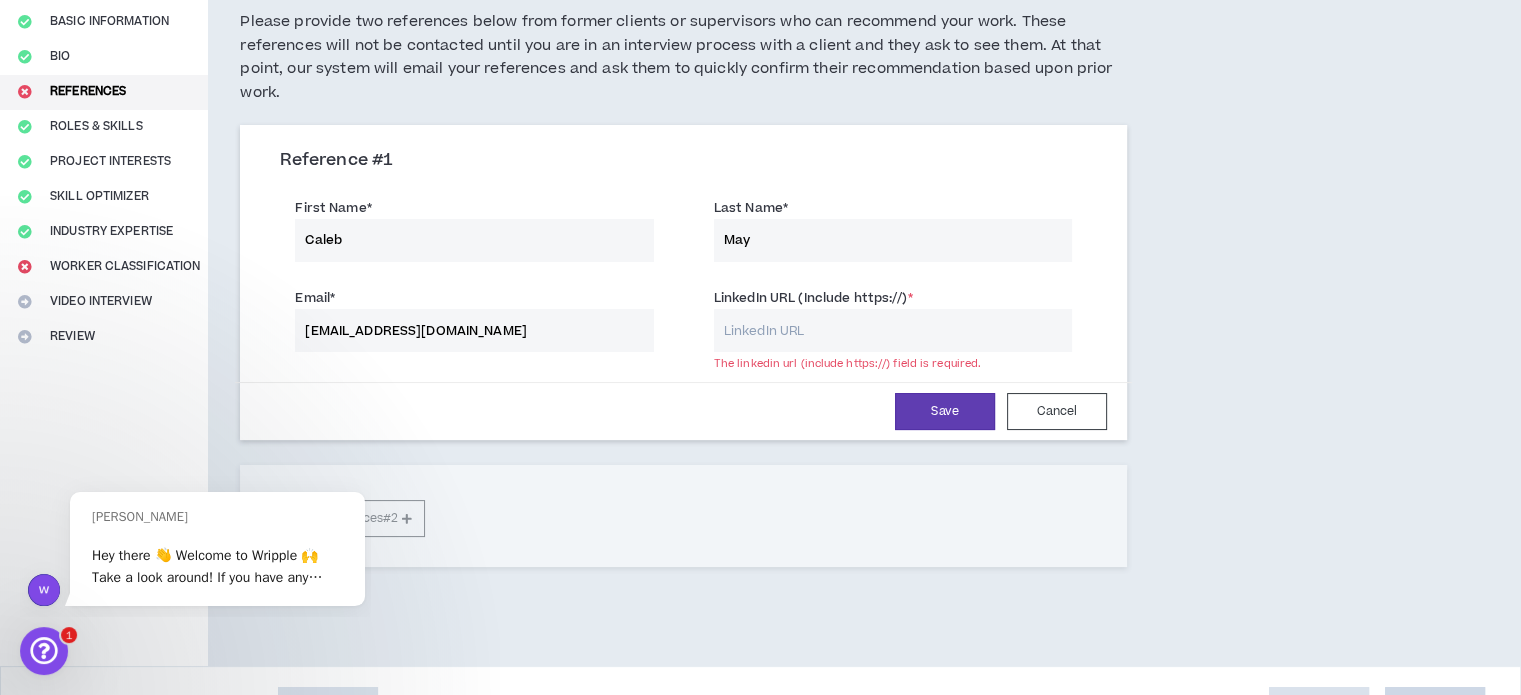 paste on "[URL][DOMAIN_NAME][DATE]" 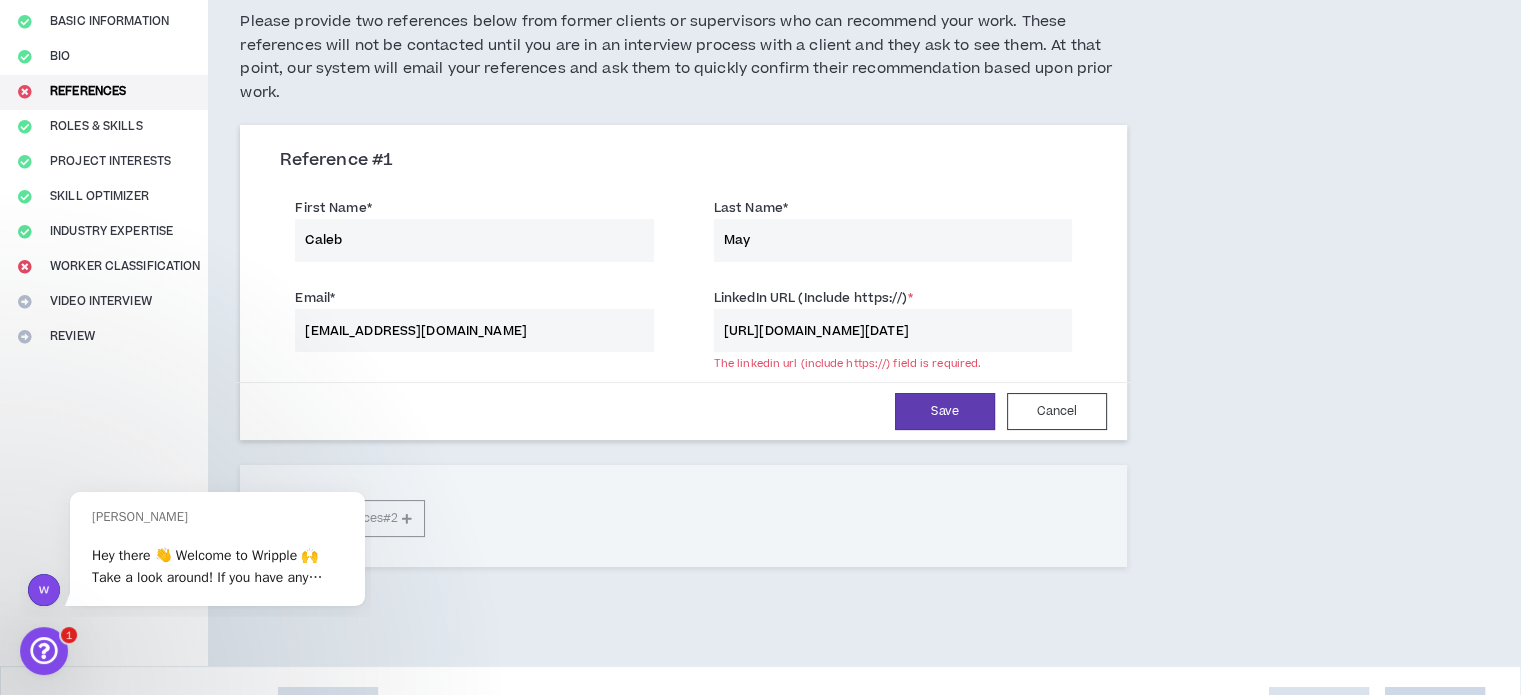 scroll, scrollTop: 0, scrollLeft: 1504, axis: horizontal 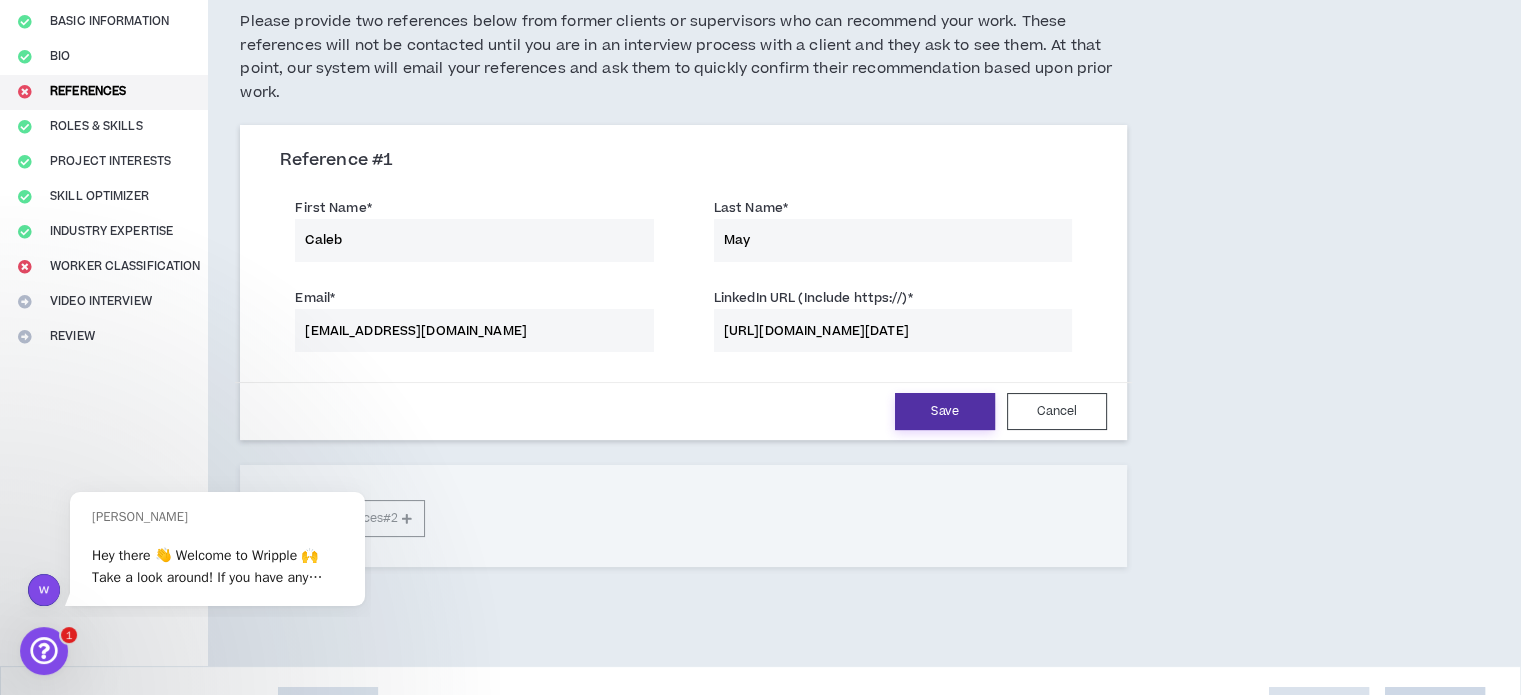 type on "[URL][DOMAIN_NAME][DATE]" 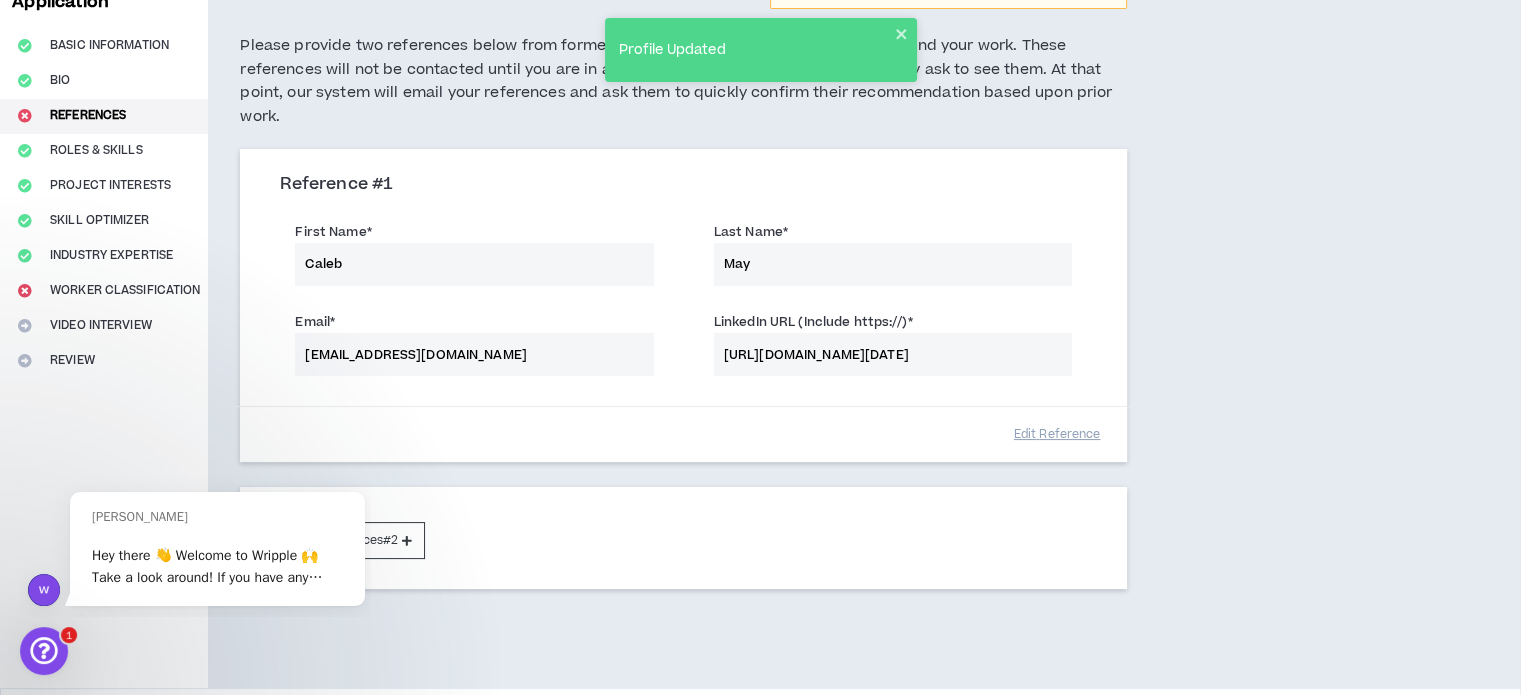 scroll, scrollTop: 214, scrollLeft: 0, axis: vertical 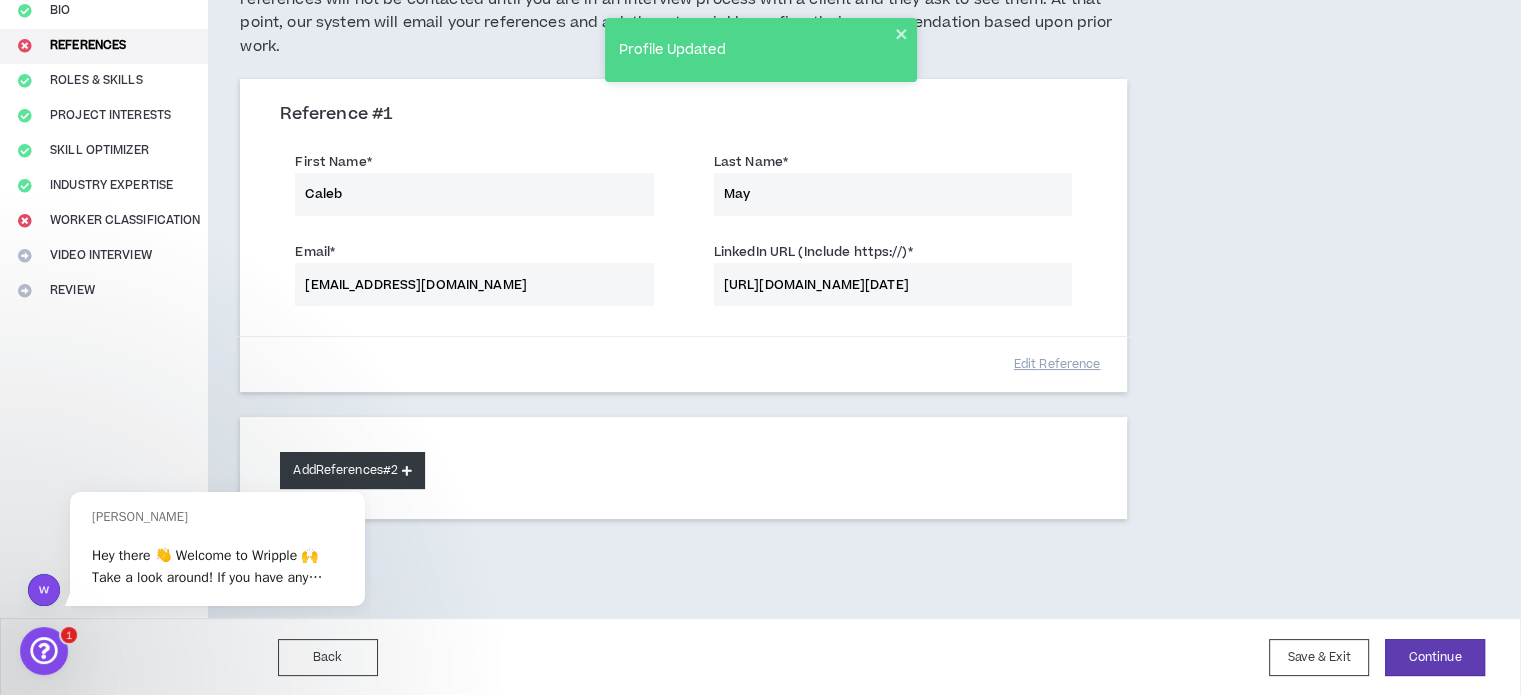 click on "Add  References  #2" at bounding box center [352, 470] 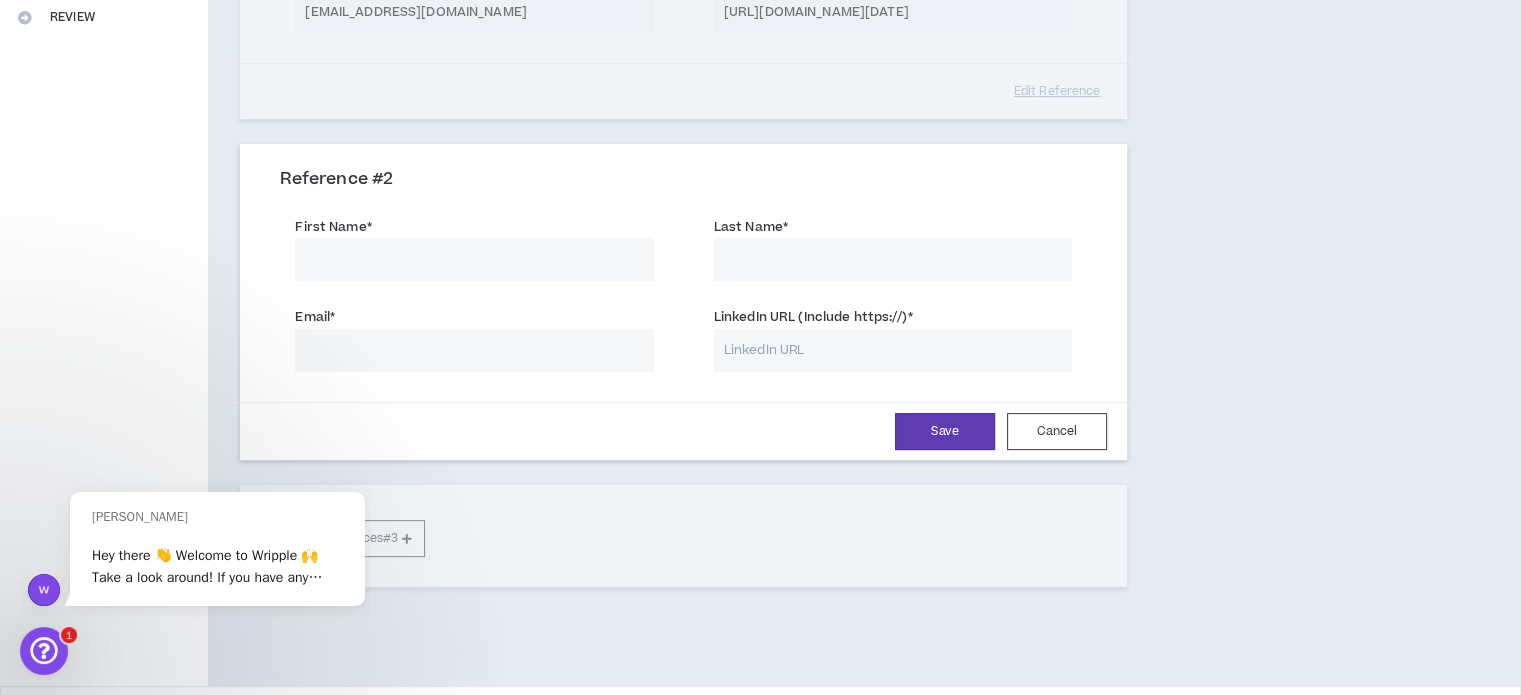 scroll, scrollTop: 490, scrollLeft: 0, axis: vertical 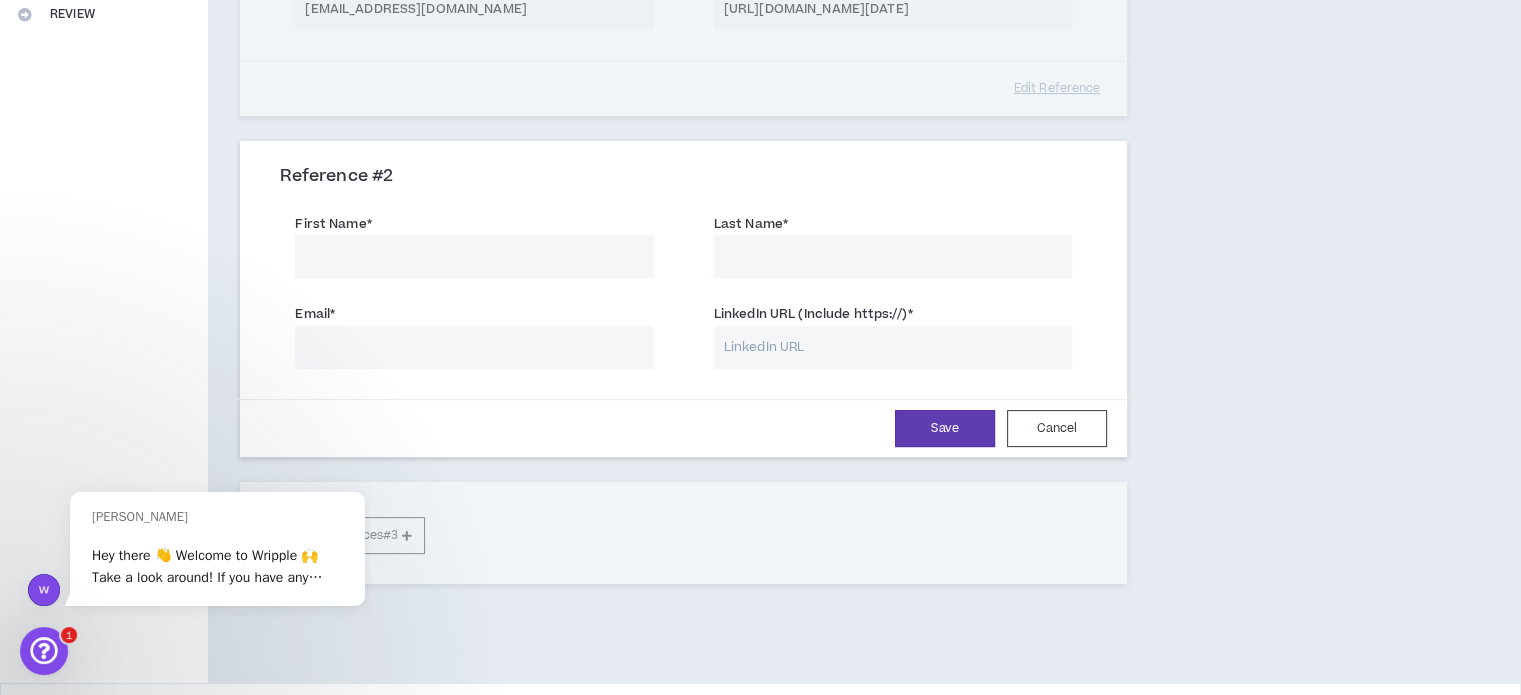 click on "First Name  *" at bounding box center (474, 256) 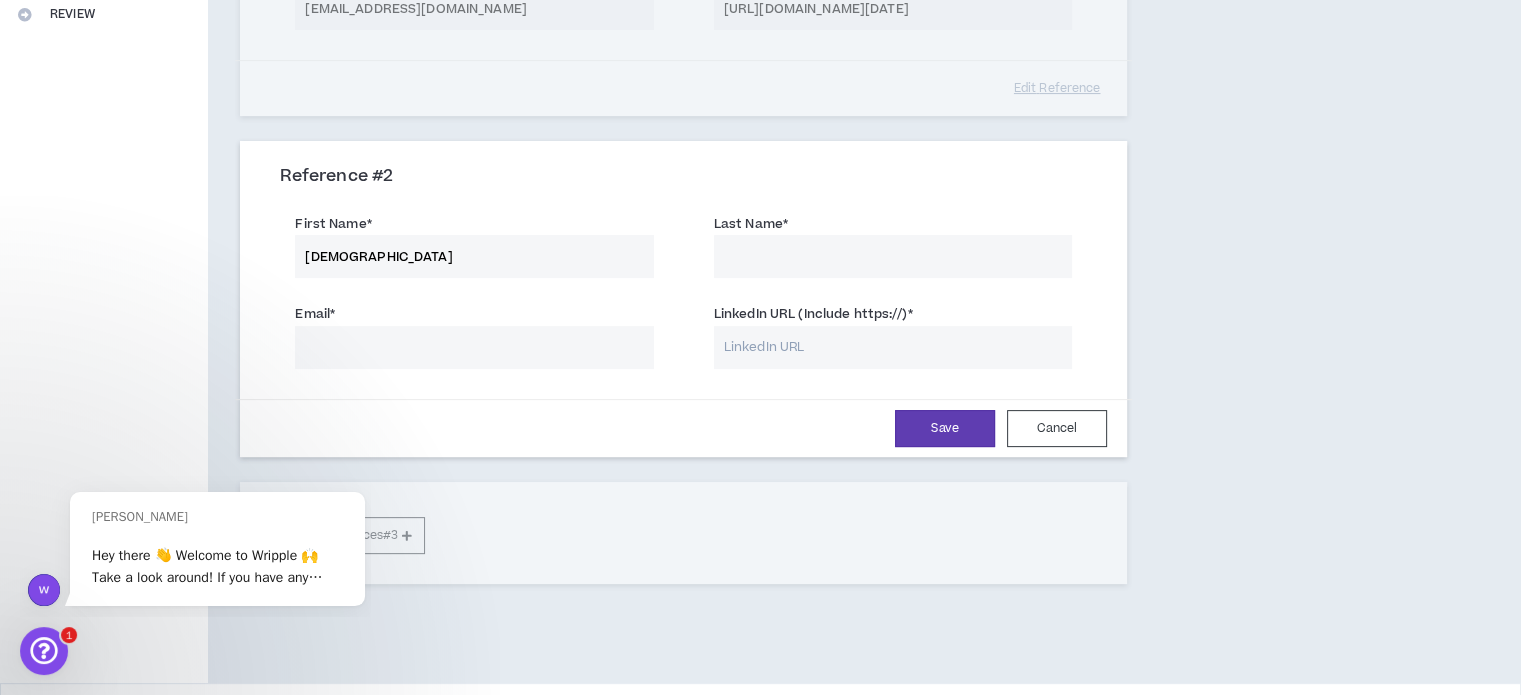type on "[DEMOGRAPHIC_DATA]" 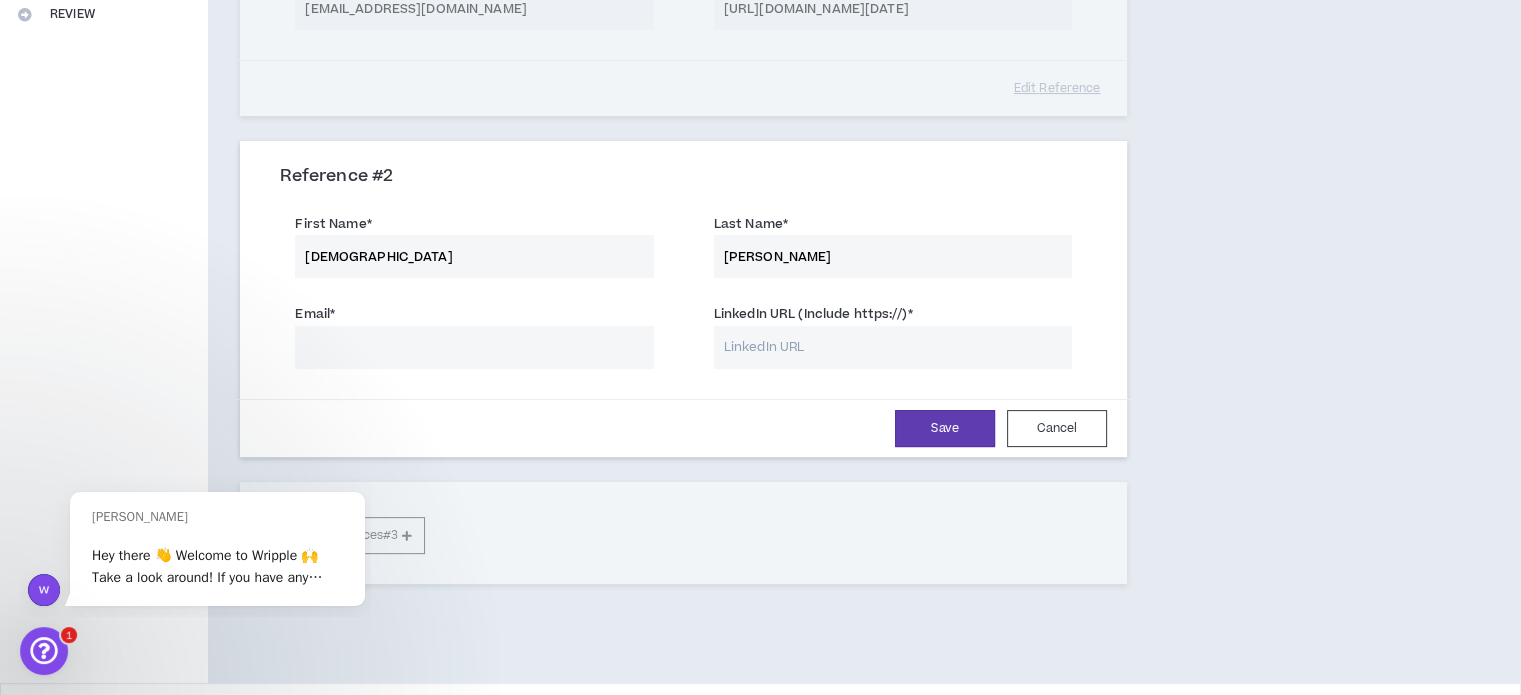 type on "[PERSON_NAME]" 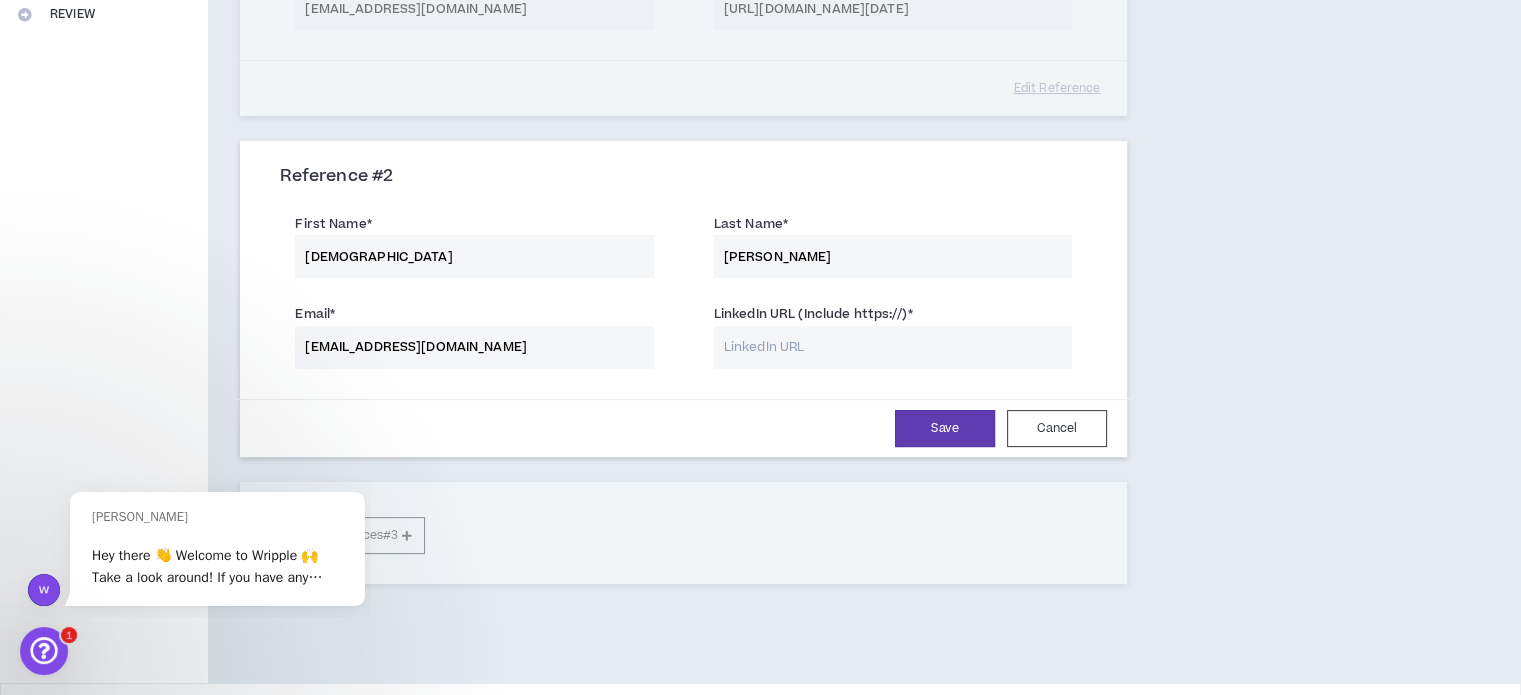type on "[EMAIL_ADDRESS][DOMAIN_NAME]" 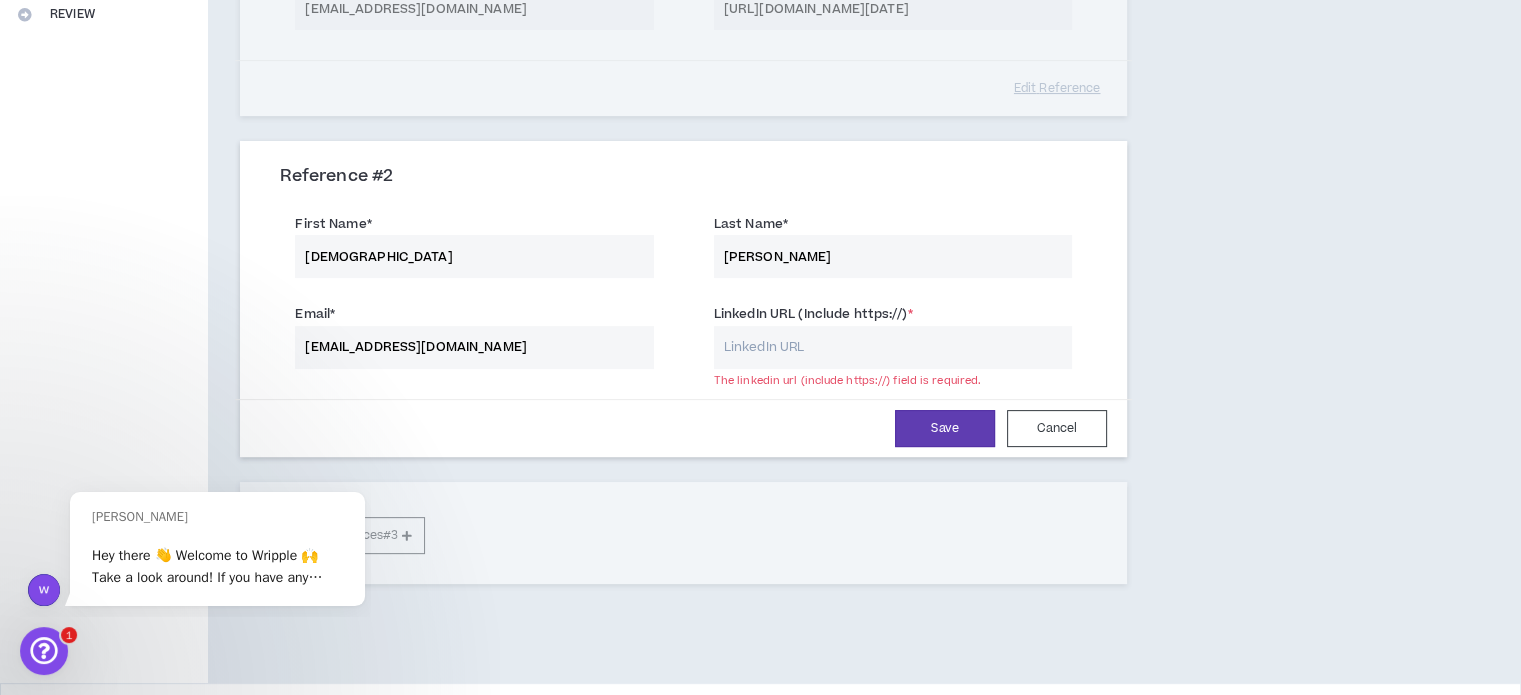 paste on "[URL][DOMAIN_NAME]" 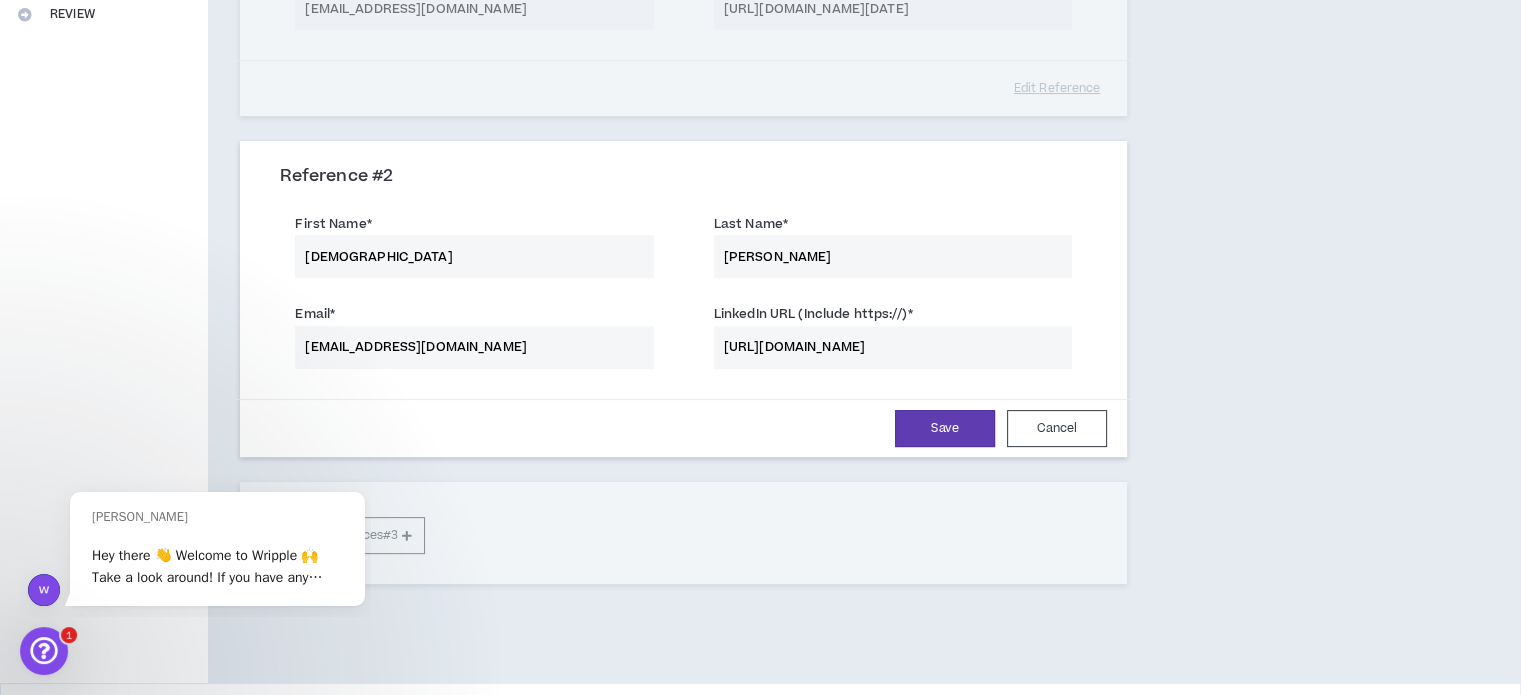 scroll, scrollTop: 483, scrollLeft: 0, axis: vertical 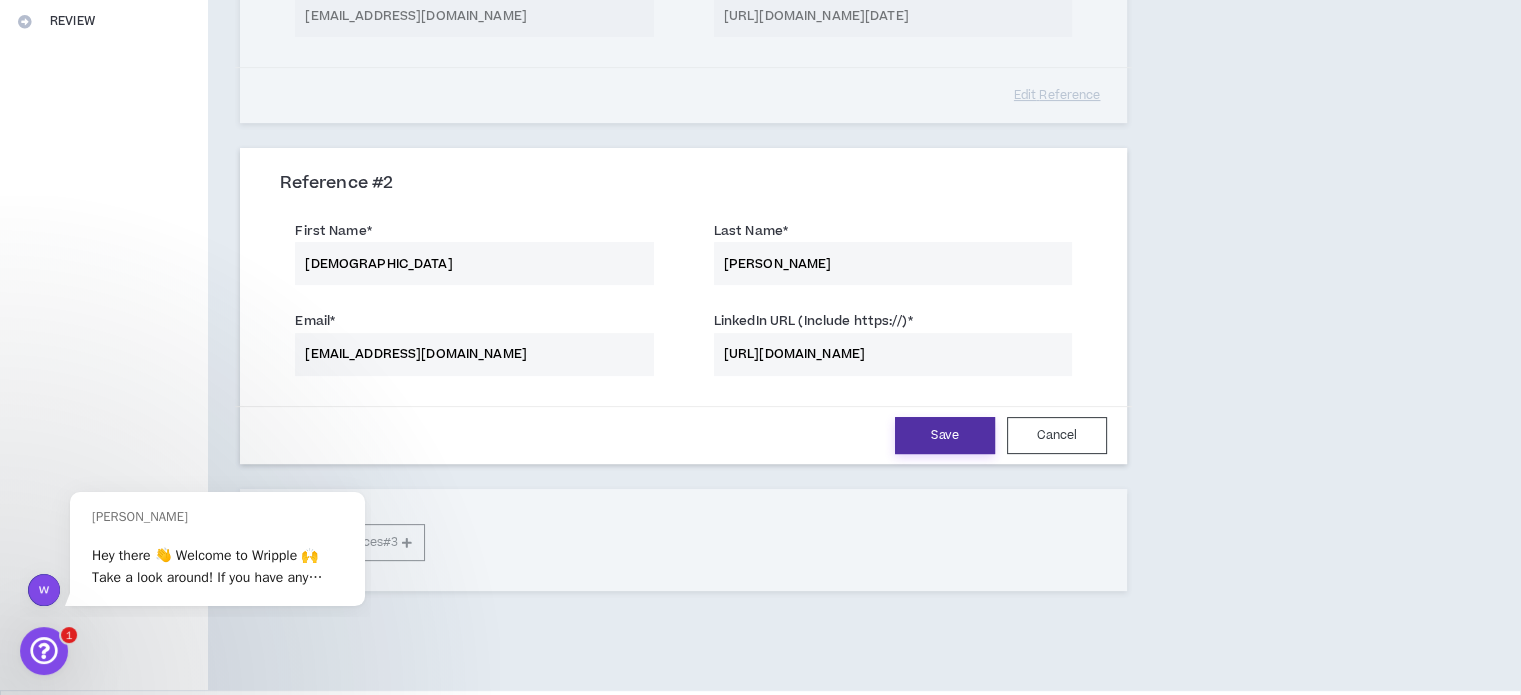 type on "[URL][DOMAIN_NAME]" 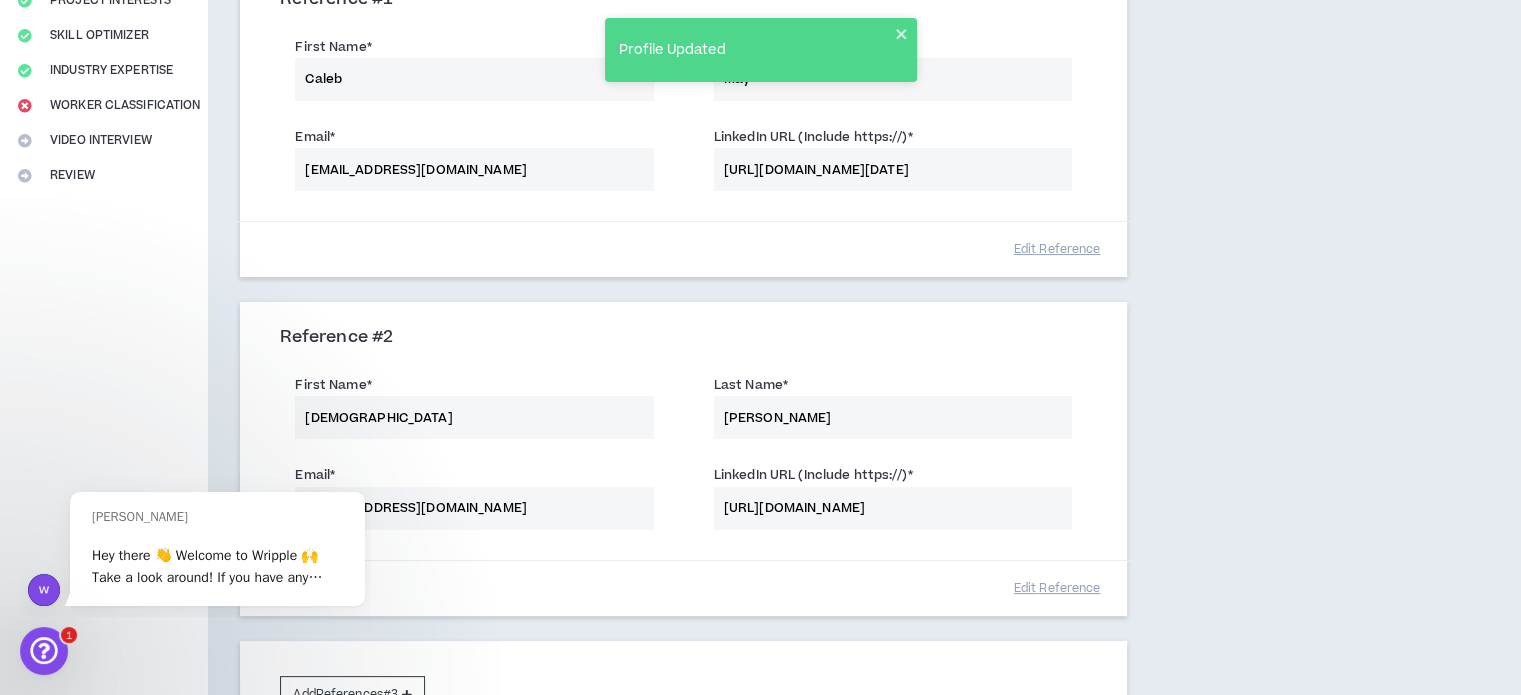 scroll, scrollTop: 328, scrollLeft: 0, axis: vertical 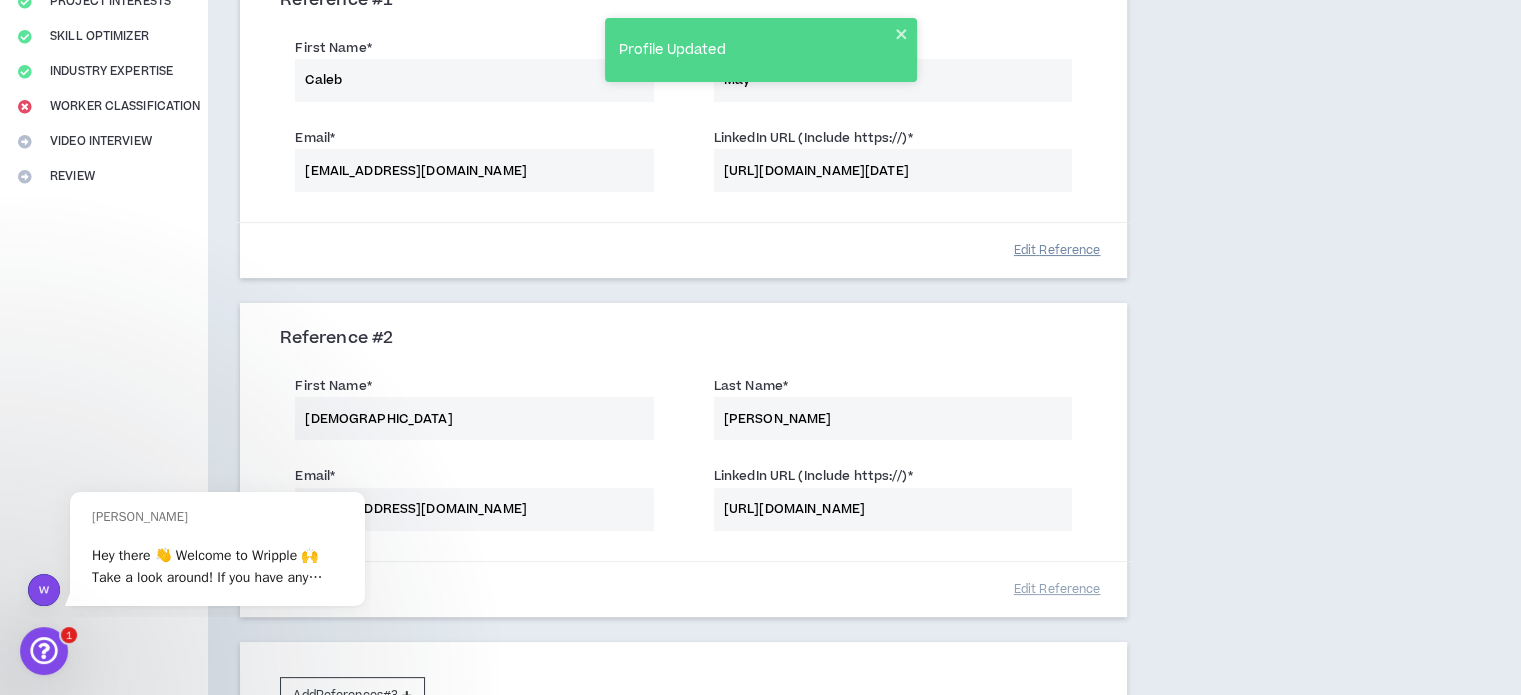click on "Edit   Reference" at bounding box center (1057, 250) 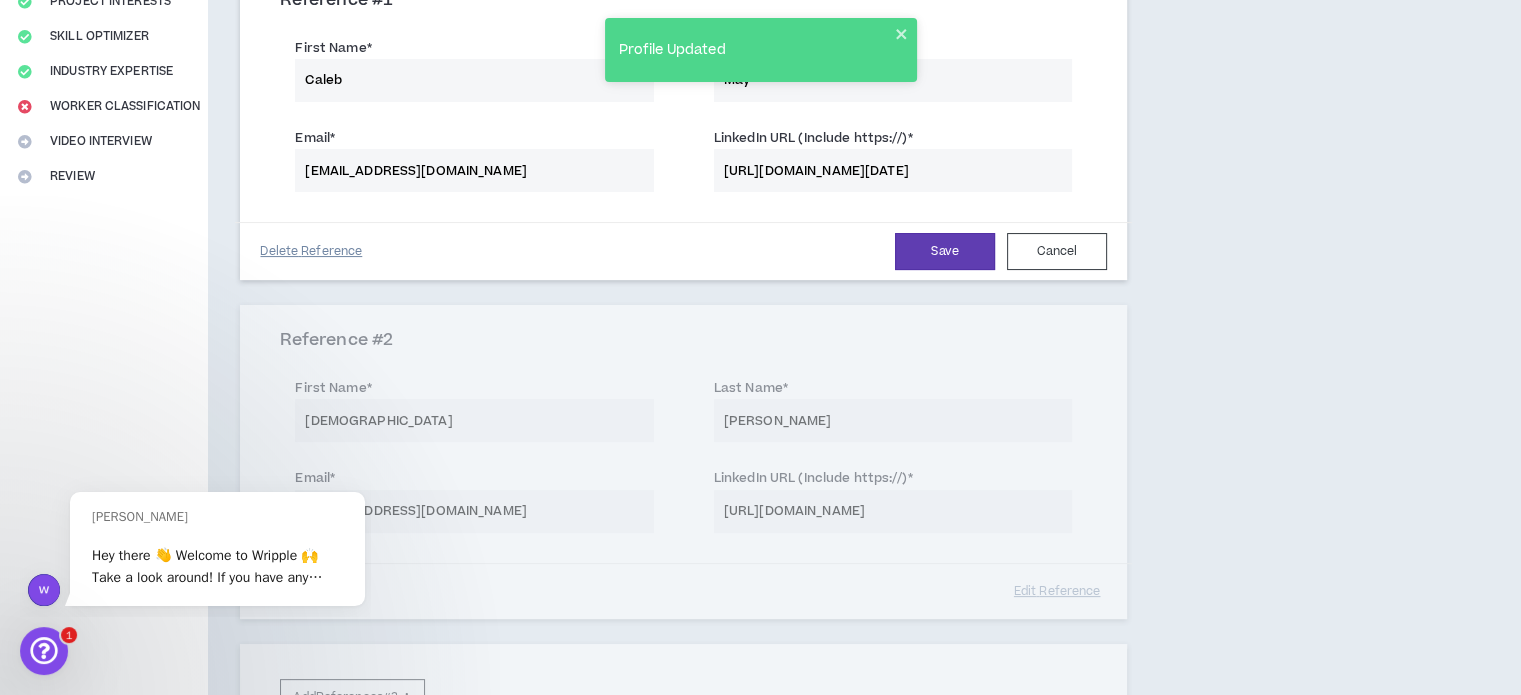 type 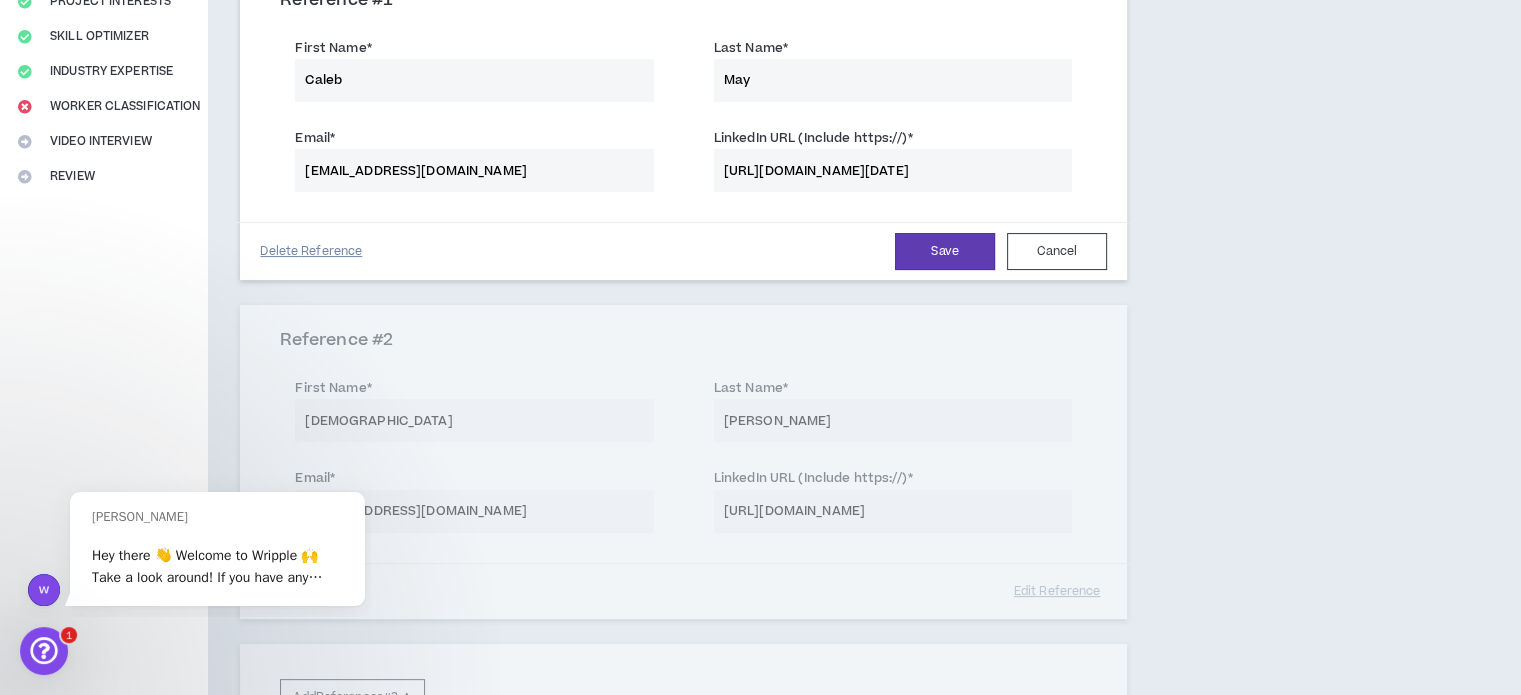 scroll, scrollTop: 318, scrollLeft: 0, axis: vertical 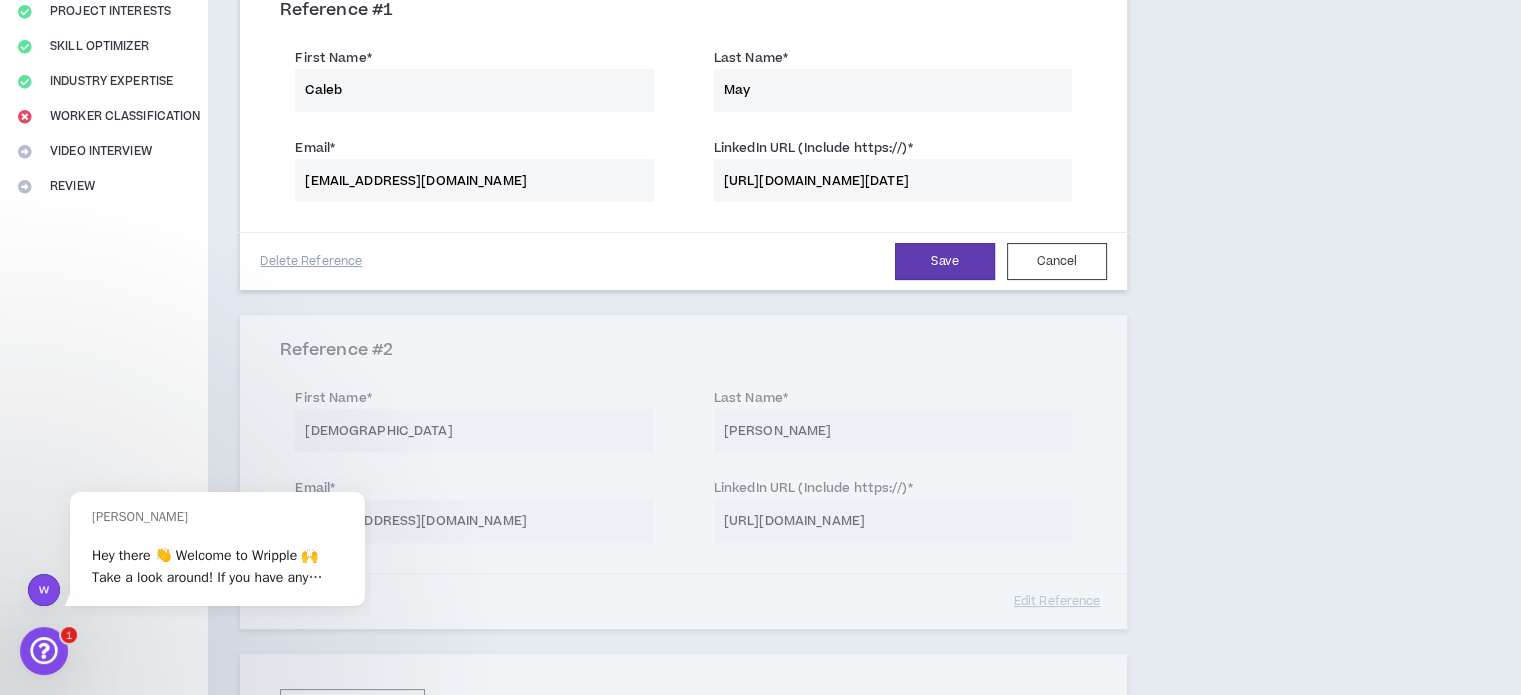click on "[URL][DOMAIN_NAME][DATE]" at bounding box center [893, 180] 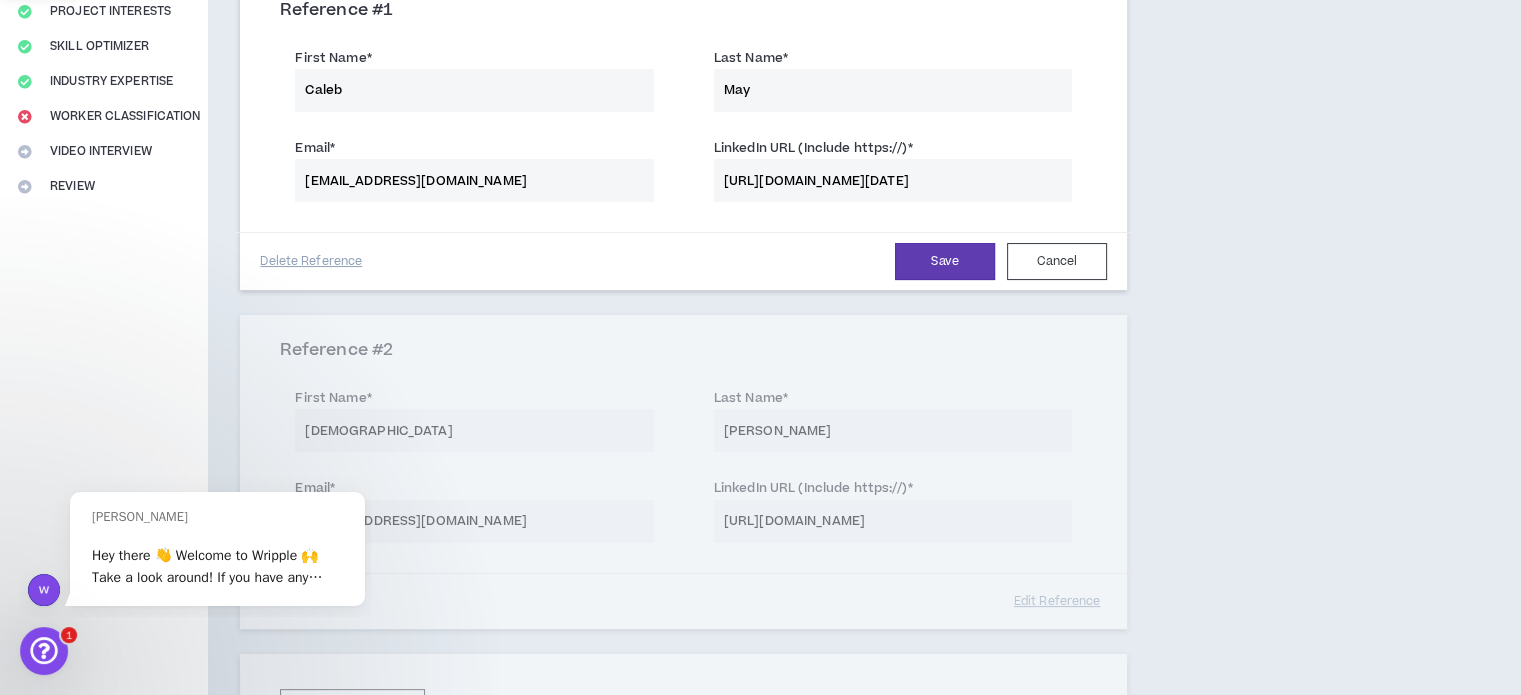 paste on "in/calebmay/" 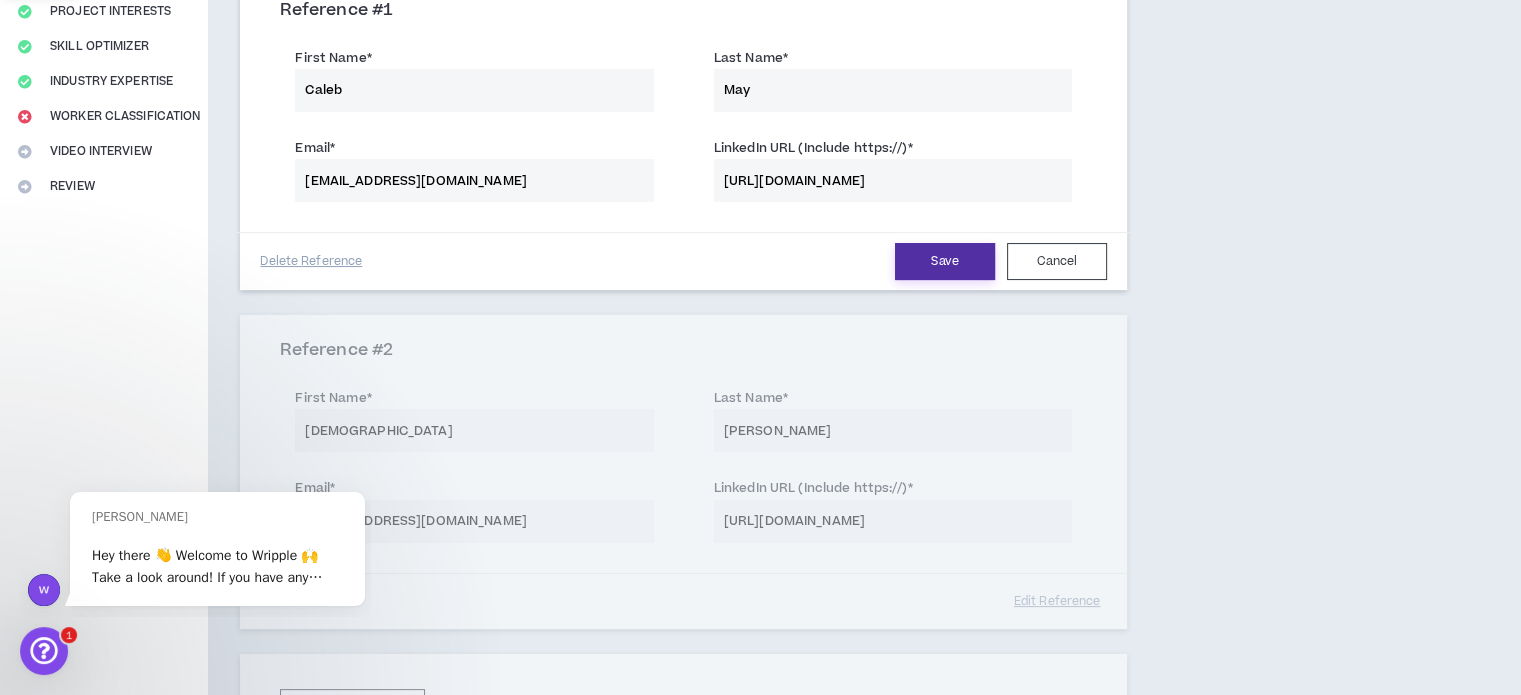 type on "[URL][DOMAIN_NAME]" 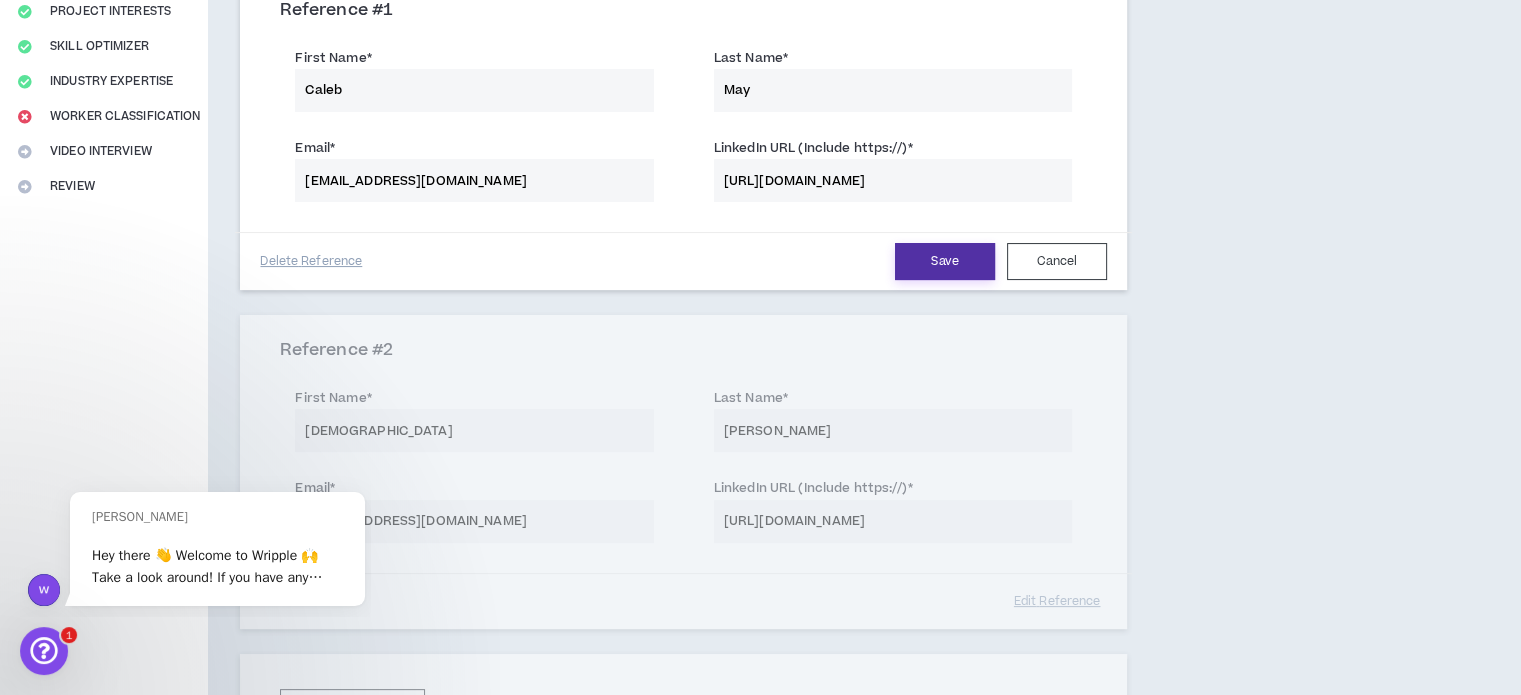 click on "Save" at bounding box center (945, 261) 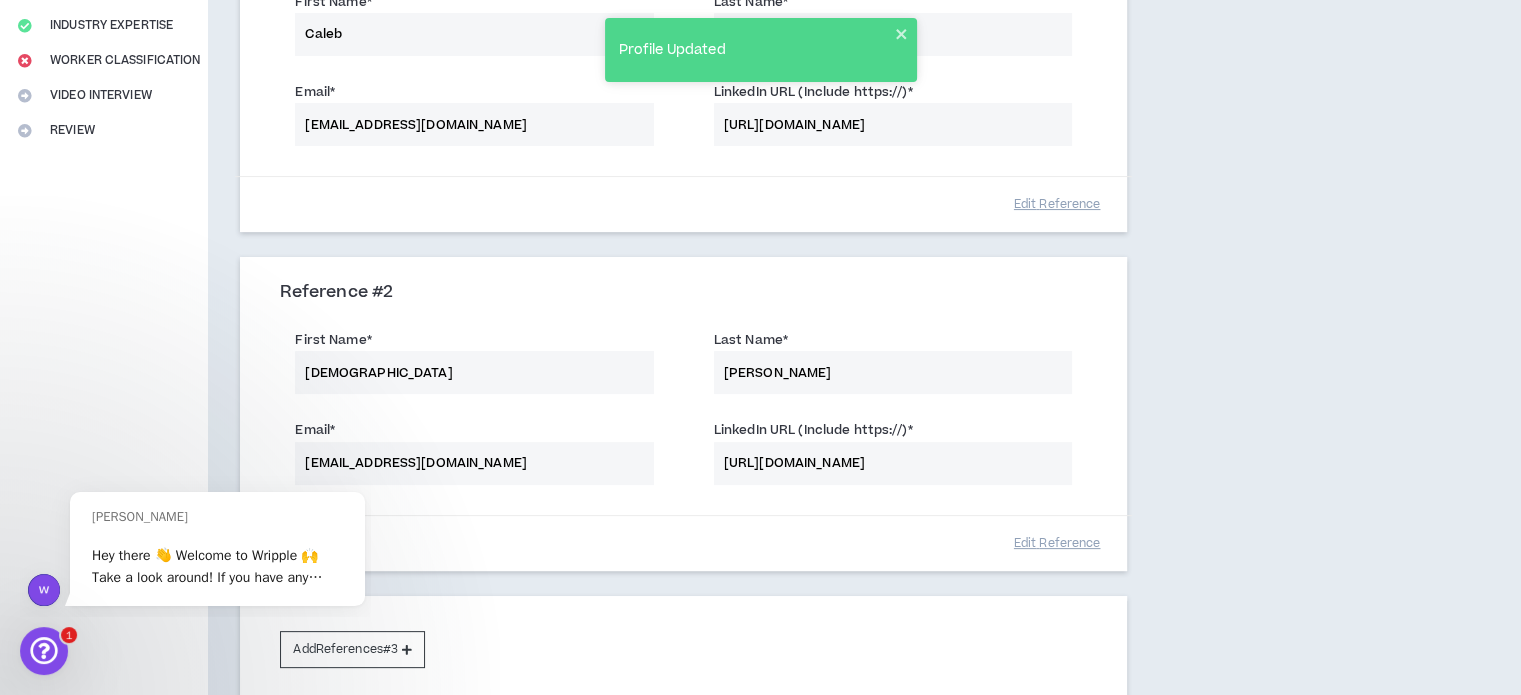 scroll, scrollTop: 552, scrollLeft: 0, axis: vertical 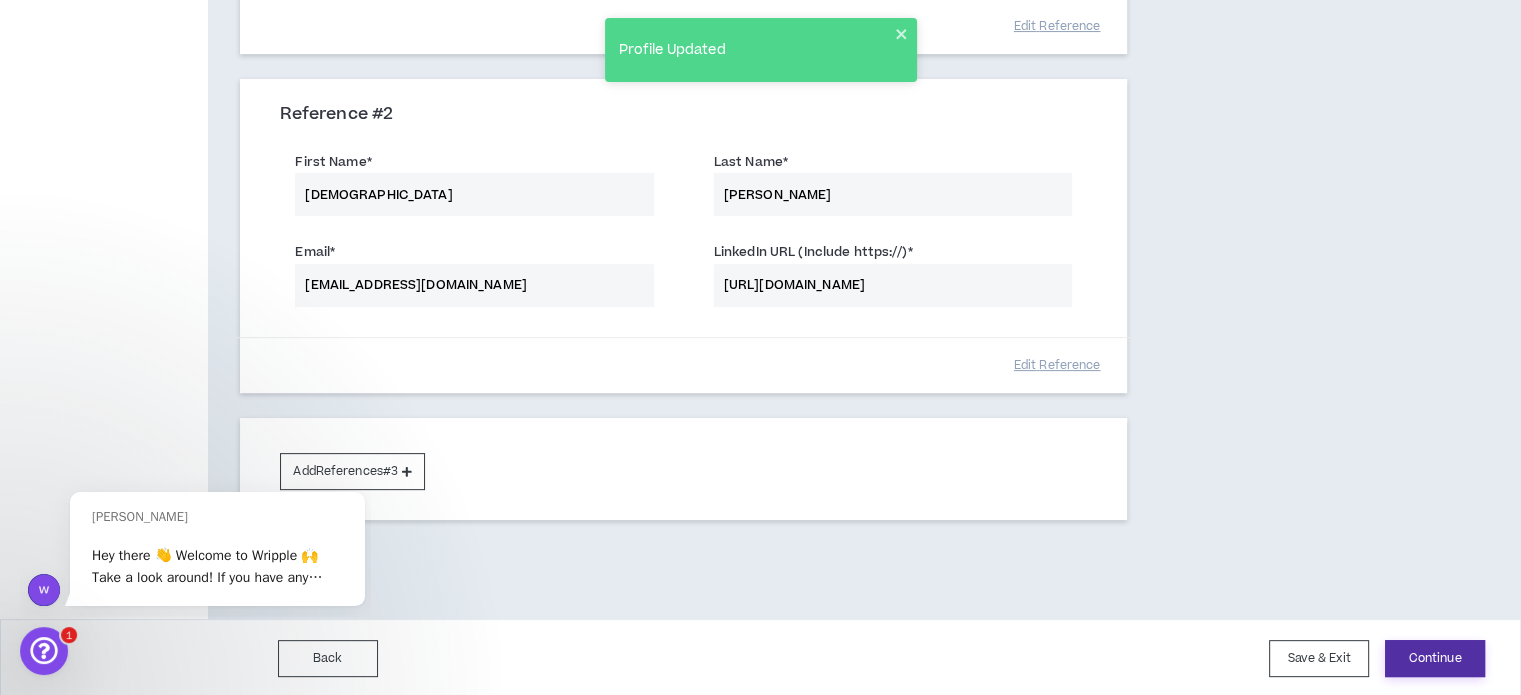 click on "Continue" at bounding box center (1435, 658) 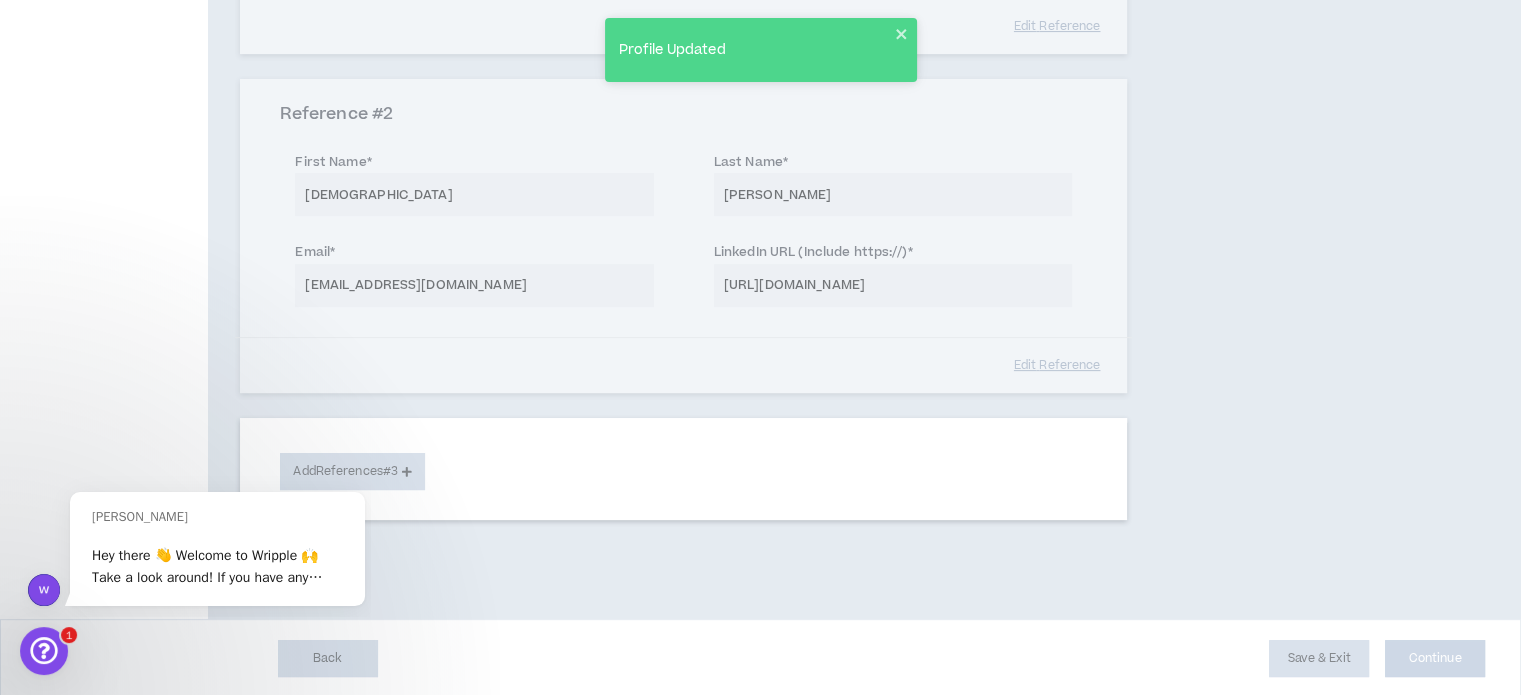select on "**" 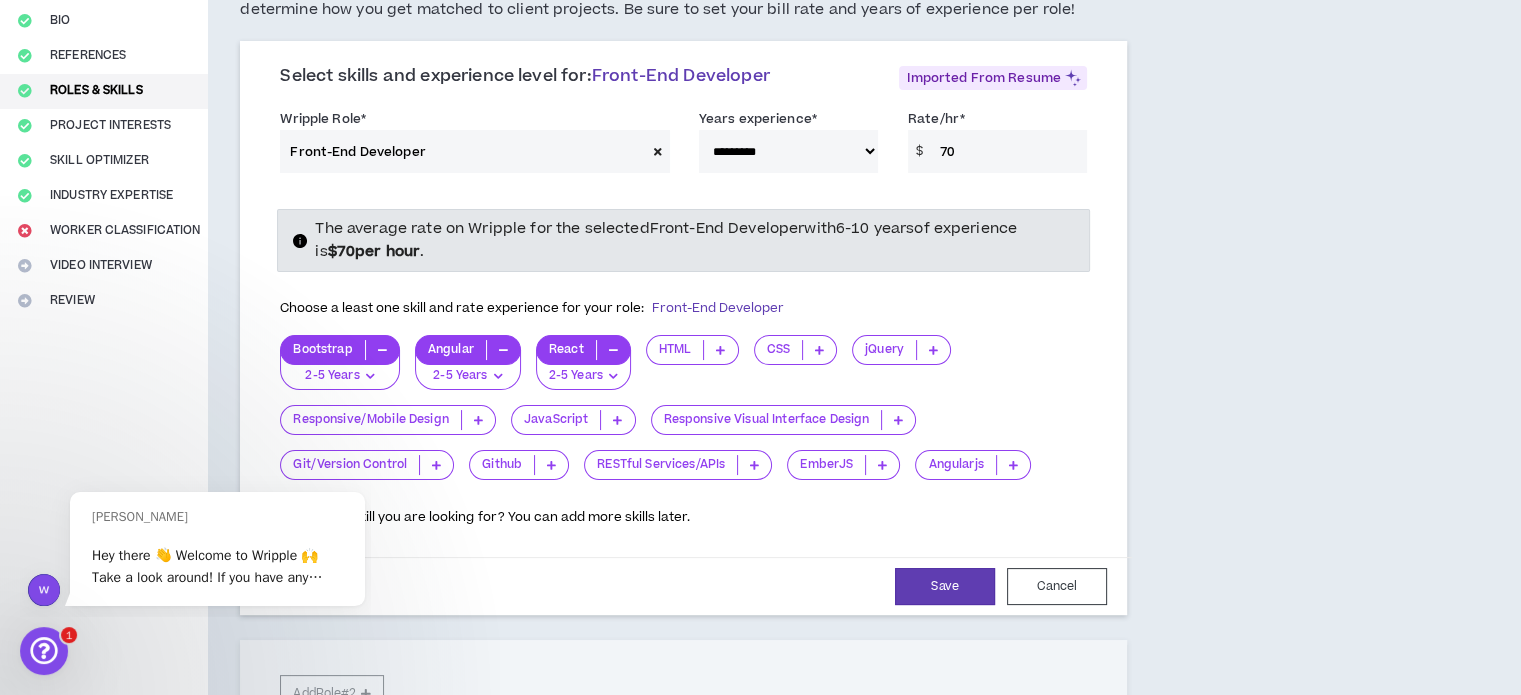 scroll, scrollTop: 216, scrollLeft: 0, axis: vertical 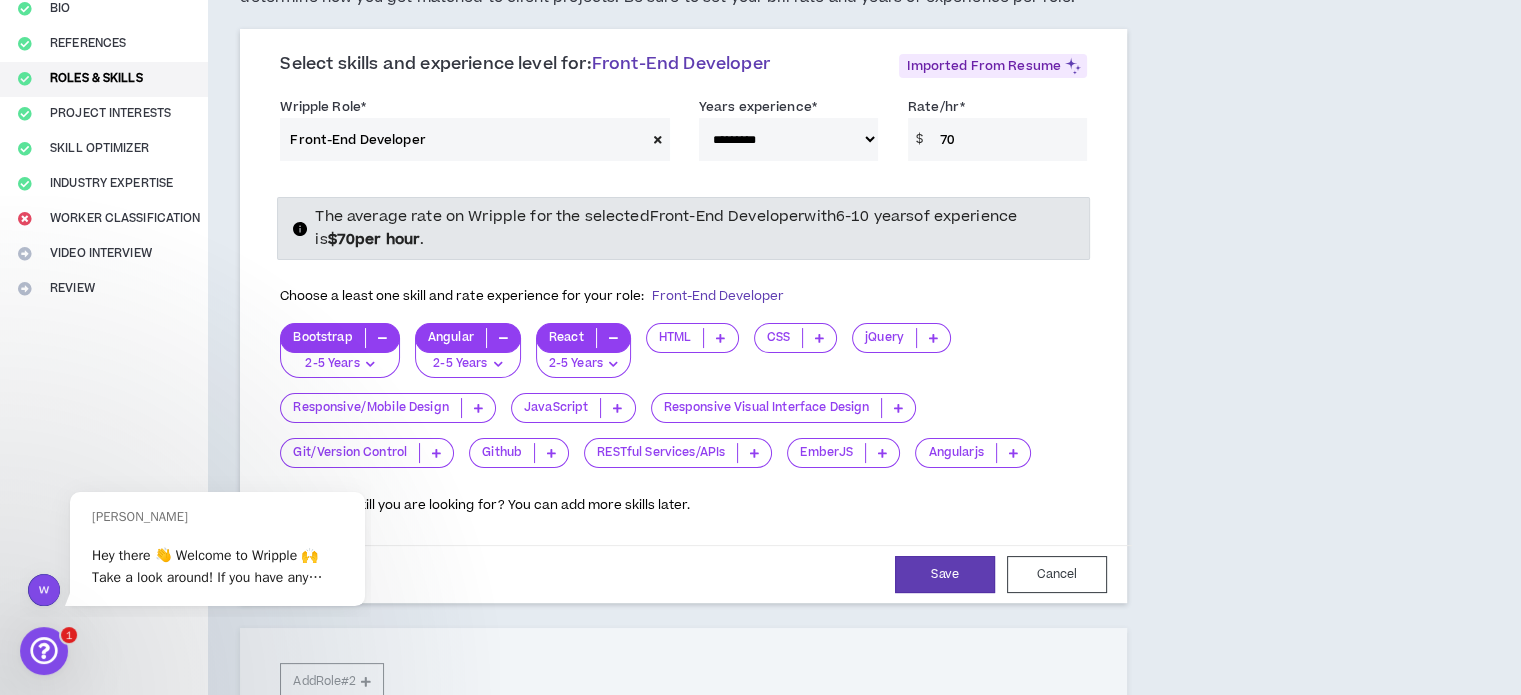 drag, startPoint x: 967, startPoint y: 121, endPoint x: 945, endPoint y: 128, distance: 23.086792 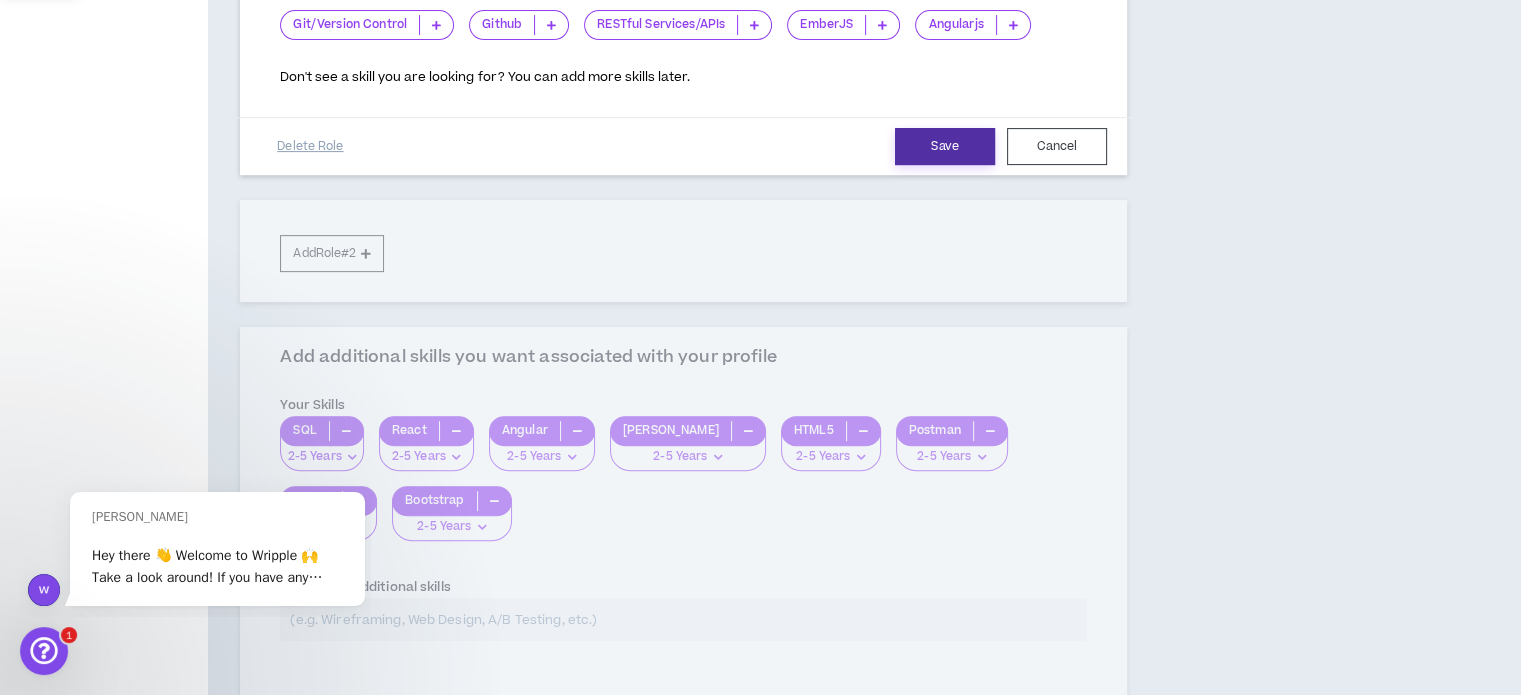 type on "40" 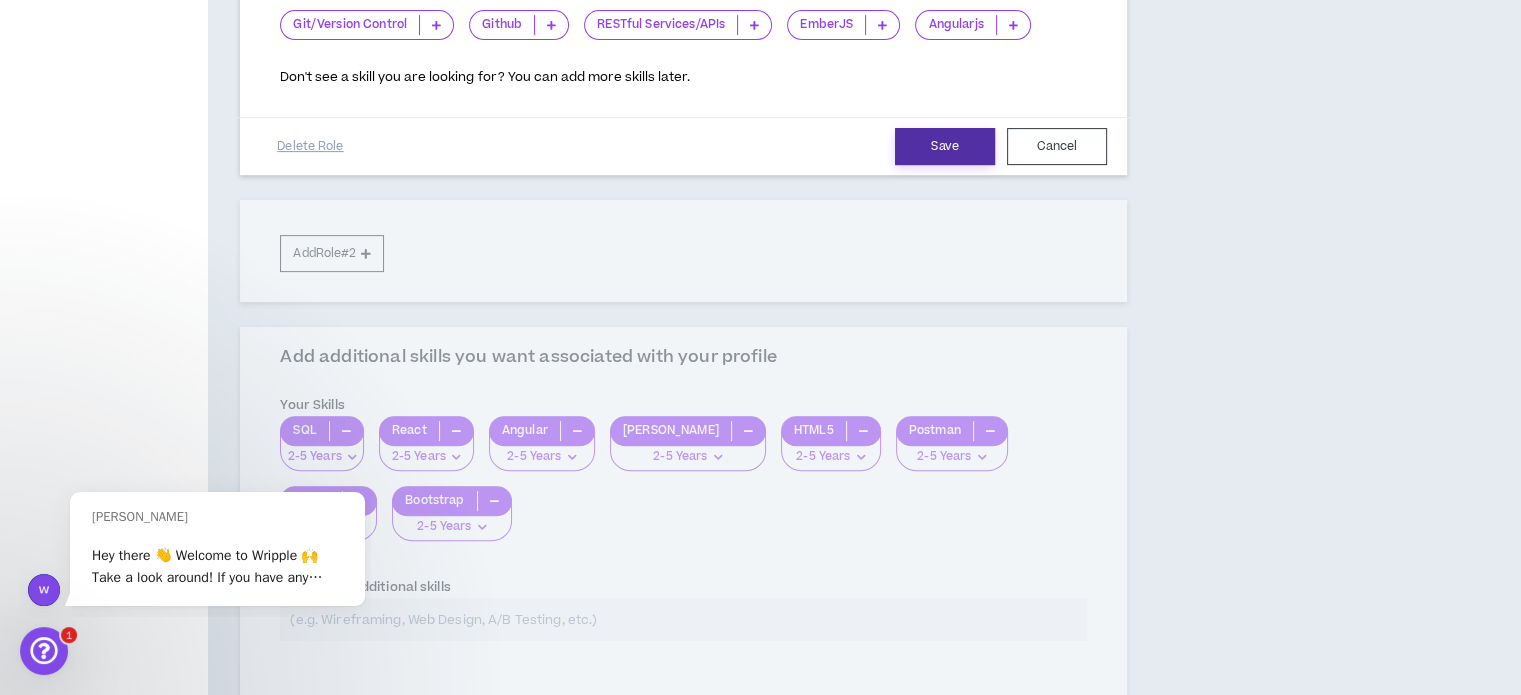 click on "Save" at bounding box center [945, 146] 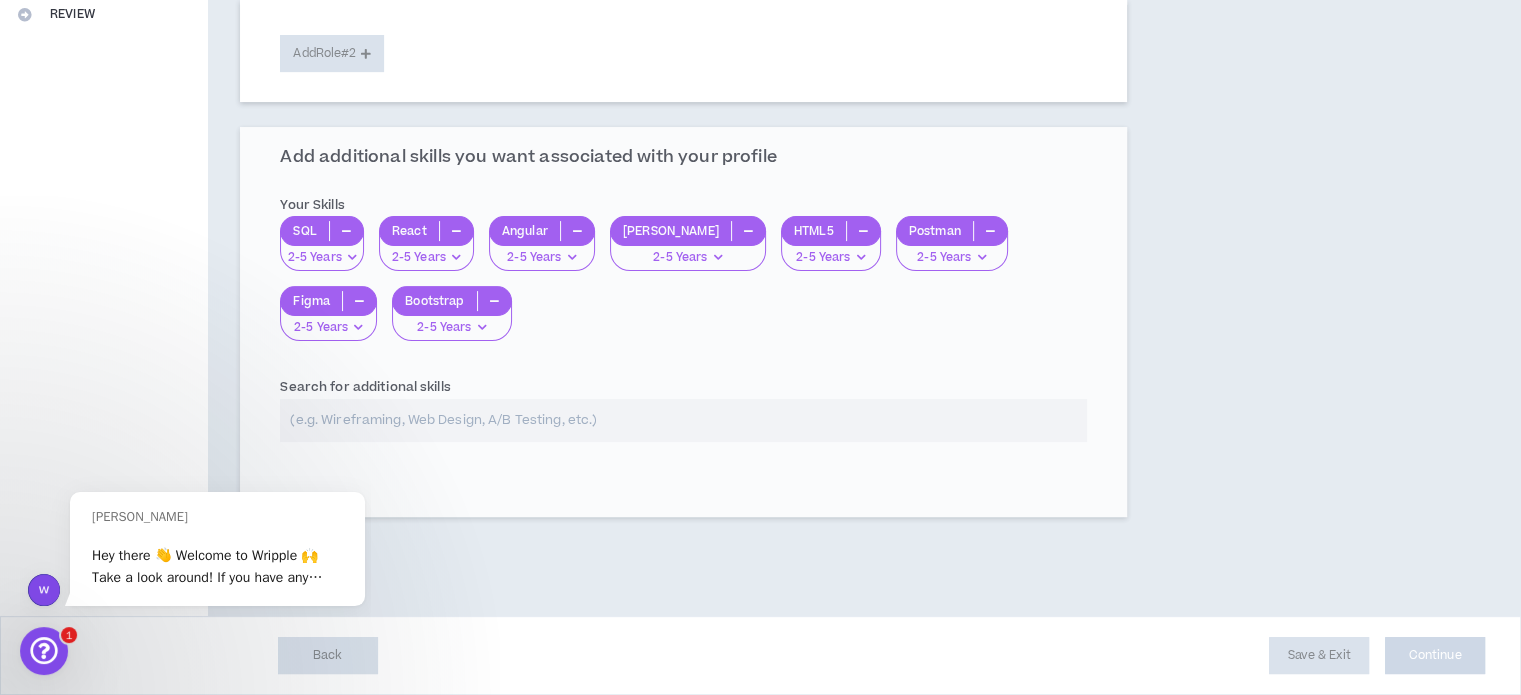 scroll, scrollTop: 487, scrollLeft: 0, axis: vertical 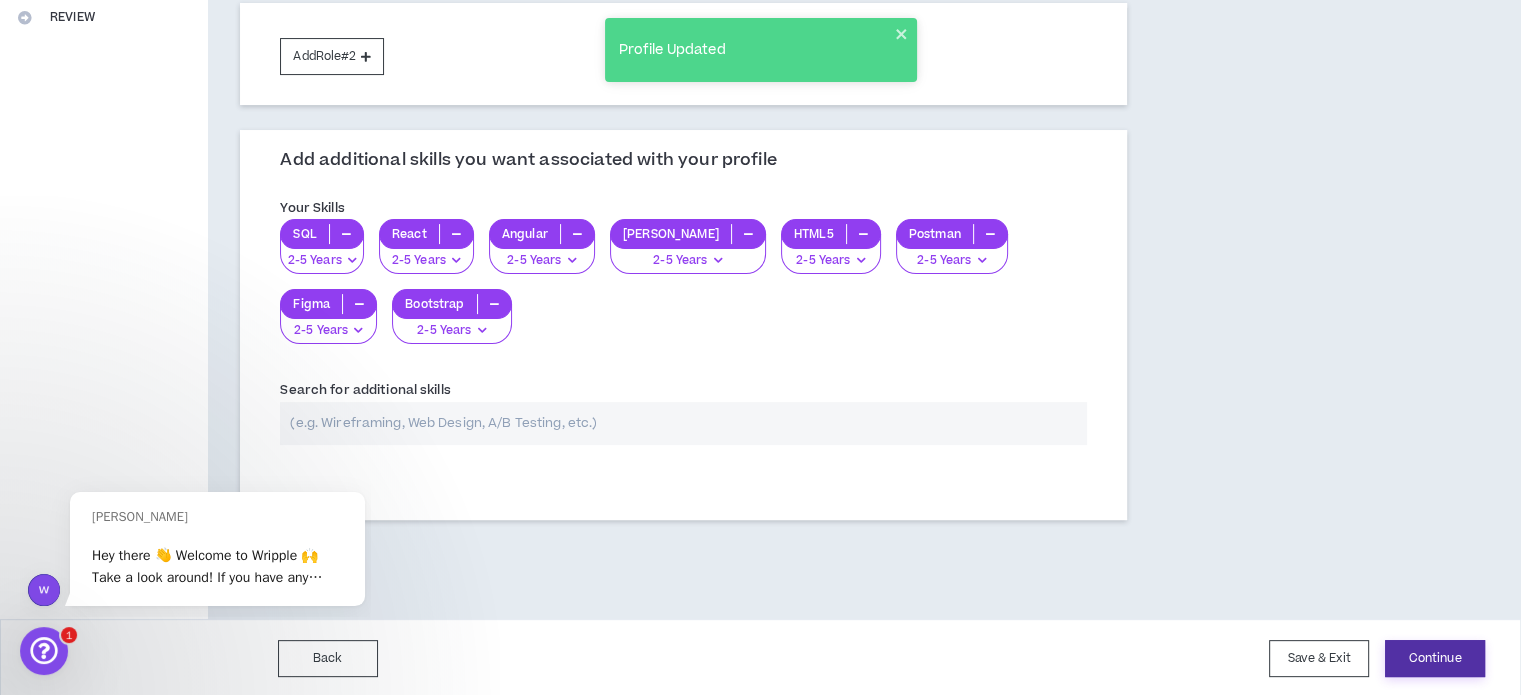 click on "Continue" at bounding box center [1435, 658] 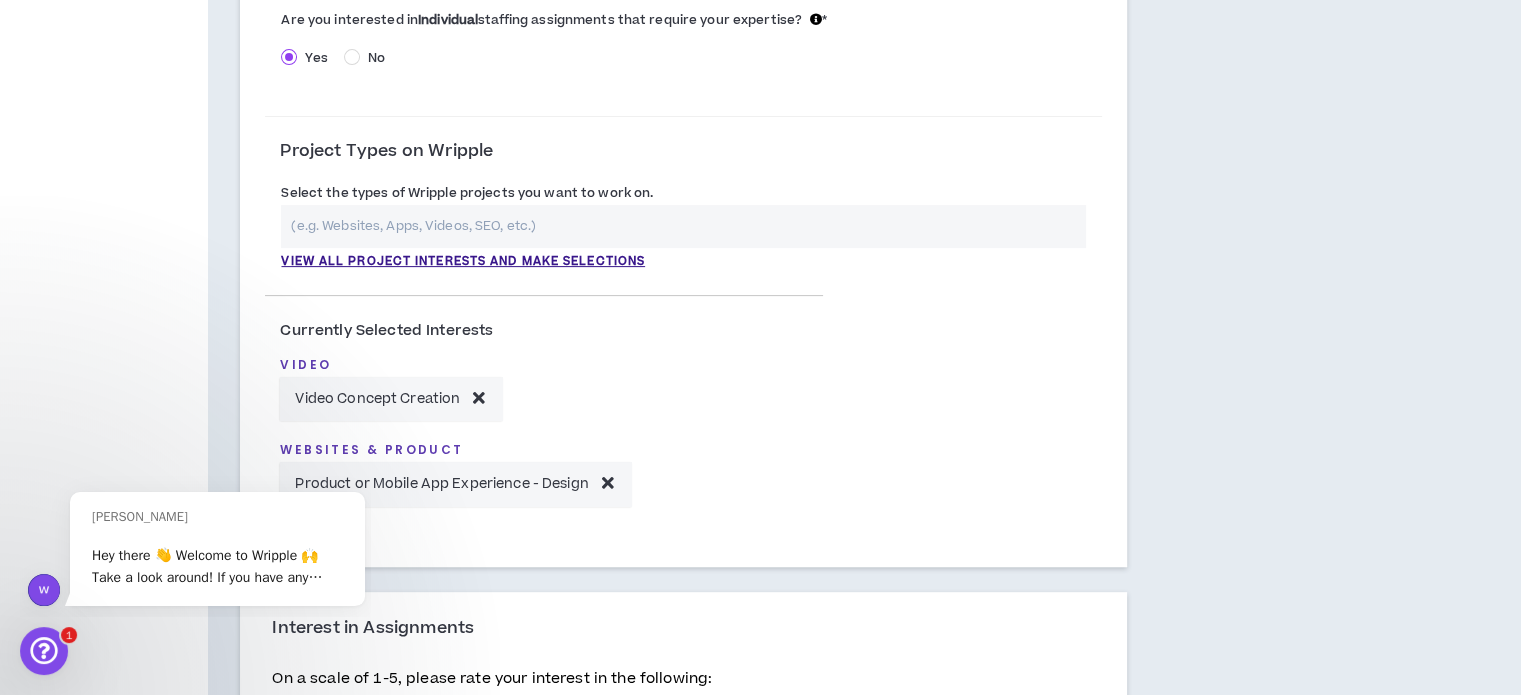 scroll, scrollTop: 566, scrollLeft: 0, axis: vertical 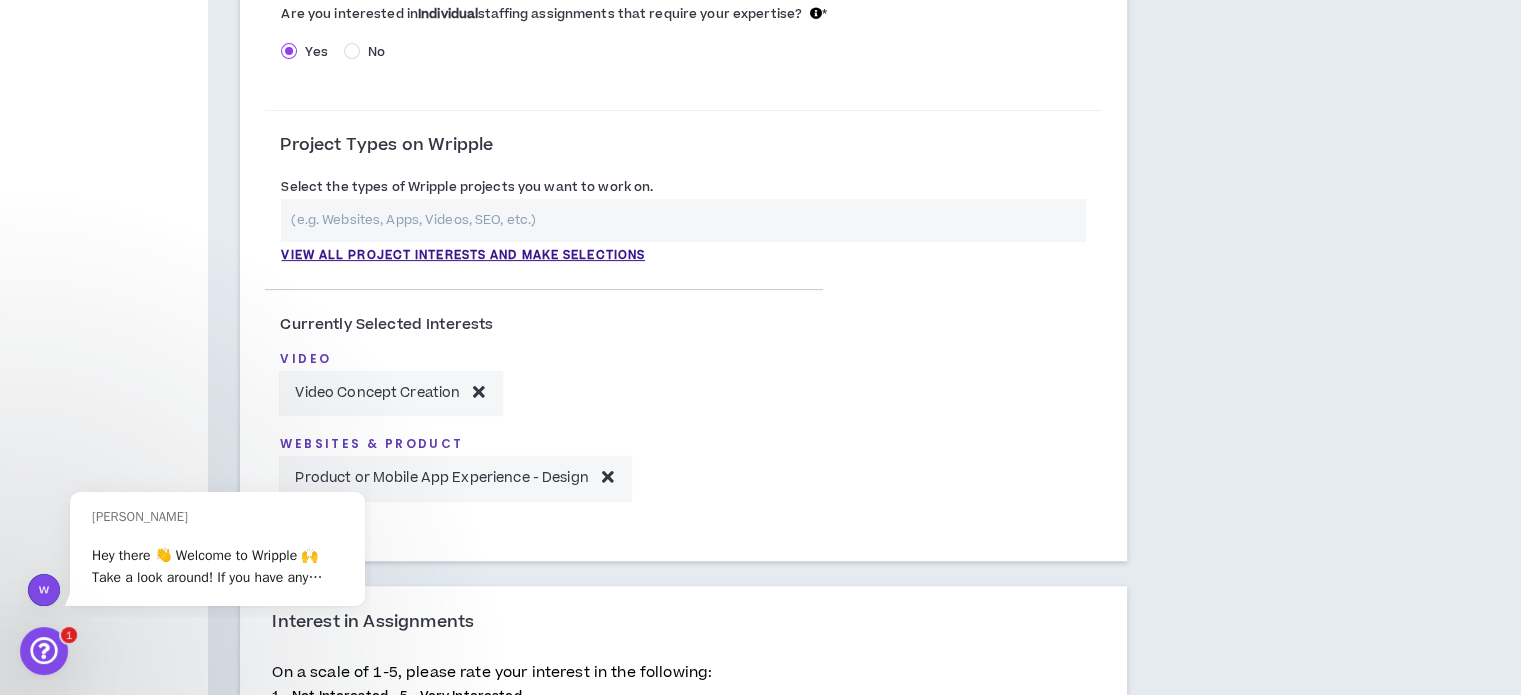 click at bounding box center [683, 220] 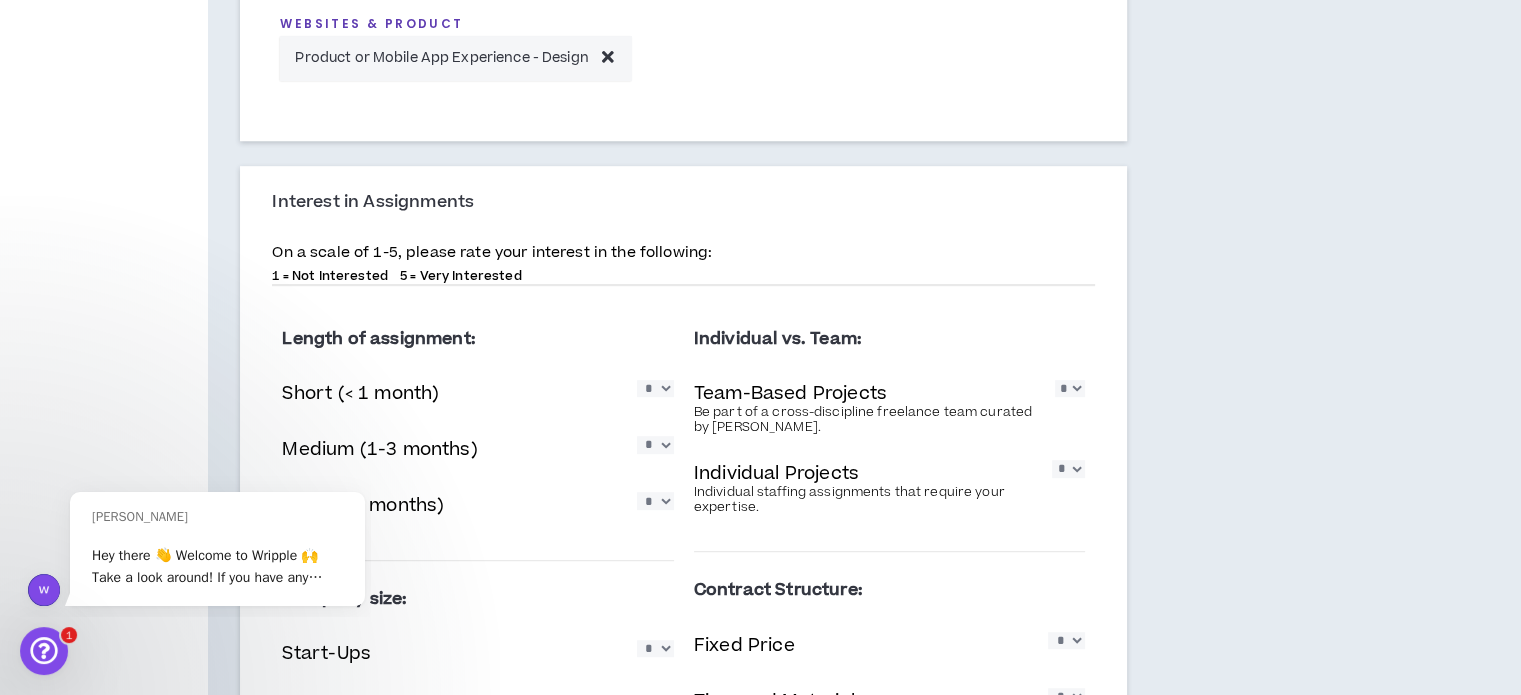 scroll, scrollTop: 1261, scrollLeft: 0, axis: vertical 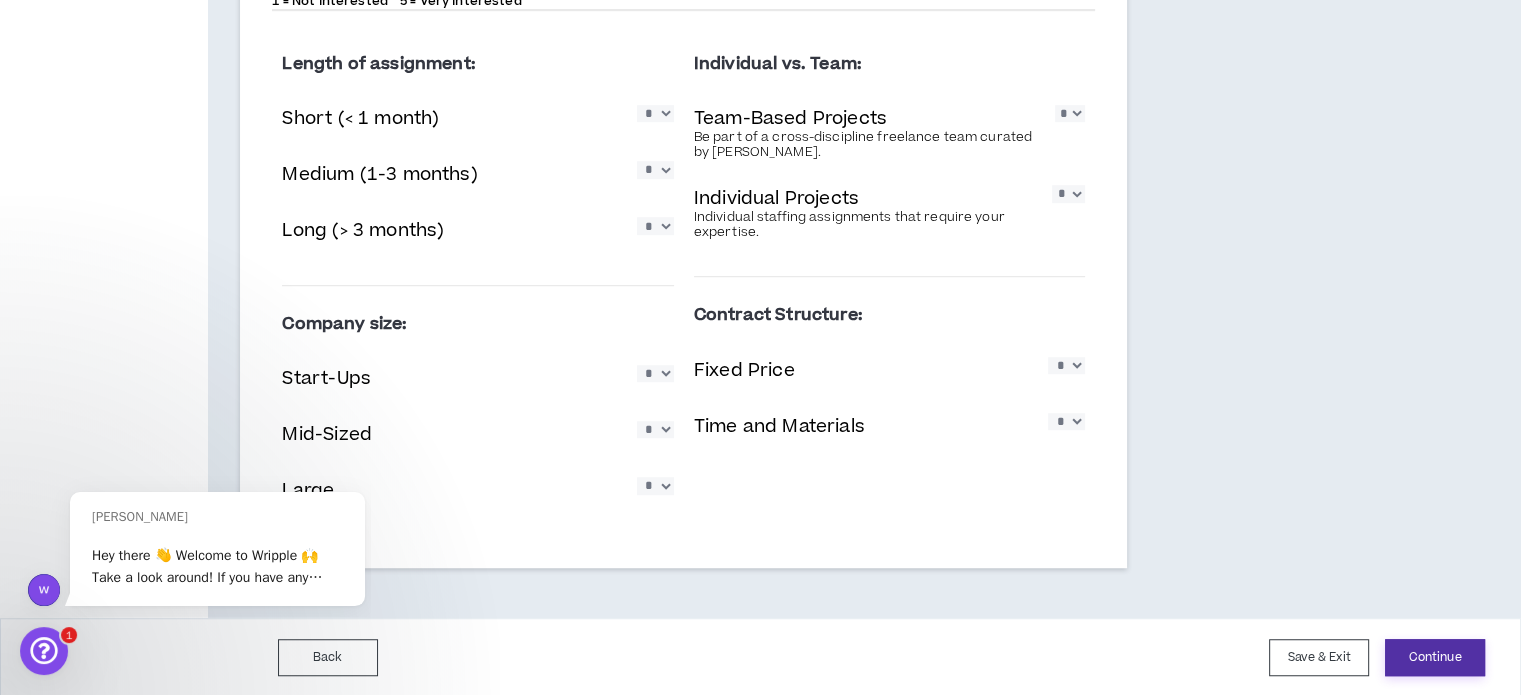click on "Continue" at bounding box center (1435, 657) 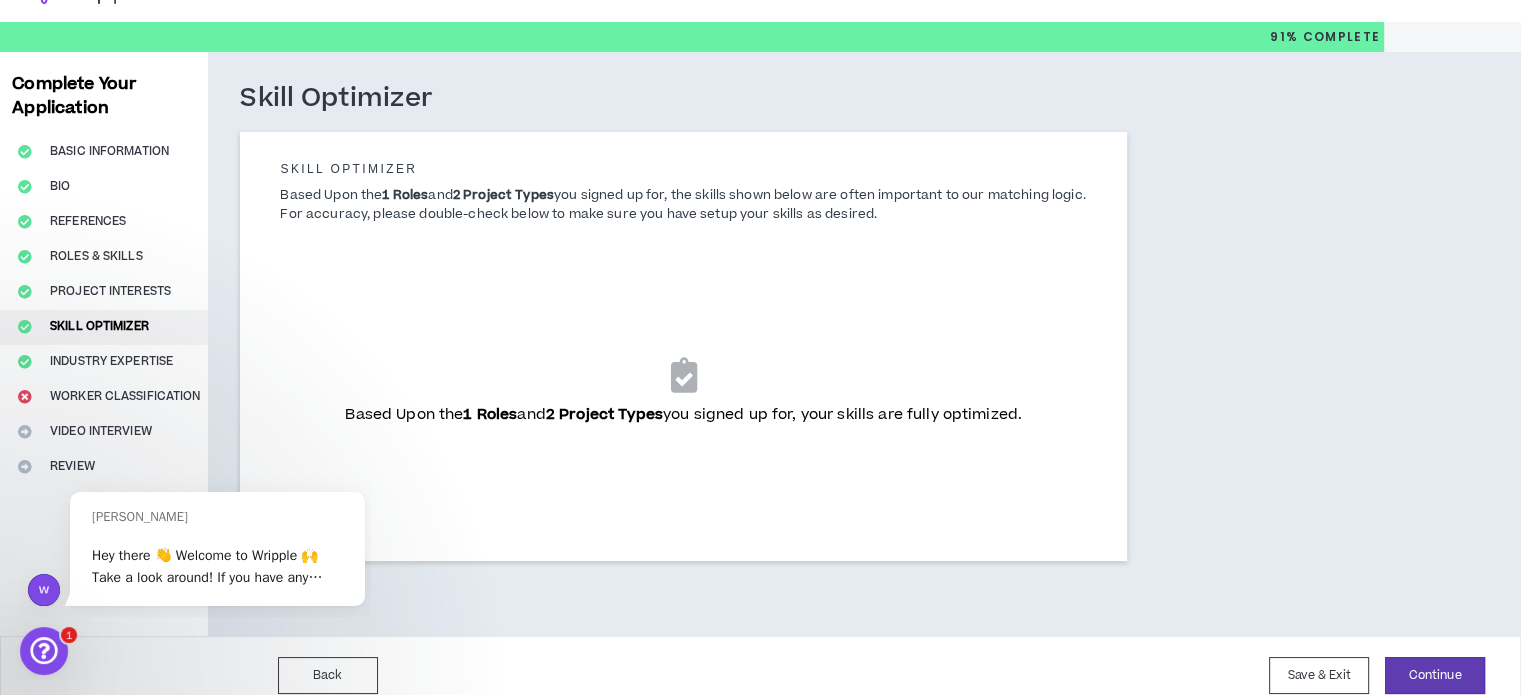 scroll, scrollTop: 57, scrollLeft: 0, axis: vertical 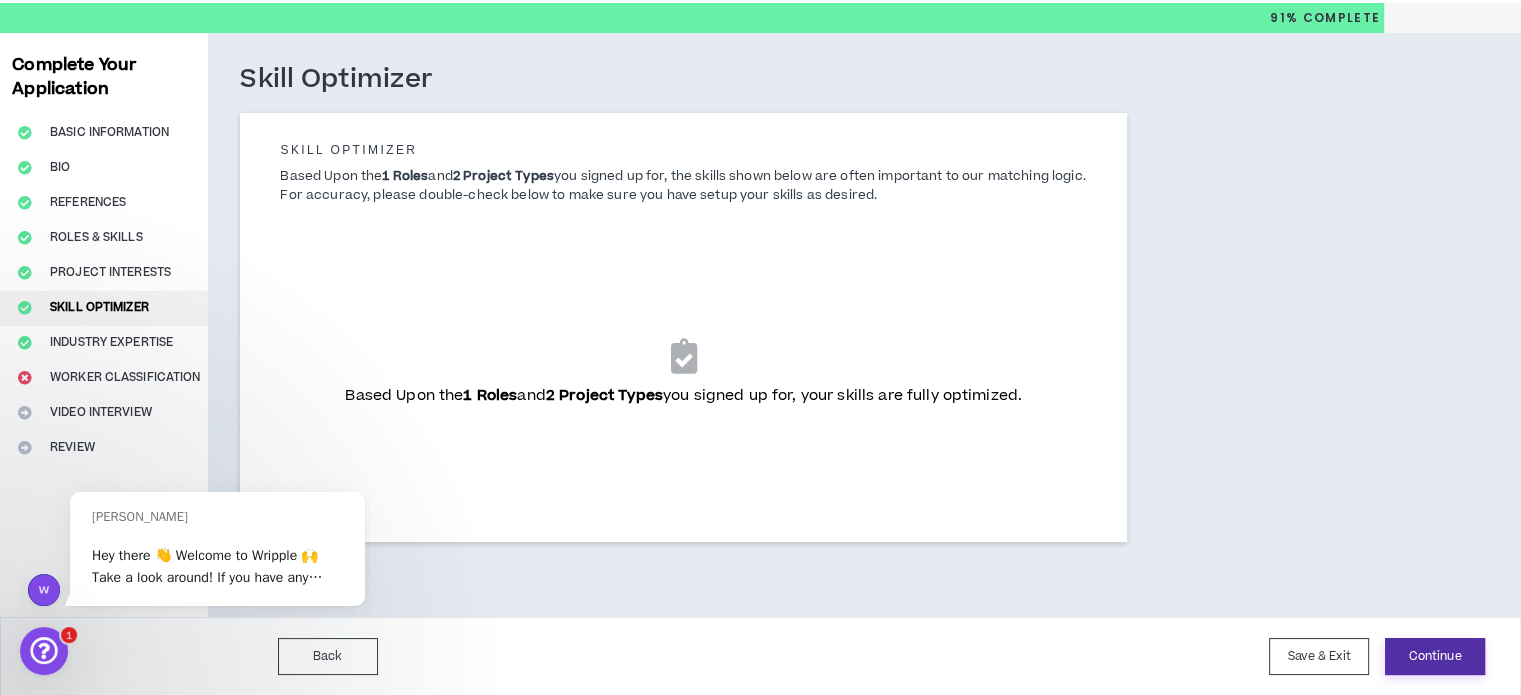 click on "Continue" at bounding box center [1435, 656] 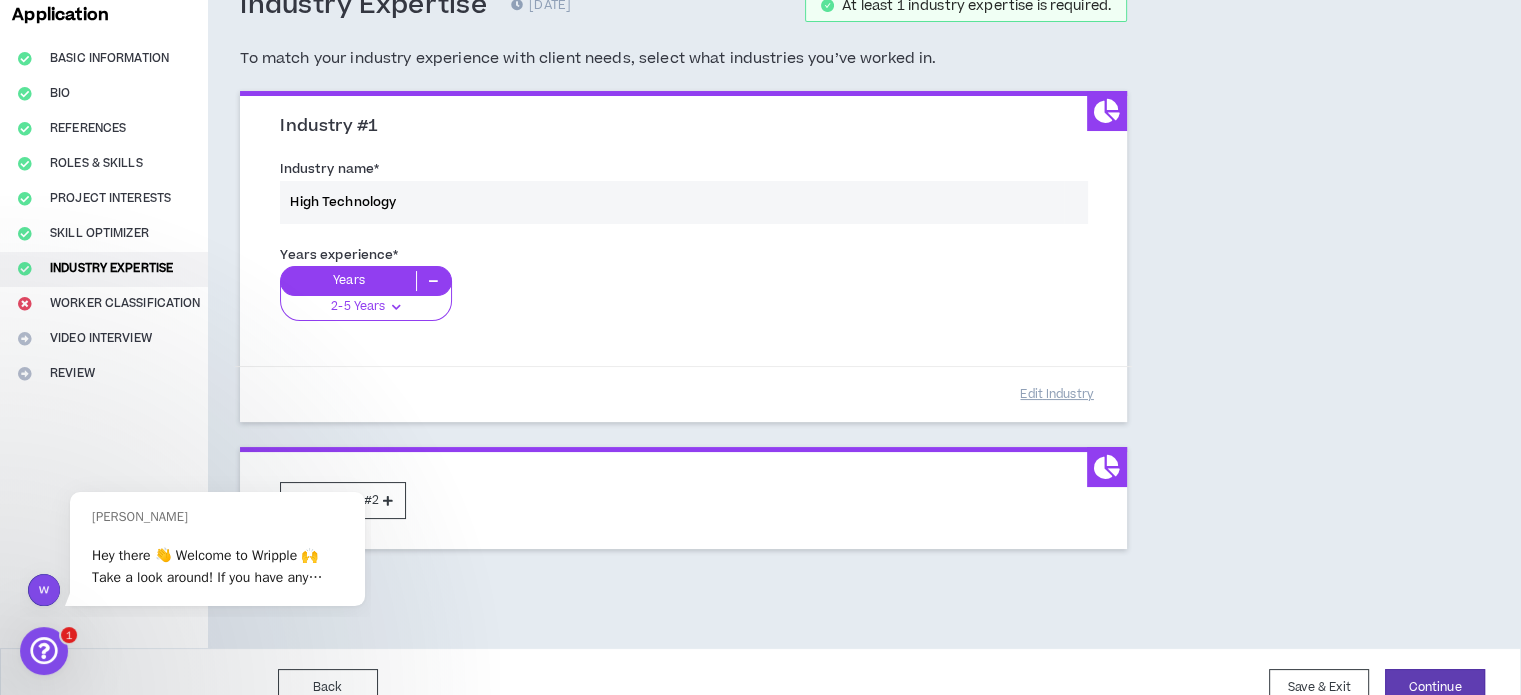 scroll, scrollTop: 160, scrollLeft: 0, axis: vertical 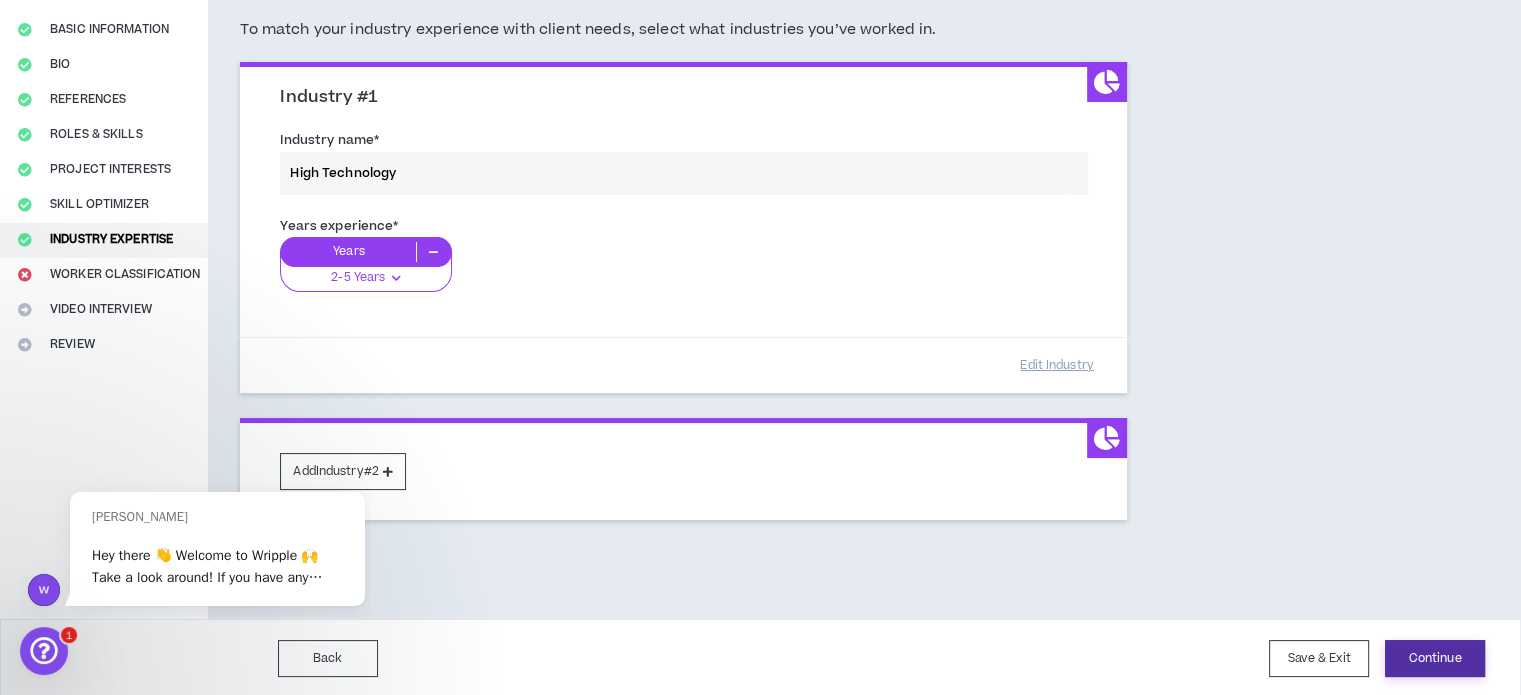 click on "Continue" at bounding box center [1435, 658] 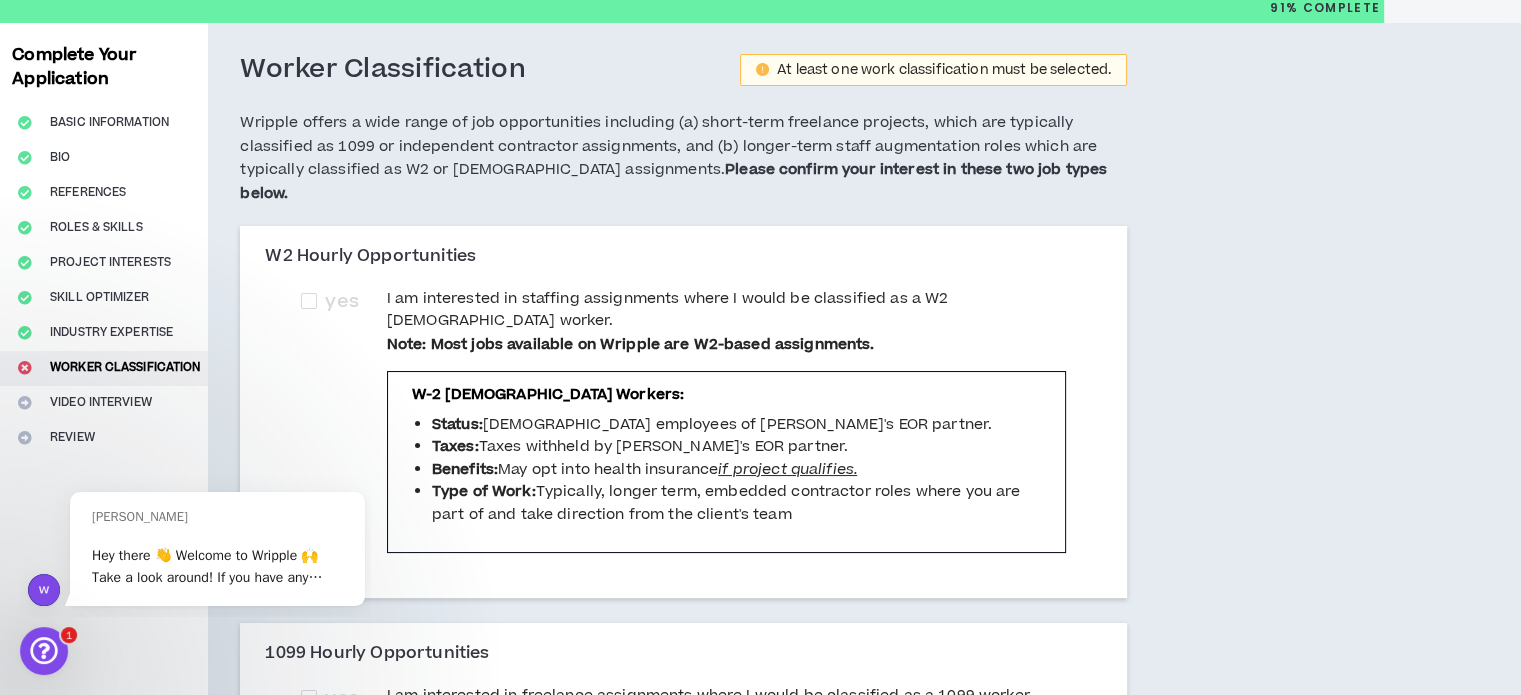 scroll, scrollTop: 68, scrollLeft: 0, axis: vertical 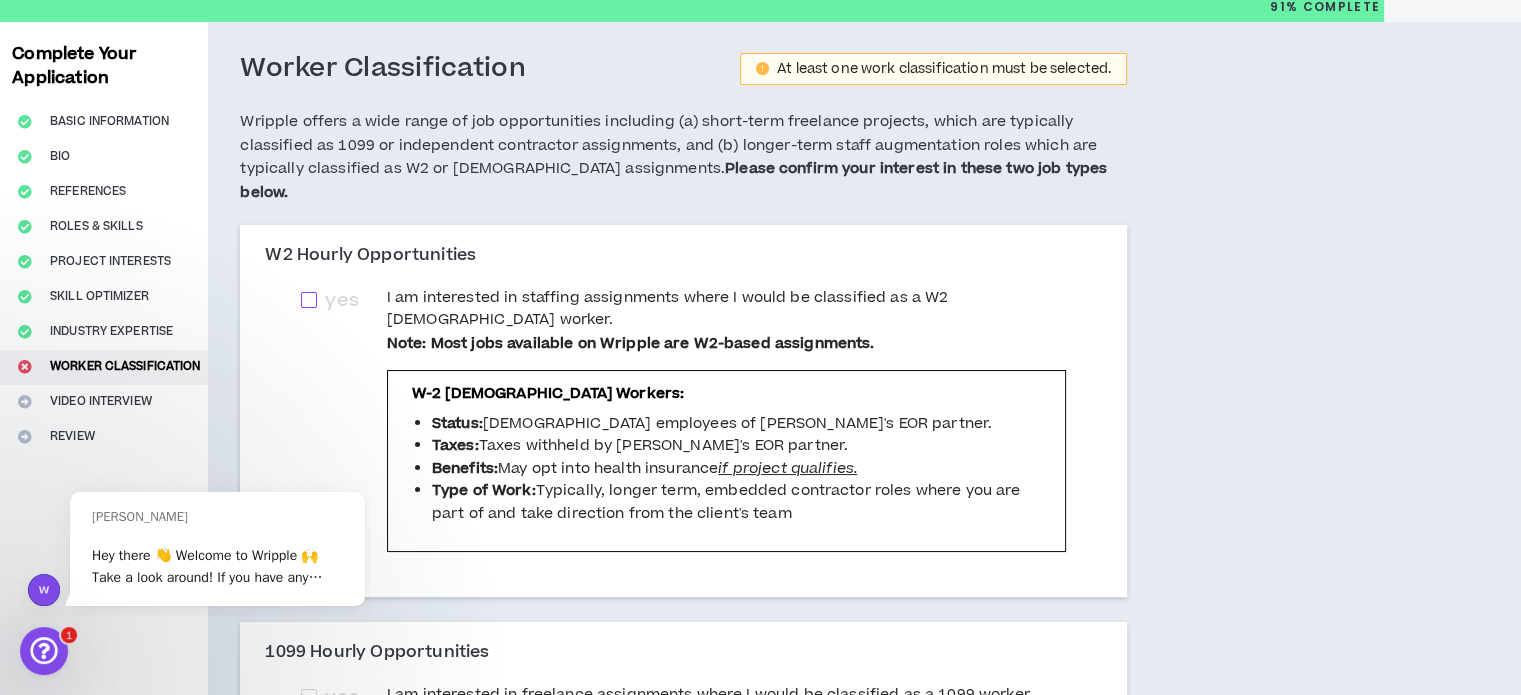 click at bounding box center [309, 300] 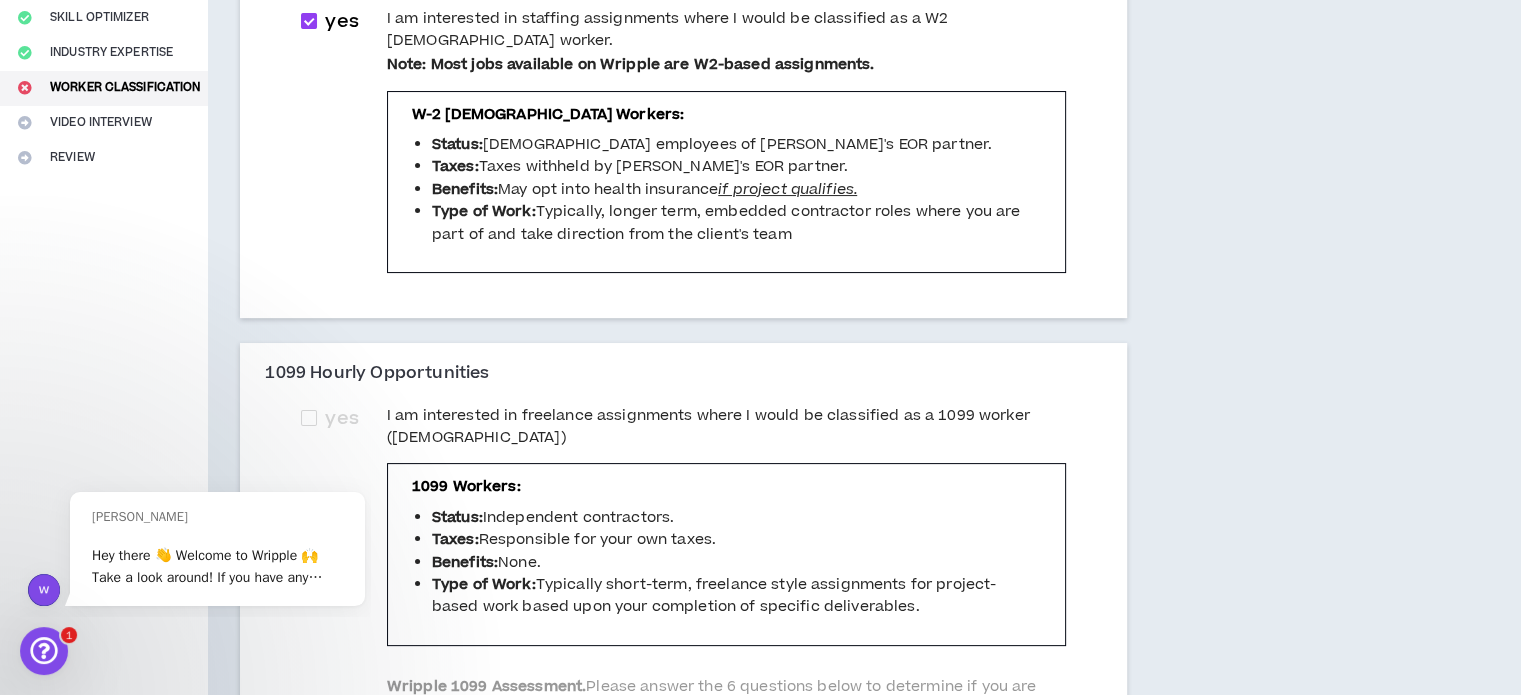 scroll, scrollTop: 364, scrollLeft: 0, axis: vertical 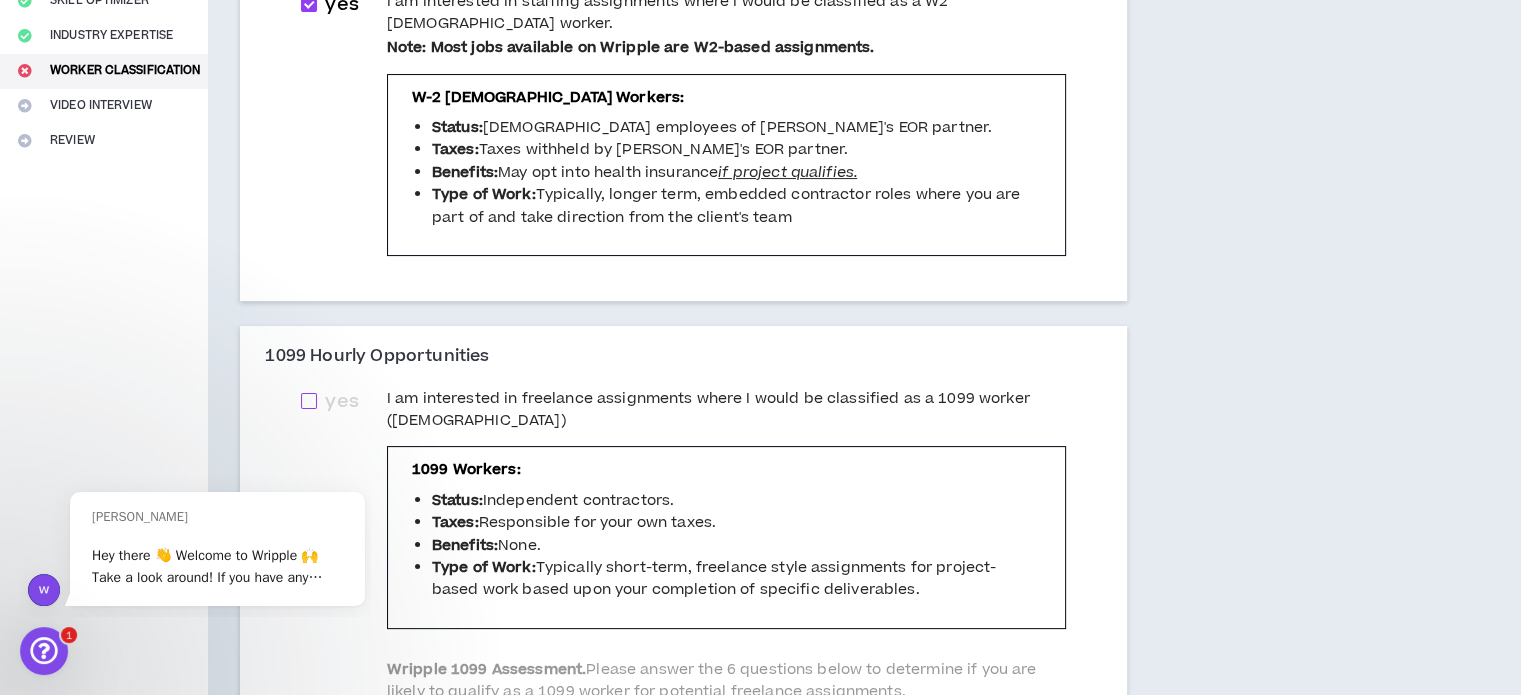 click at bounding box center [309, 401] 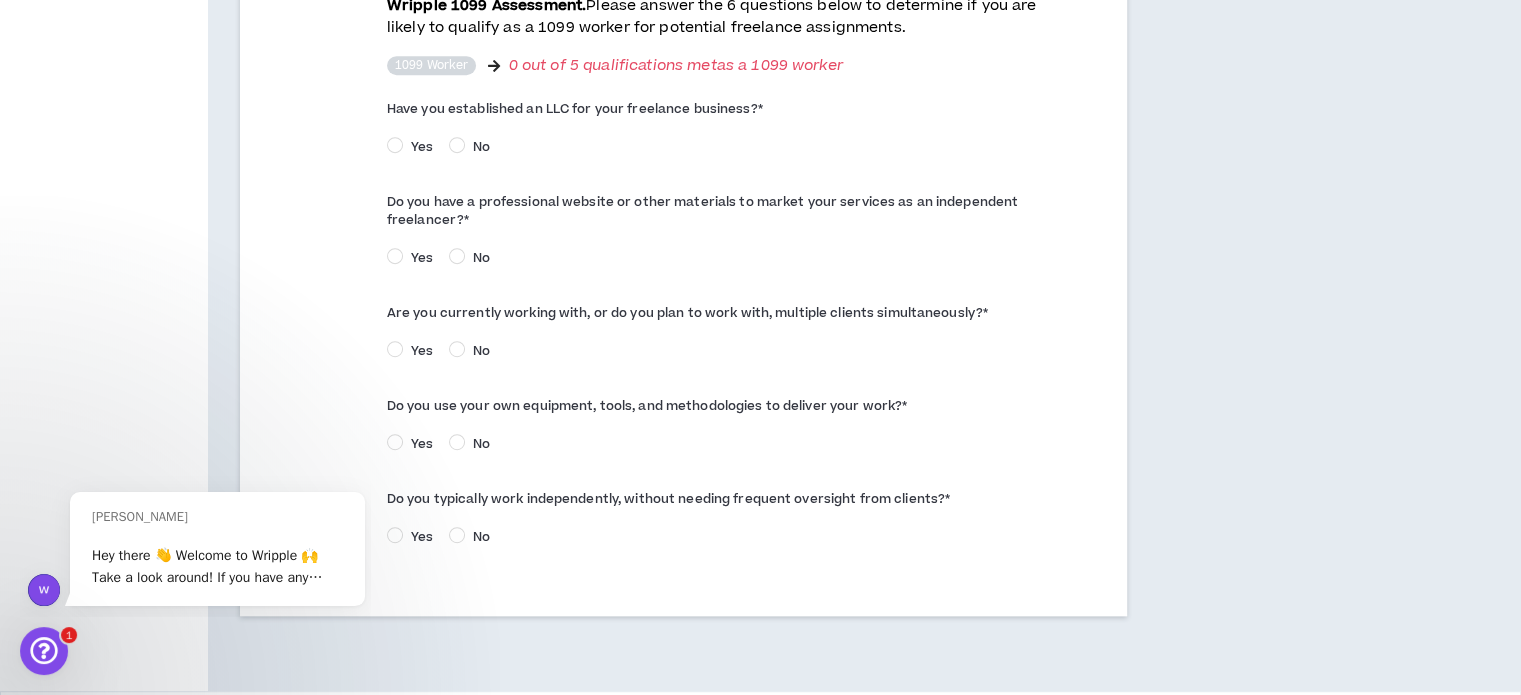 scroll, scrollTop: 1029, scrollLeft: 0, axis: vertical 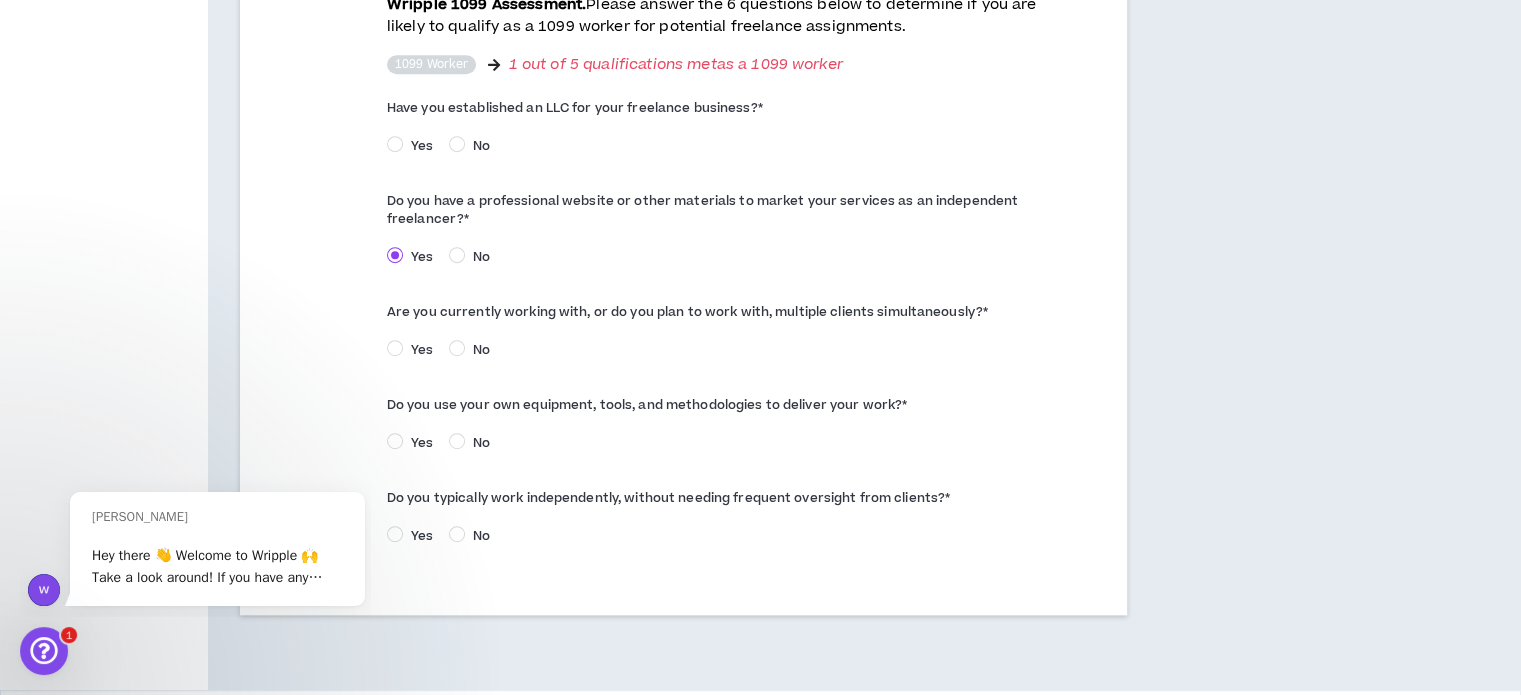 click on "Yes" at bounding box center (422, 350) 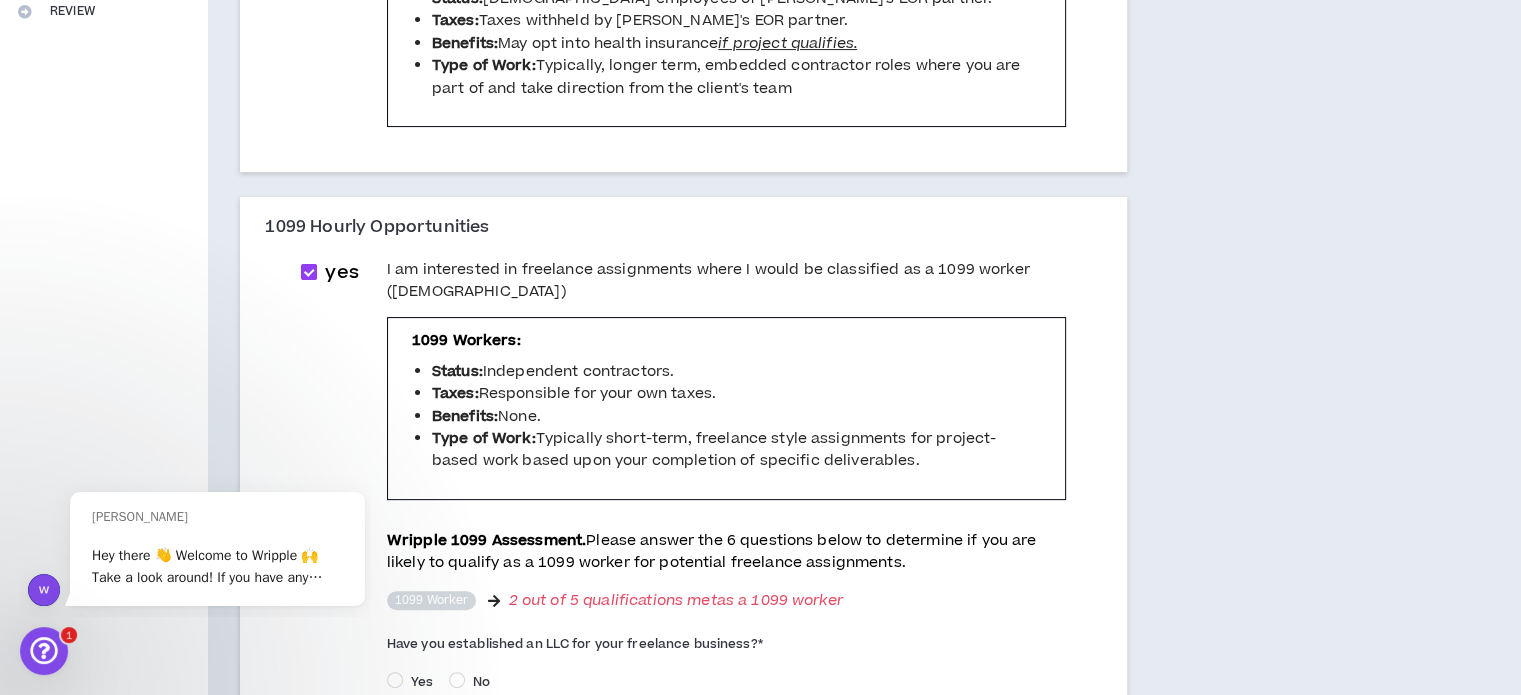 scroll, scrollTop: 429, scrollLeft: 0, axis: vertical 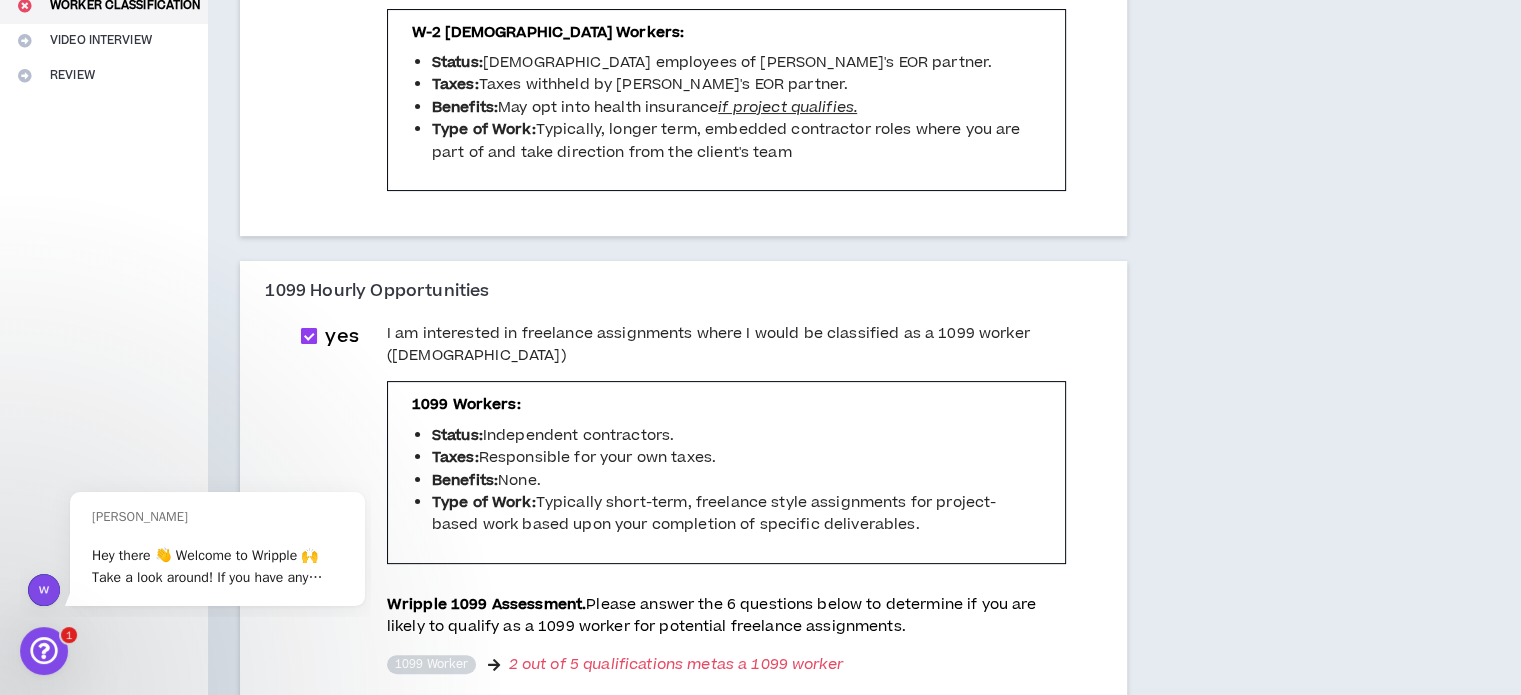 click at bounding box center [309, 336] 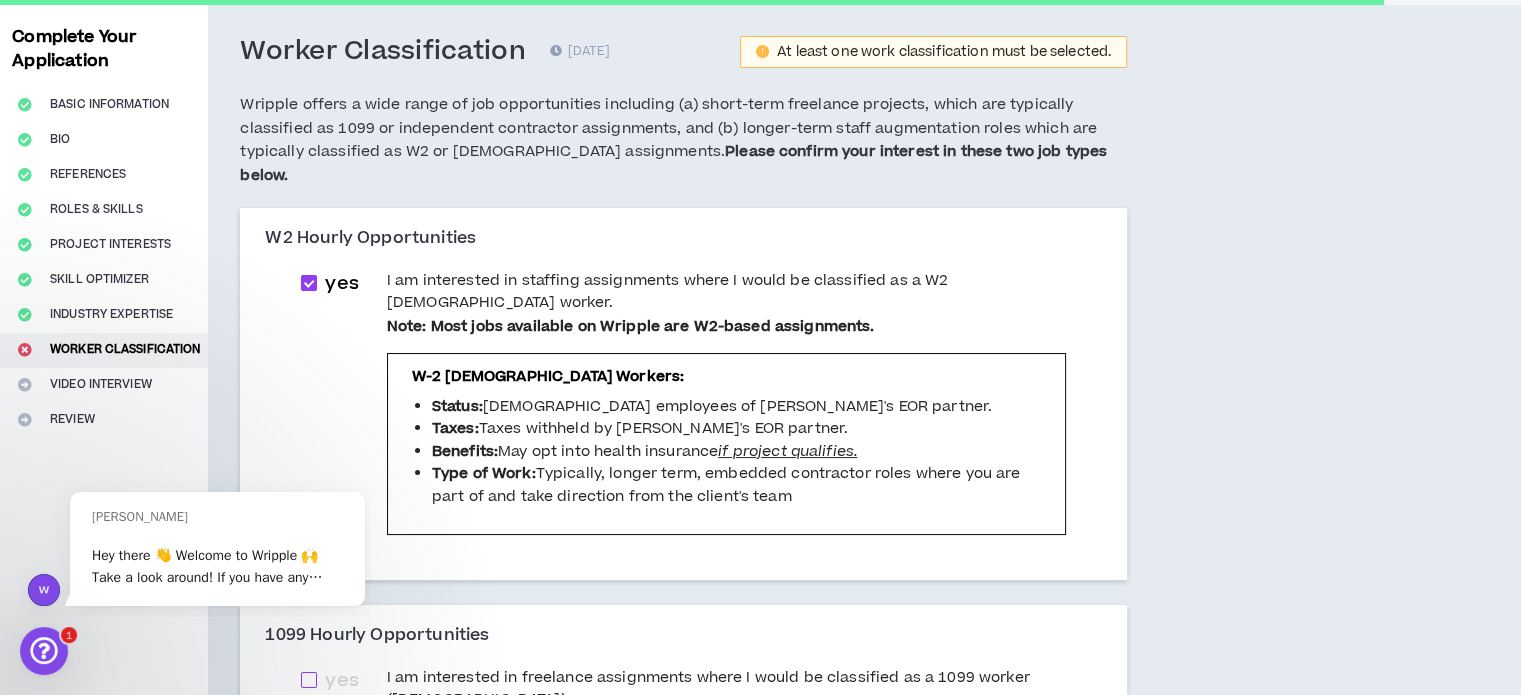 scroll, scrollTop: 0, scrollLeft: 0, axis: both 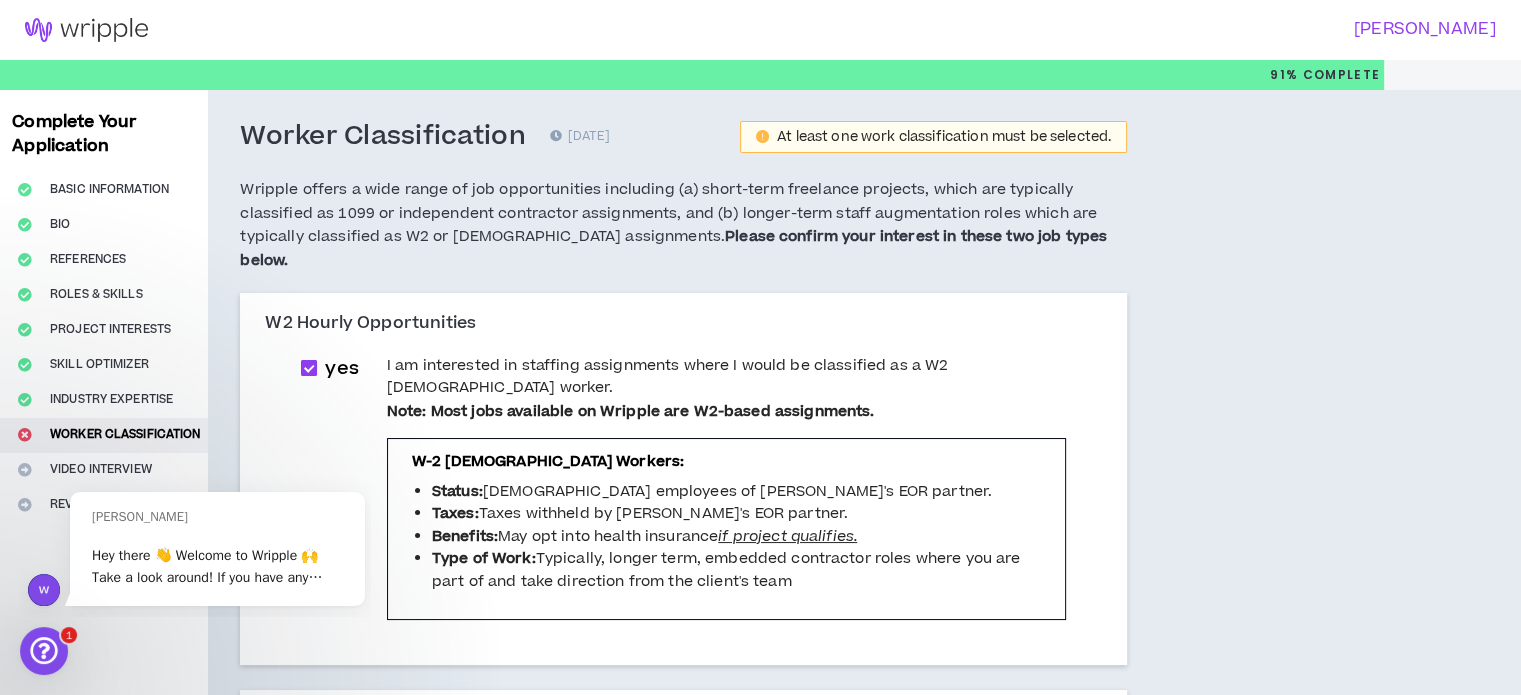 click at bounding box center [309, 368] 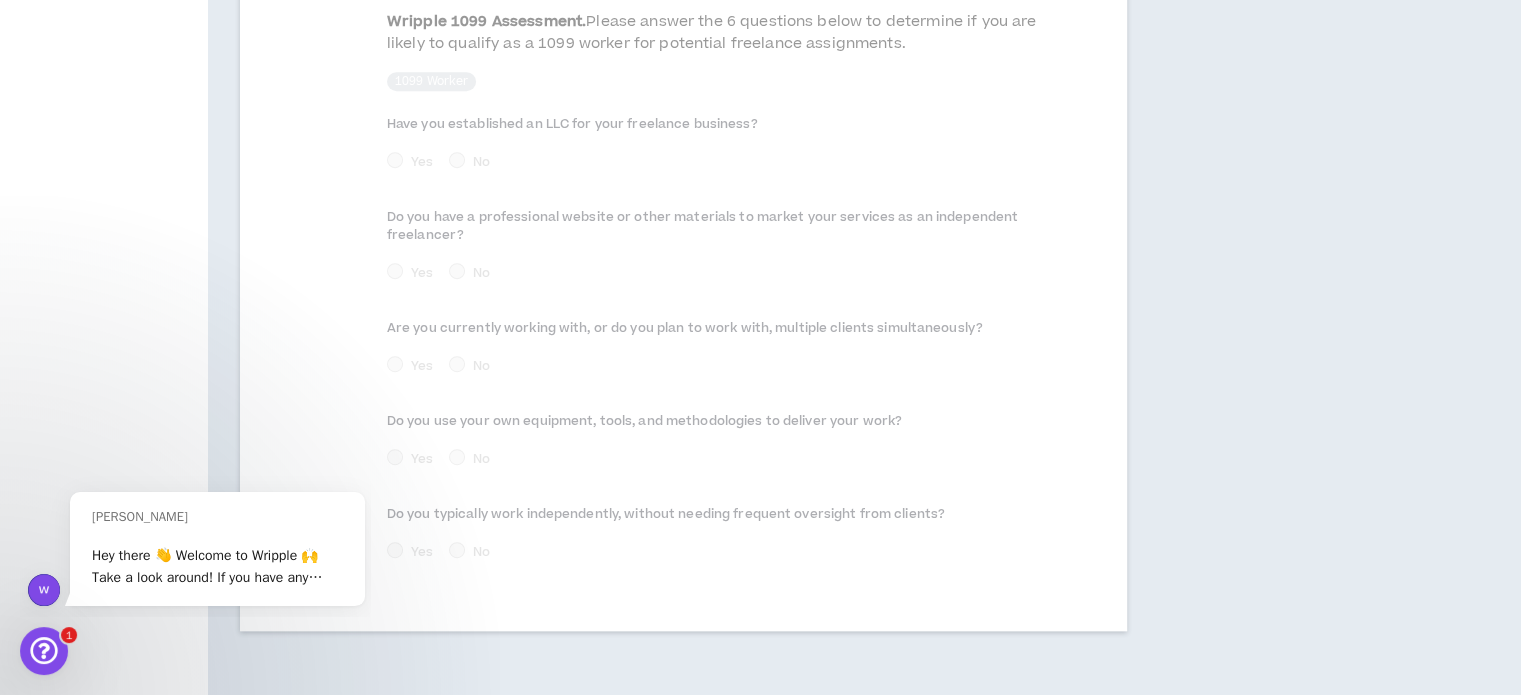 scroll, scrollTop: 1100, scrollLeft: 0, axis: vertical 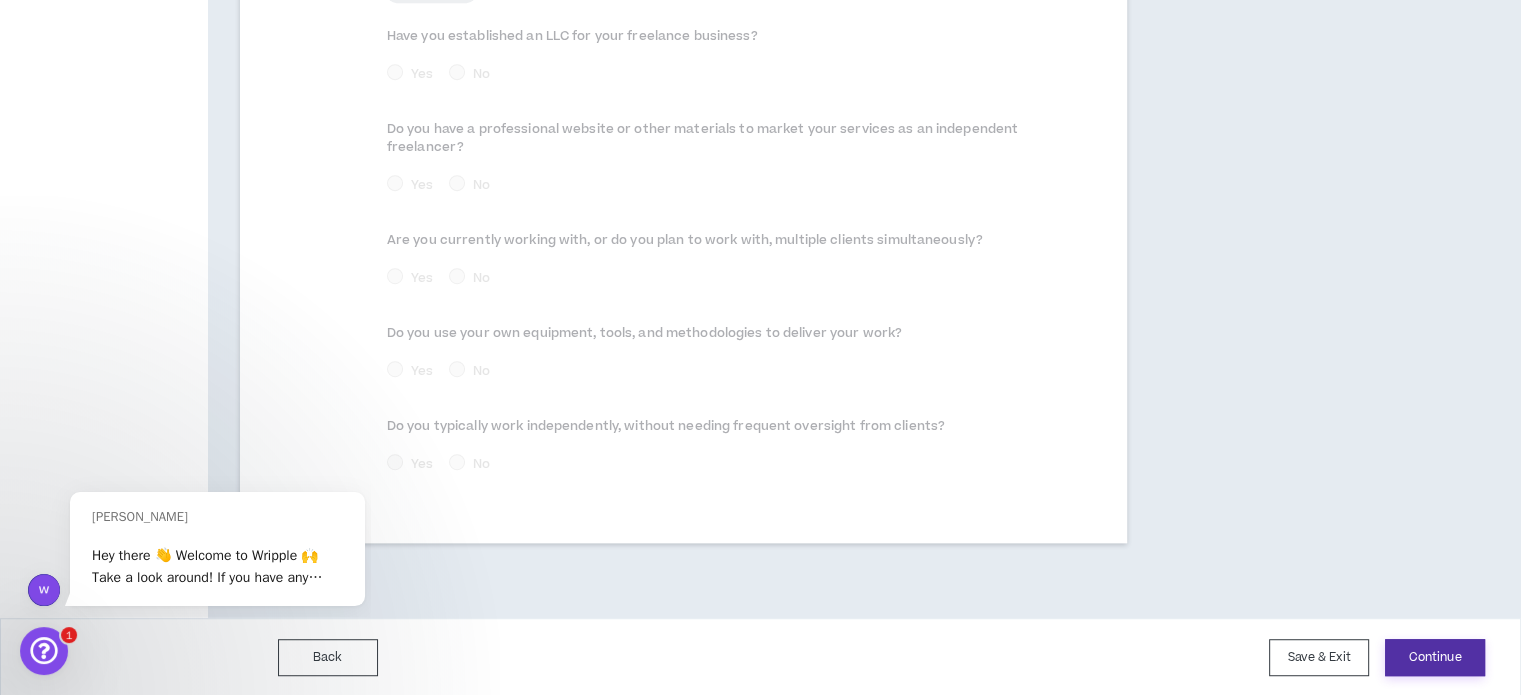 click on "Continue" at bounding box center [1435, 657] 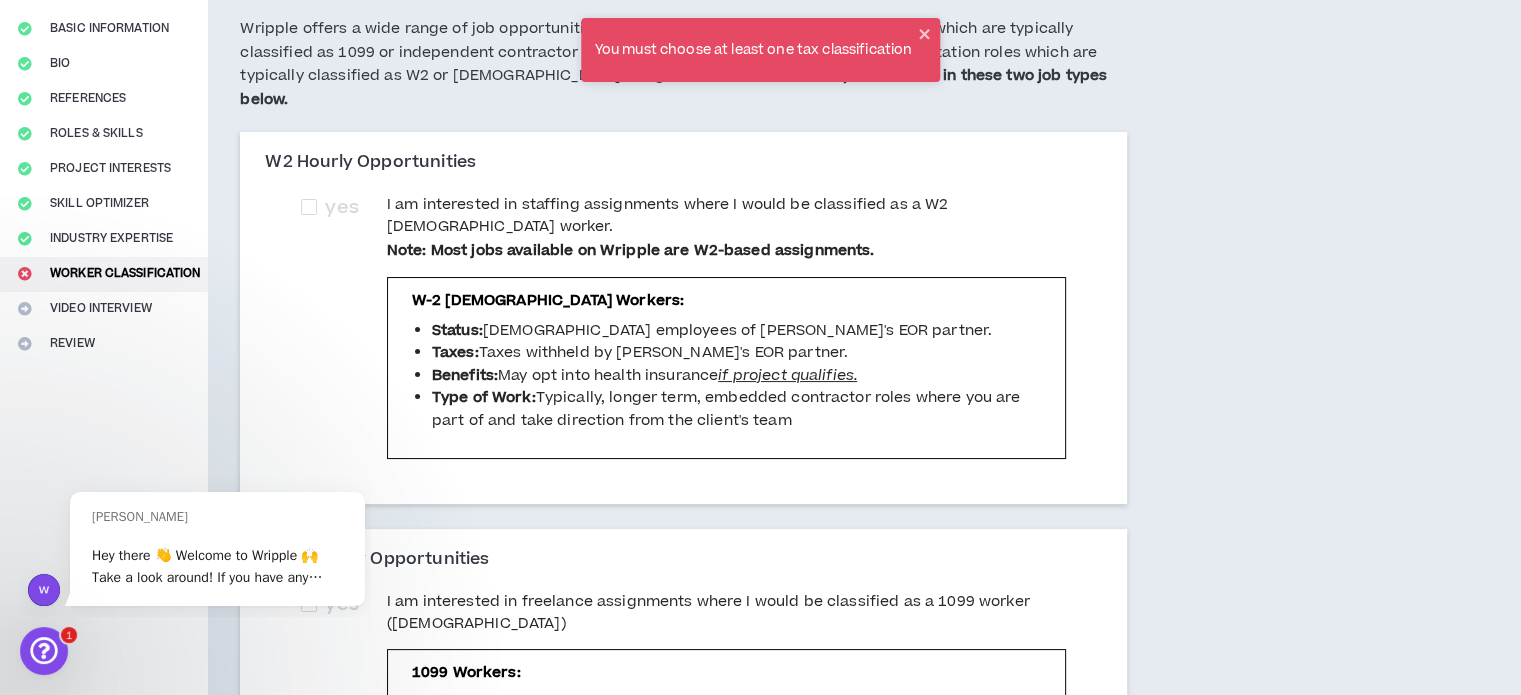 scroll, scrollTop: 160, scrollLeft: 0, axis: vertical 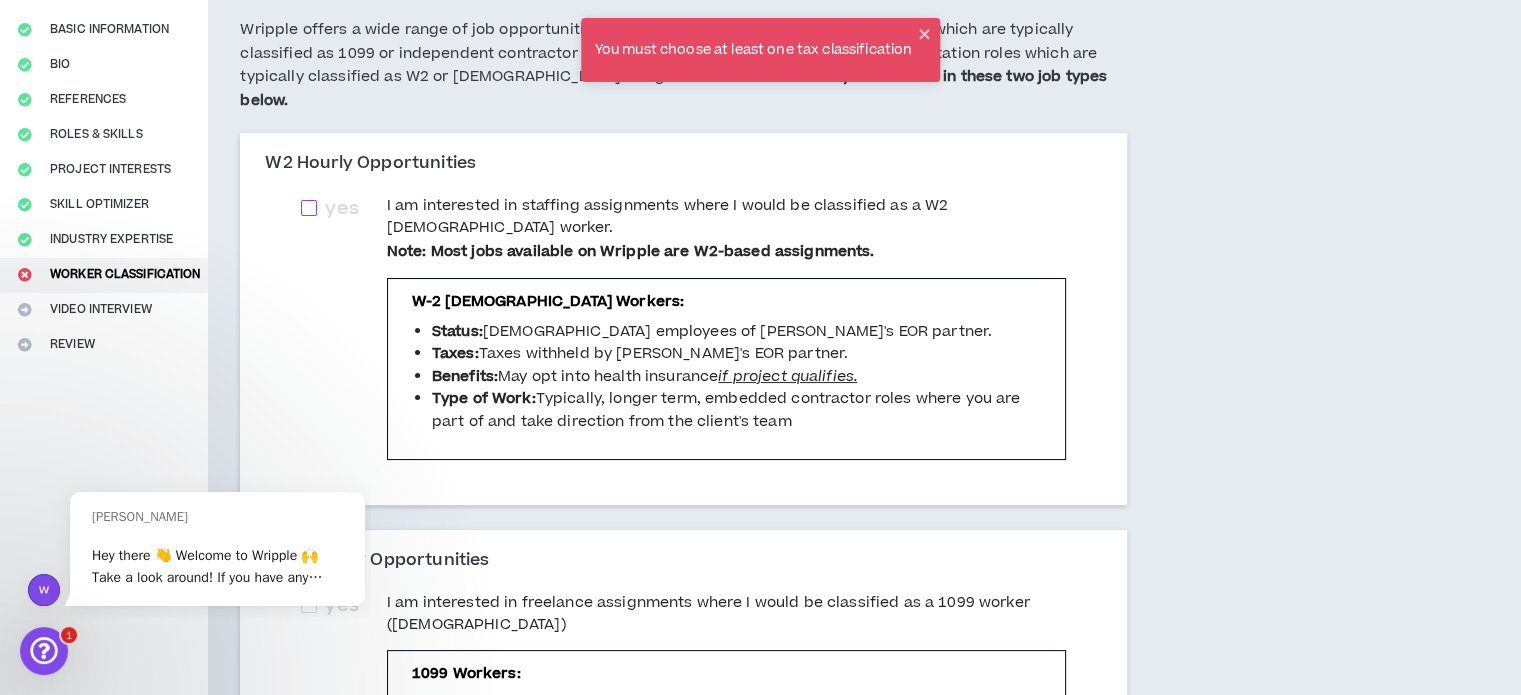 click at bounding box center (309, 208) 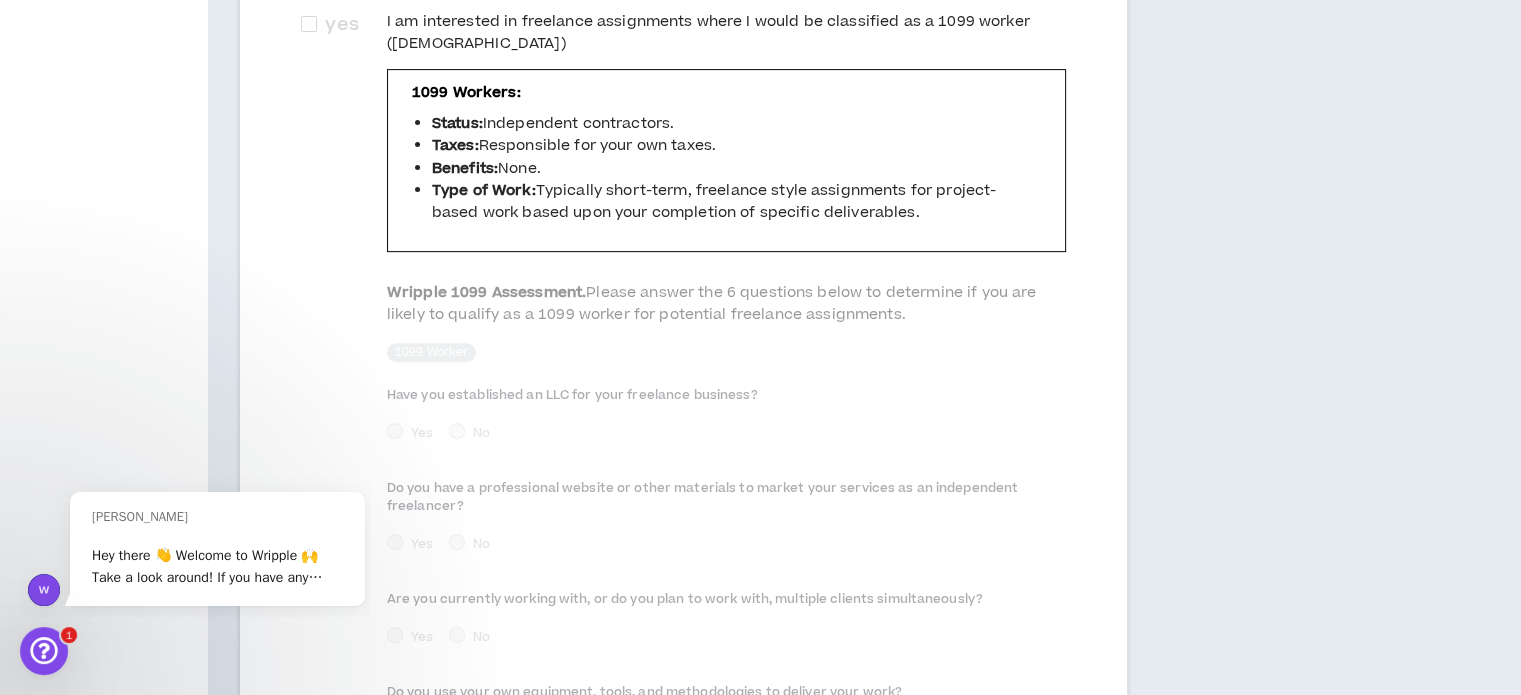 scroll, scrollTop: 1100, scrollLeft: 0, axis: vertical 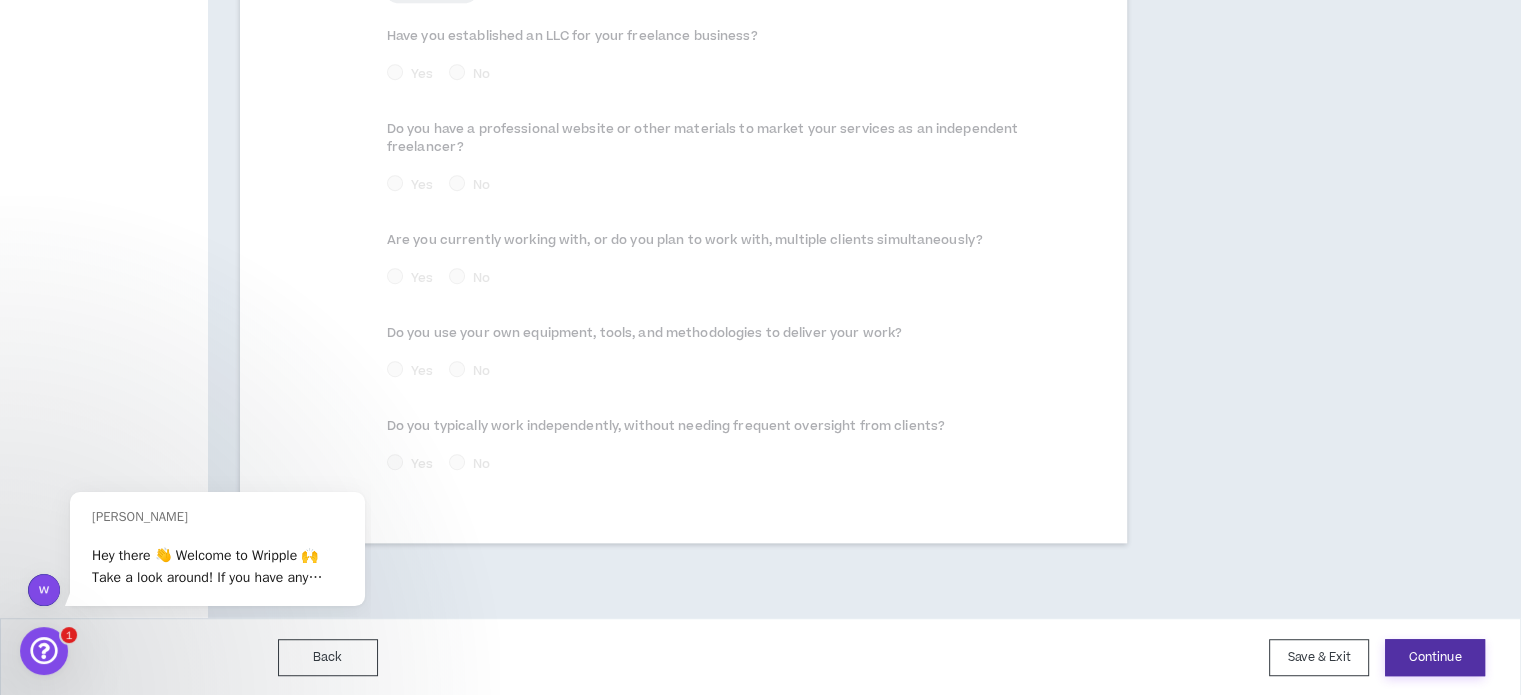 click on "Continue" at bounding box center (1435, 657) 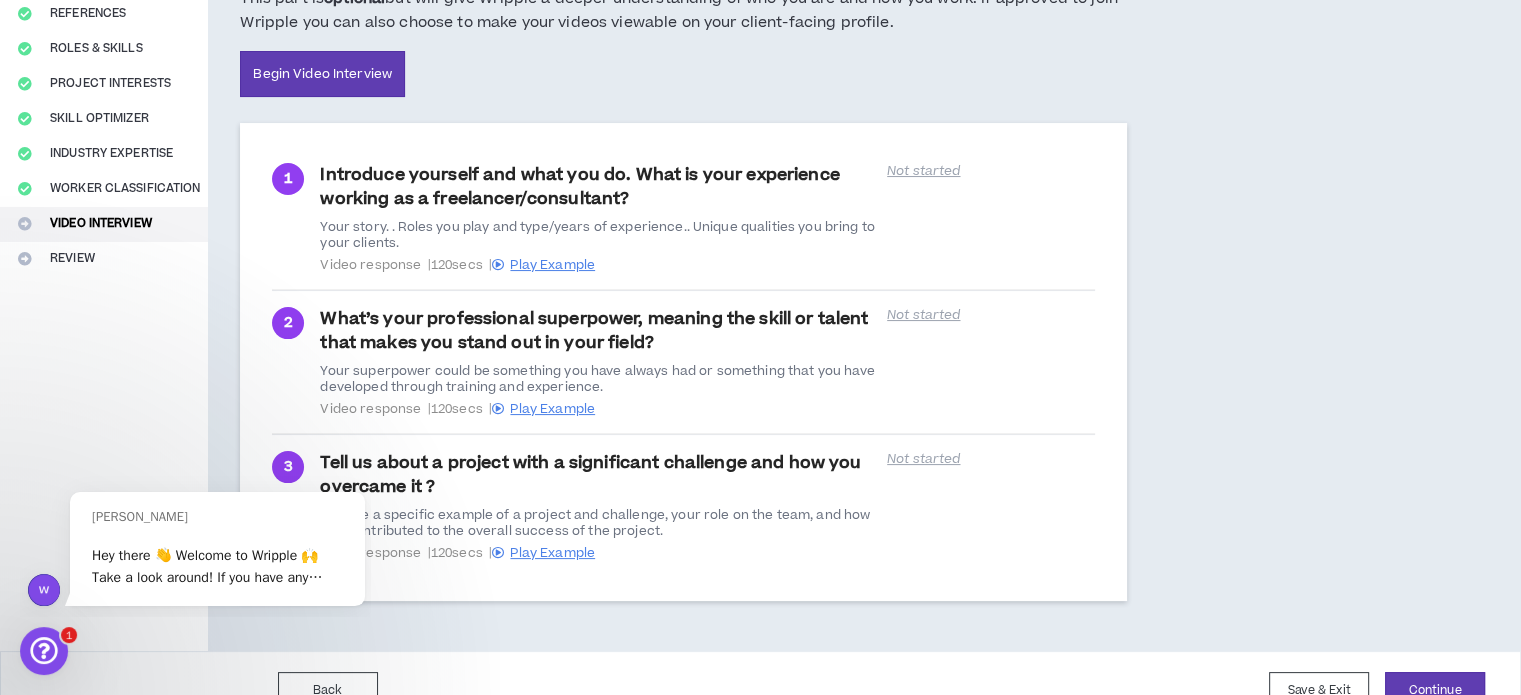 scroll, scrollTop: 278, scrollLeft: 0, axis: vertical 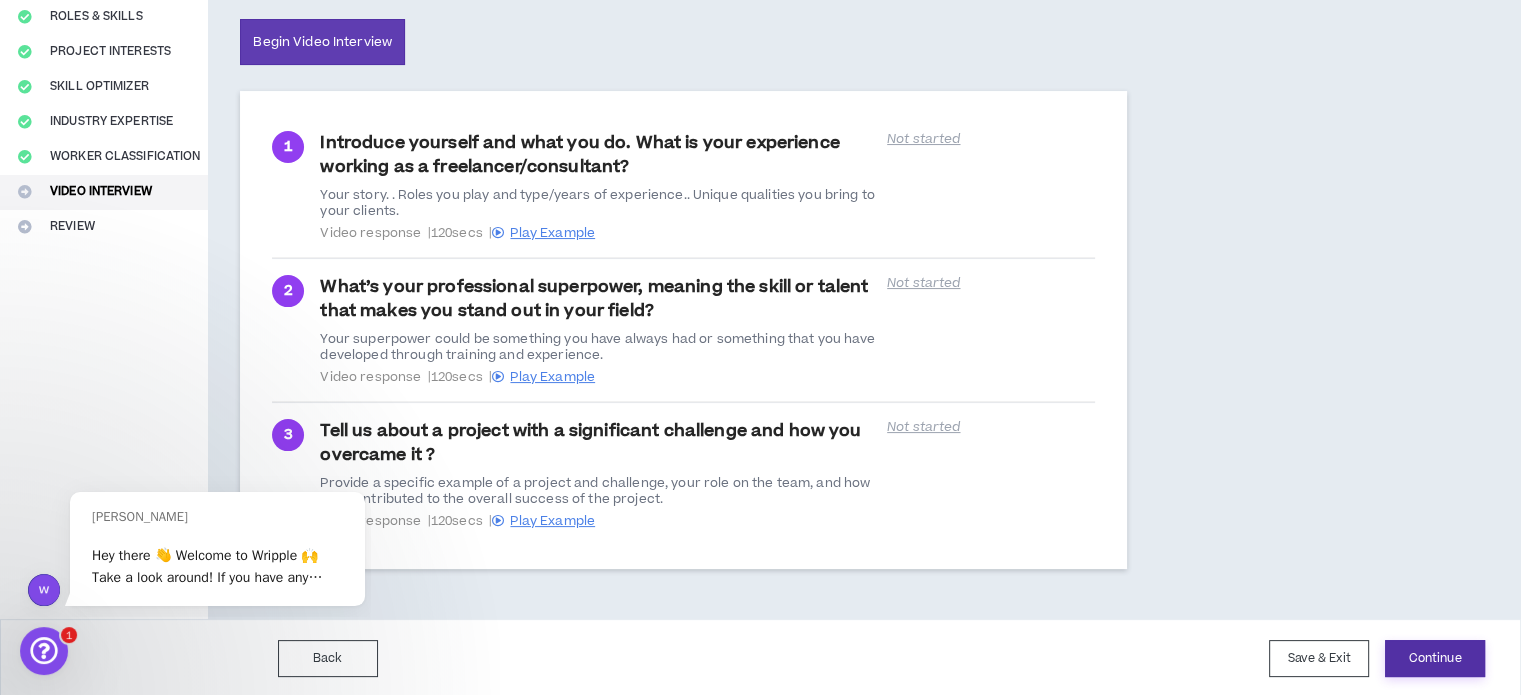 click on "Continue" at bounding box center [1435, 658] 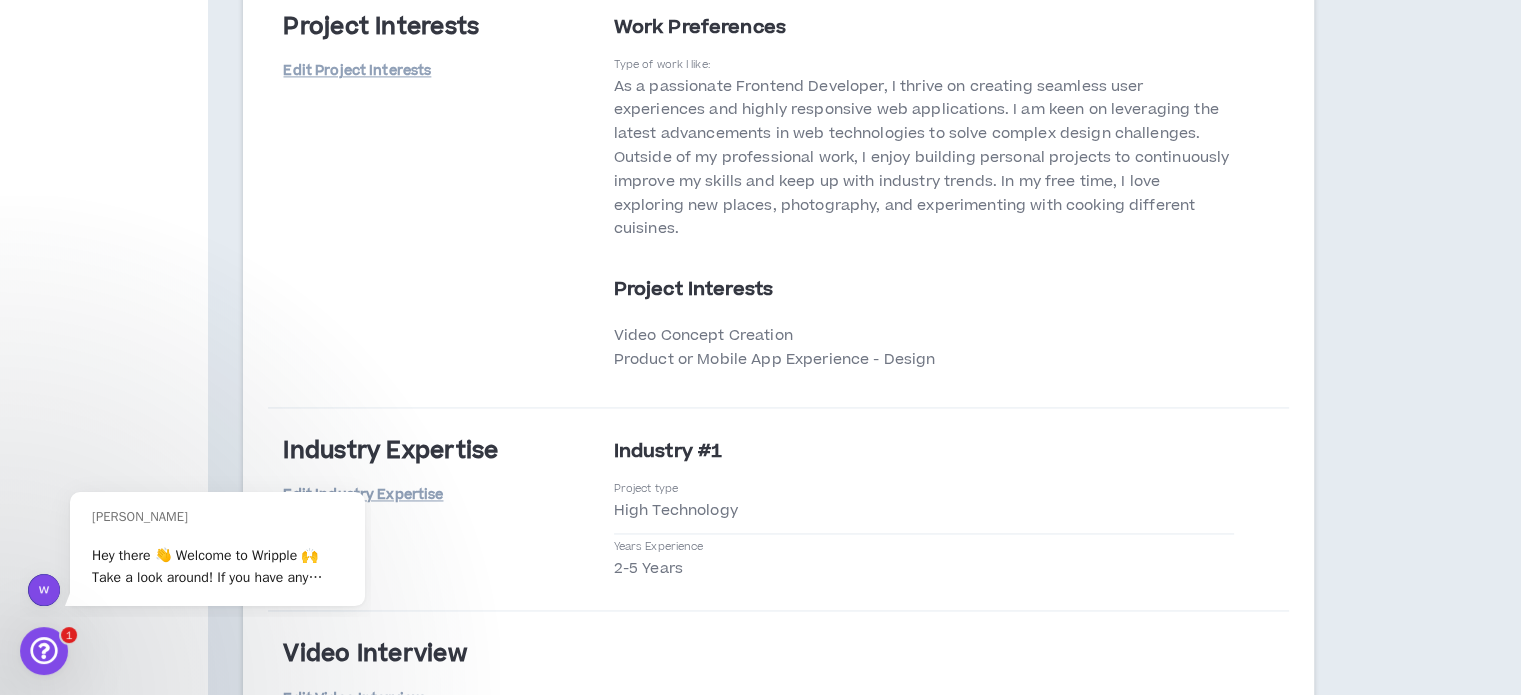 scroll, scrollTop: 3153, scrollLeft: 0, axis: vertical 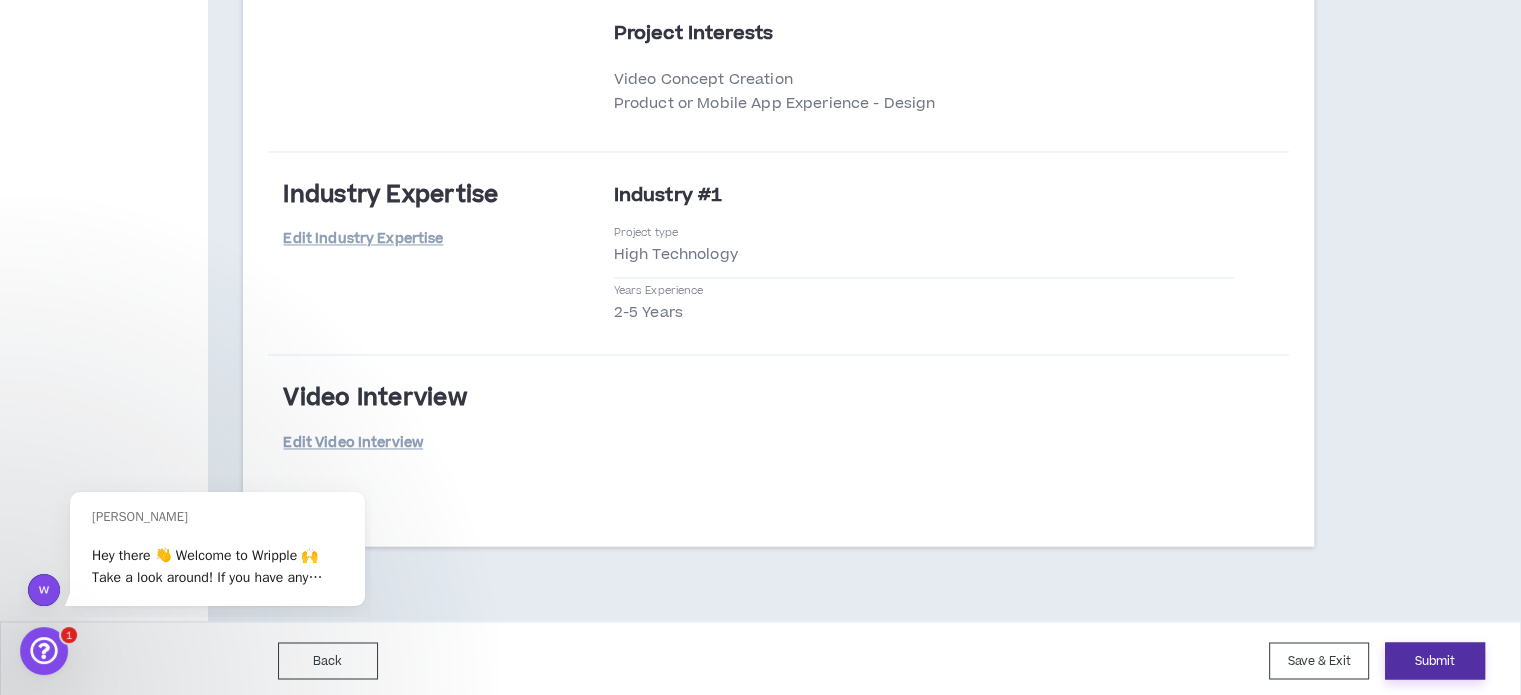 click on "Submit" at bounding box center (1435, 660) 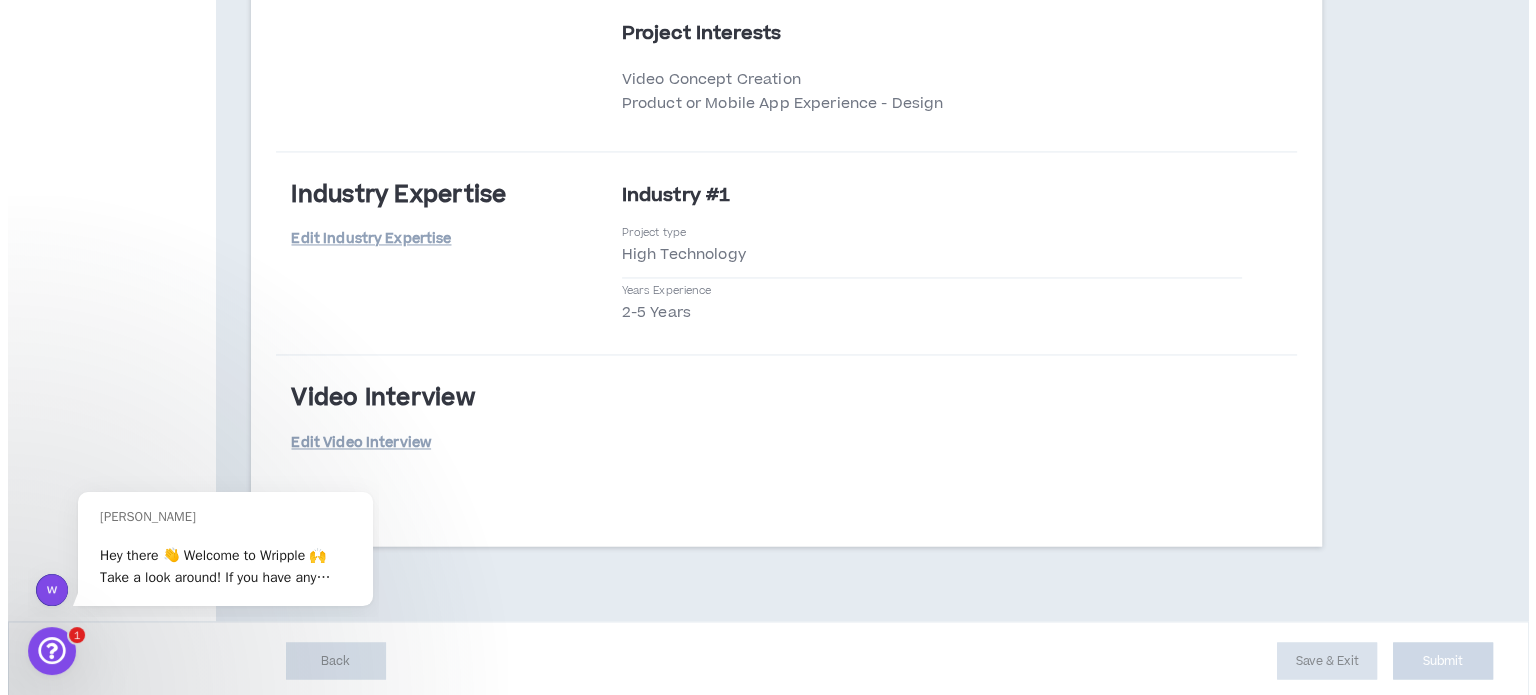 scroll, scrollTop: 0, scrollLeft: 0, axis: both 